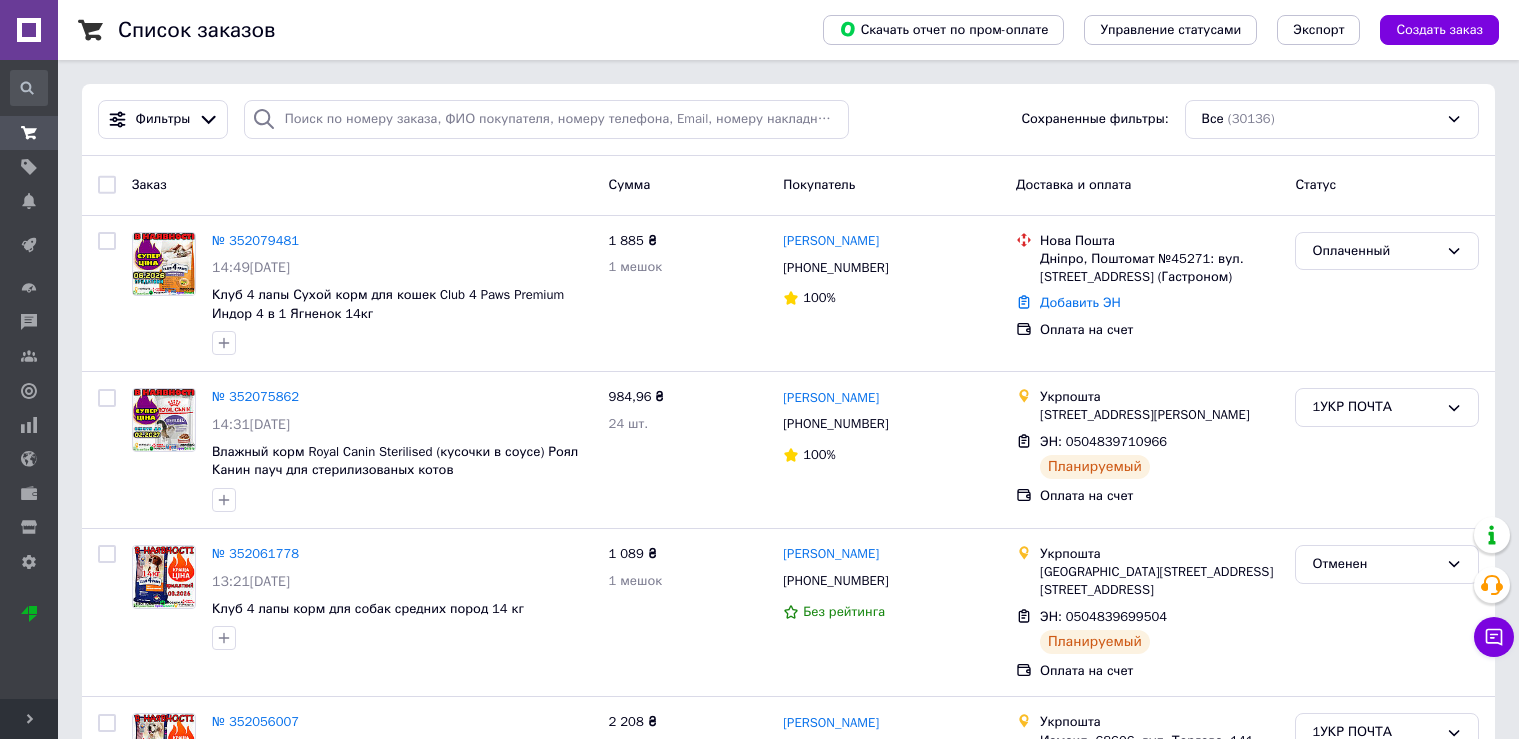 scroll, scrollTop: 0, scrollLeft: 0, axis: both 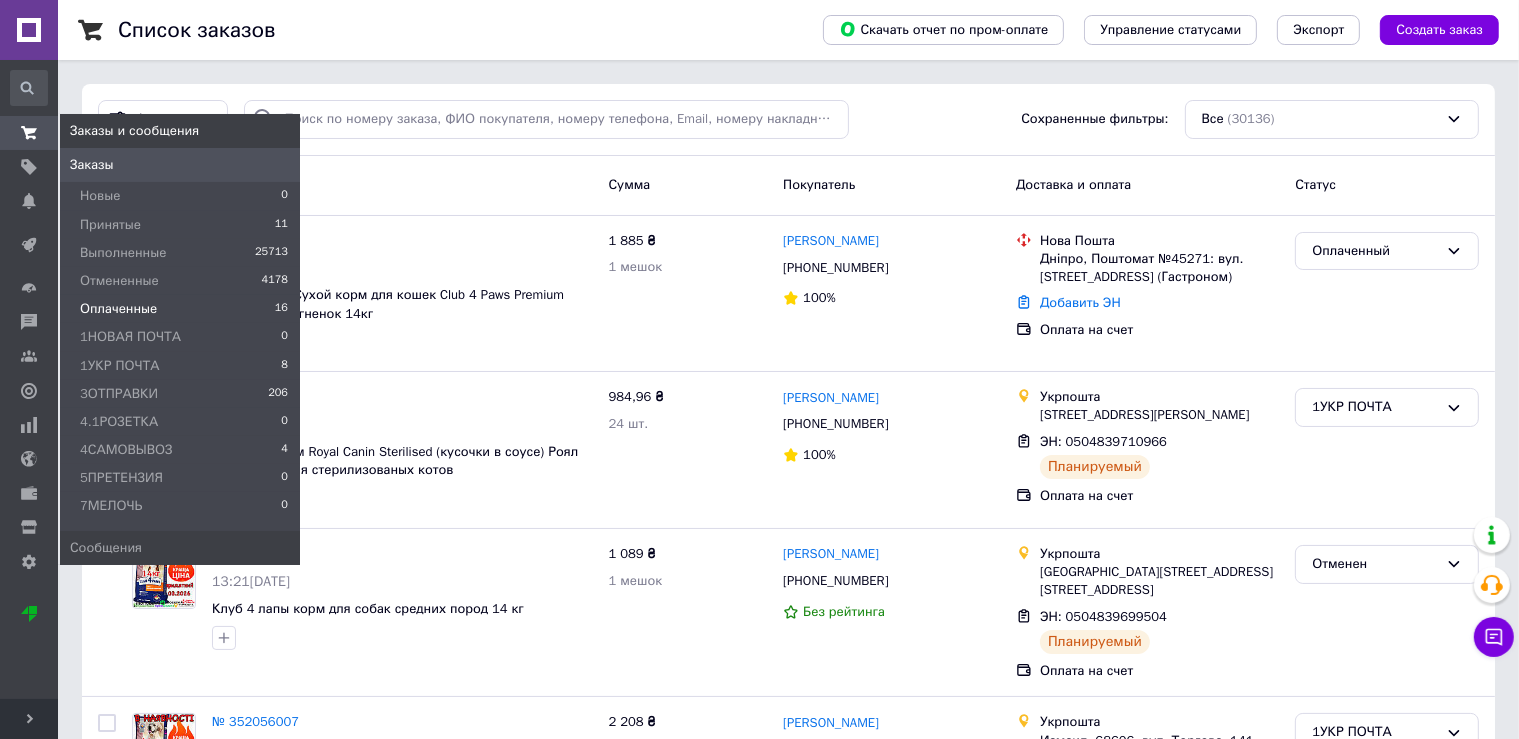 click on "Оплаченные" at bounding box center [118, 309] 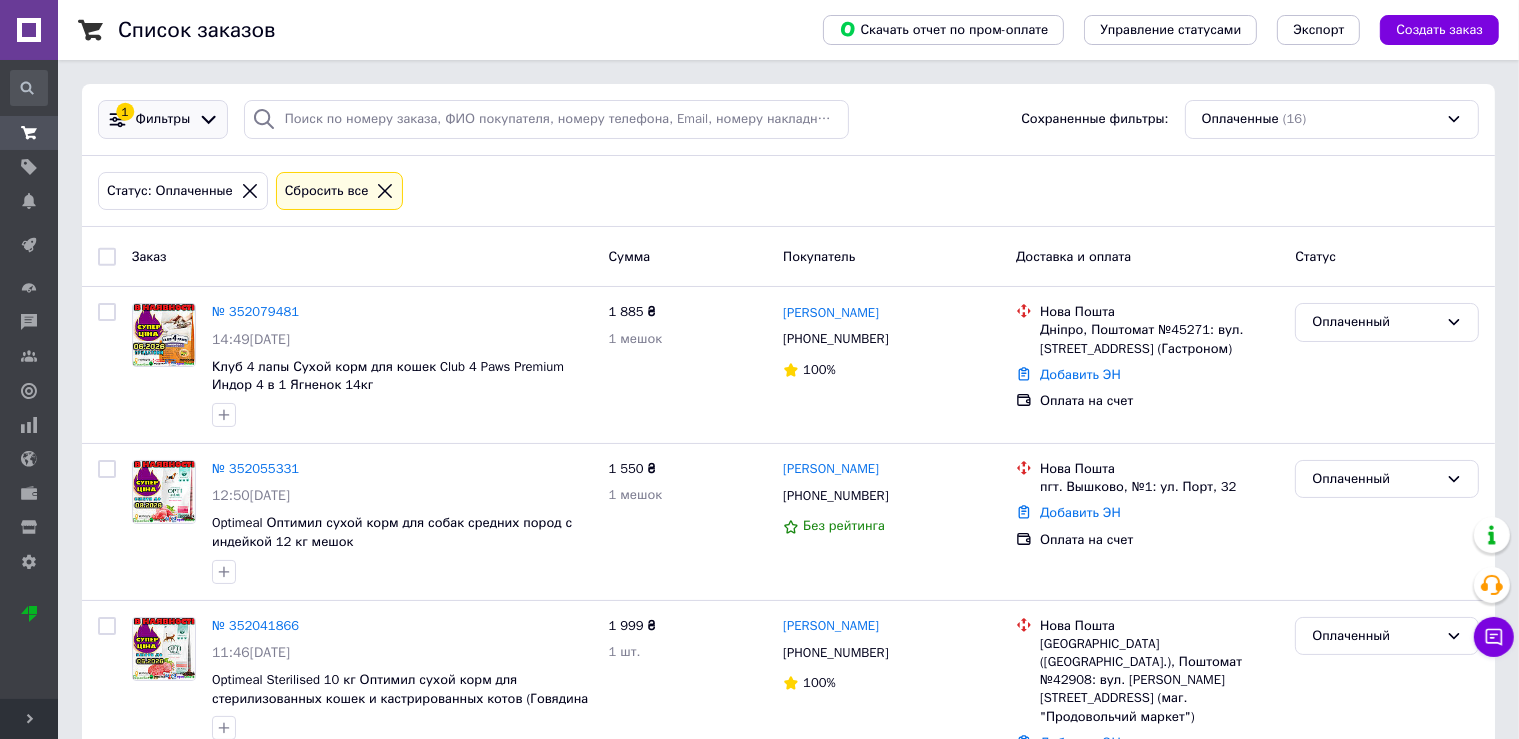 click 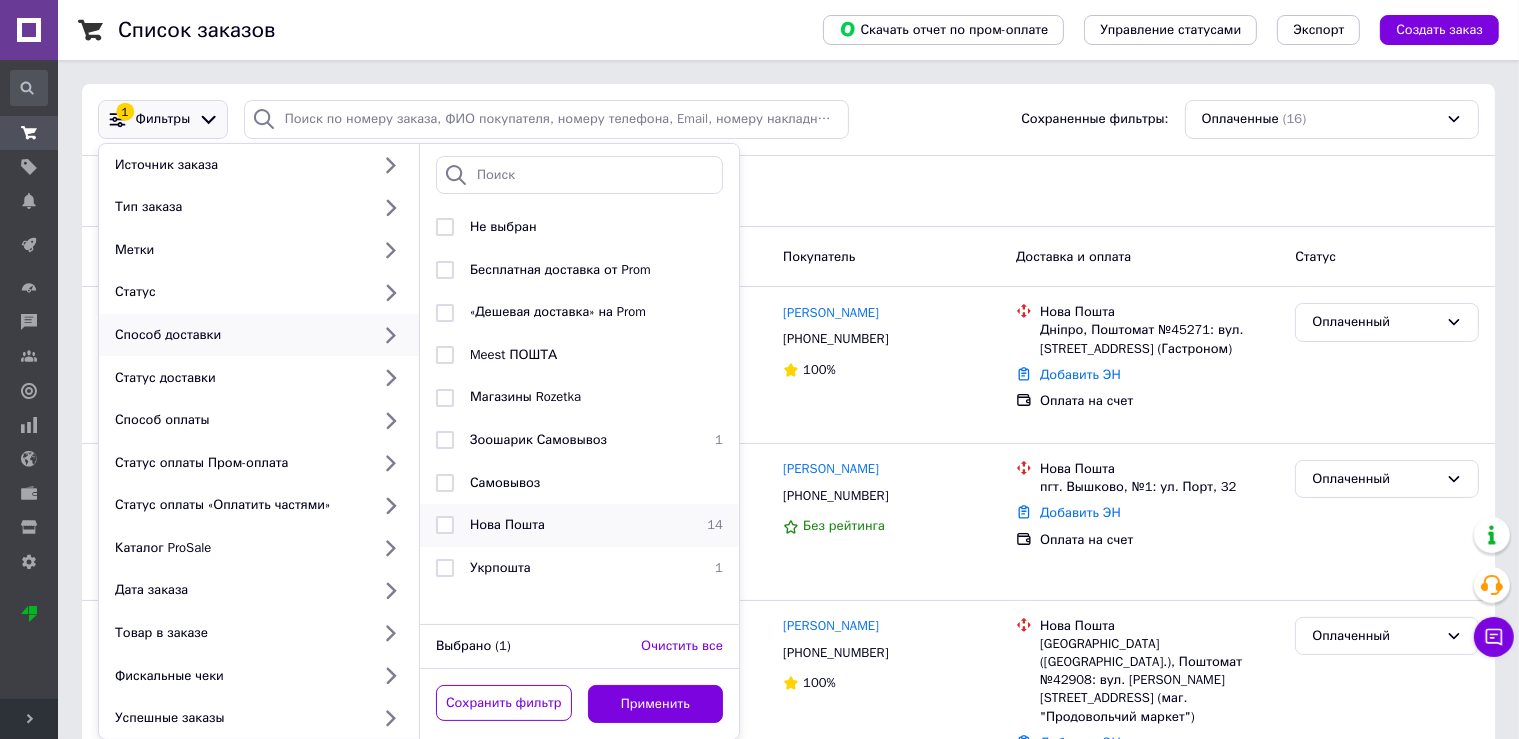 click on "Нова Пошта 14" at bounding box center [579, 525] 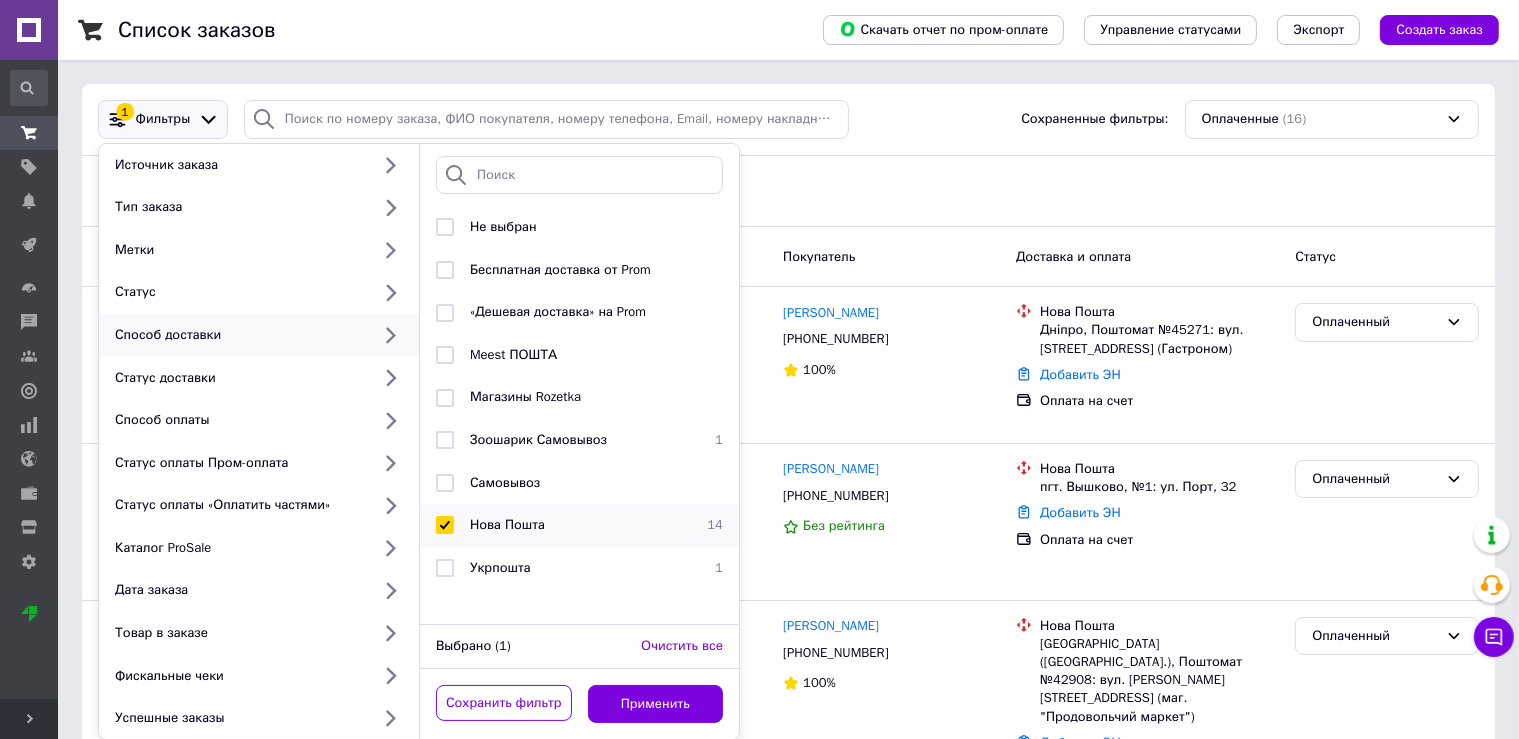 checkbox on "true" 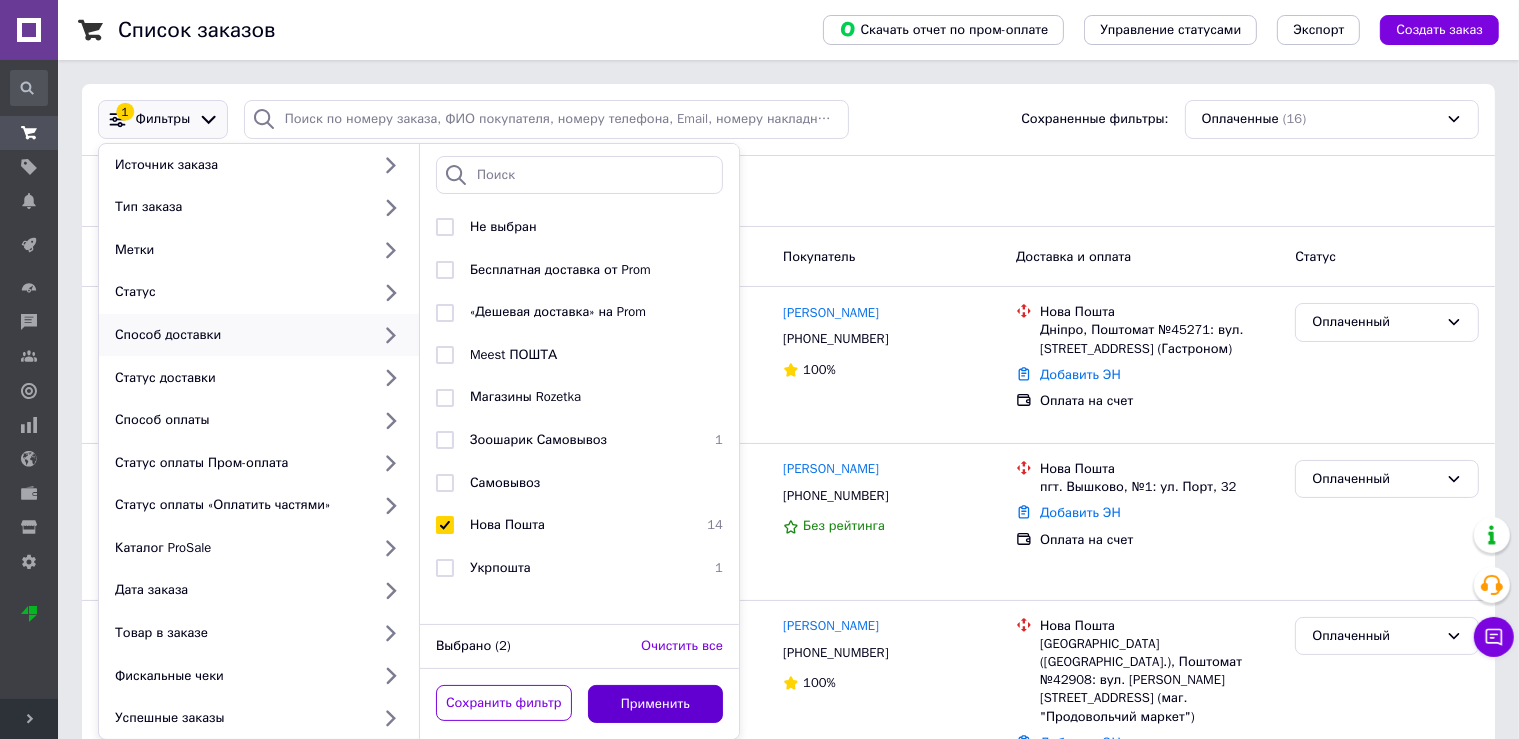click on "Применить" at bounding box center (656, 704) 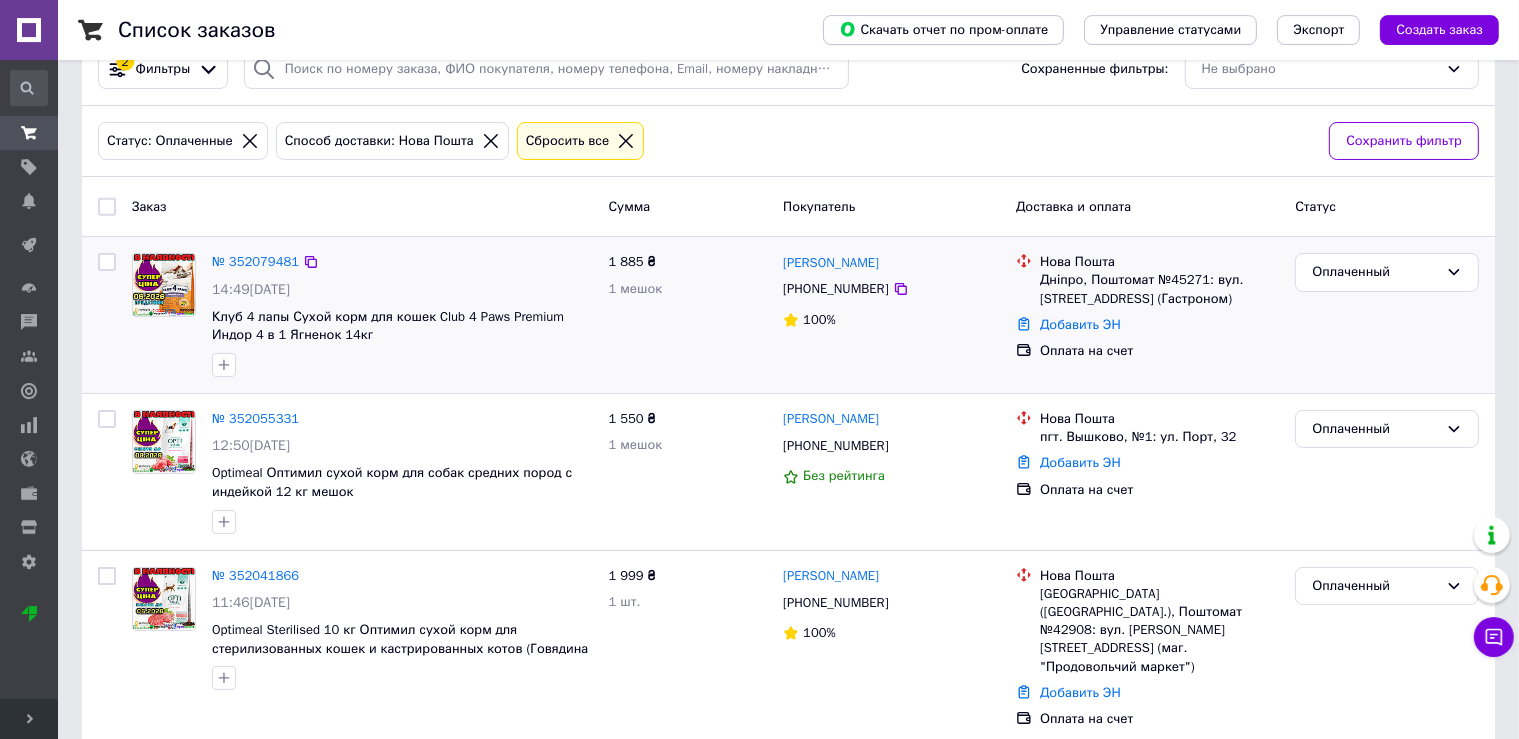 scroll, scrollTop: 105, scrollLeft: 0, axis: vertical 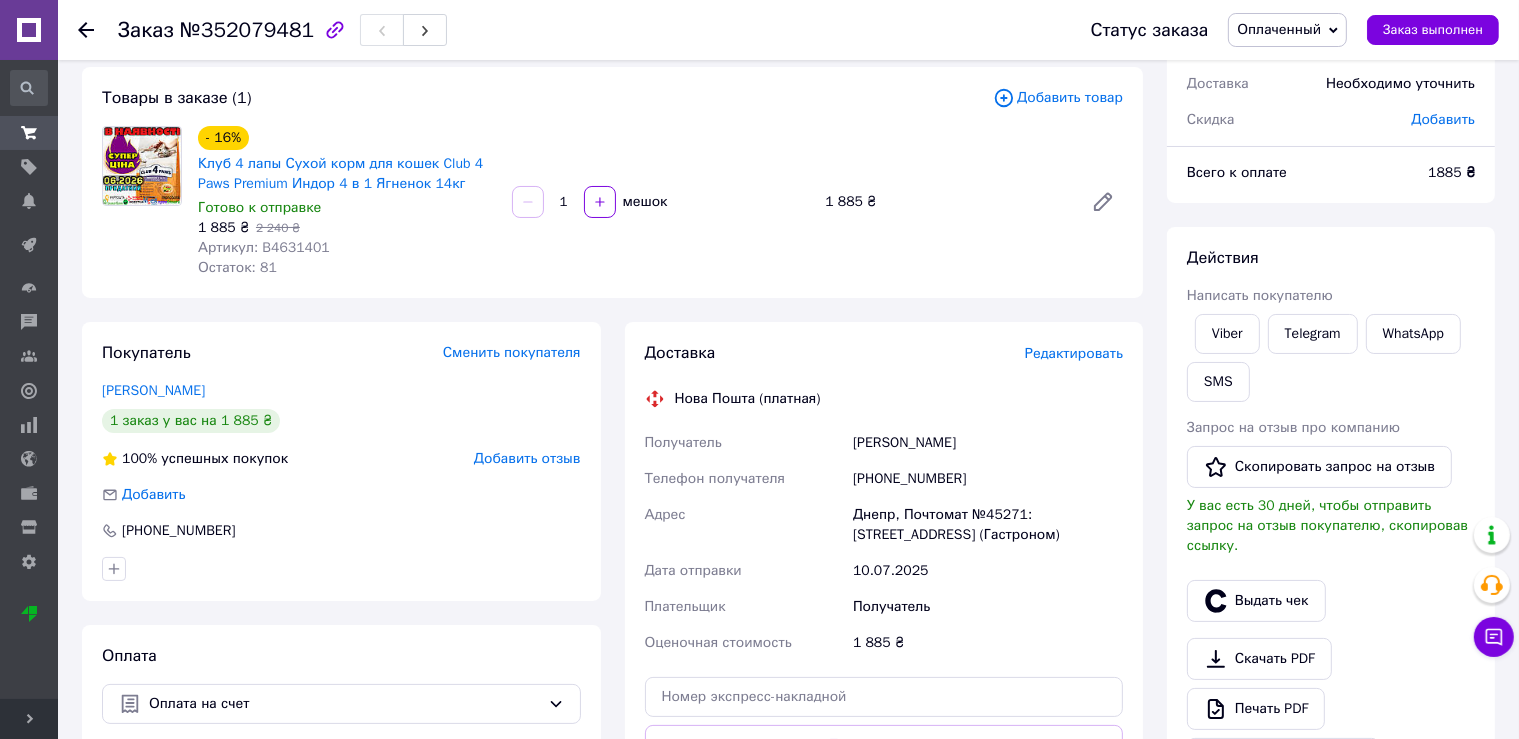 click on "Редактировать" at bounding box center (1074, 353) 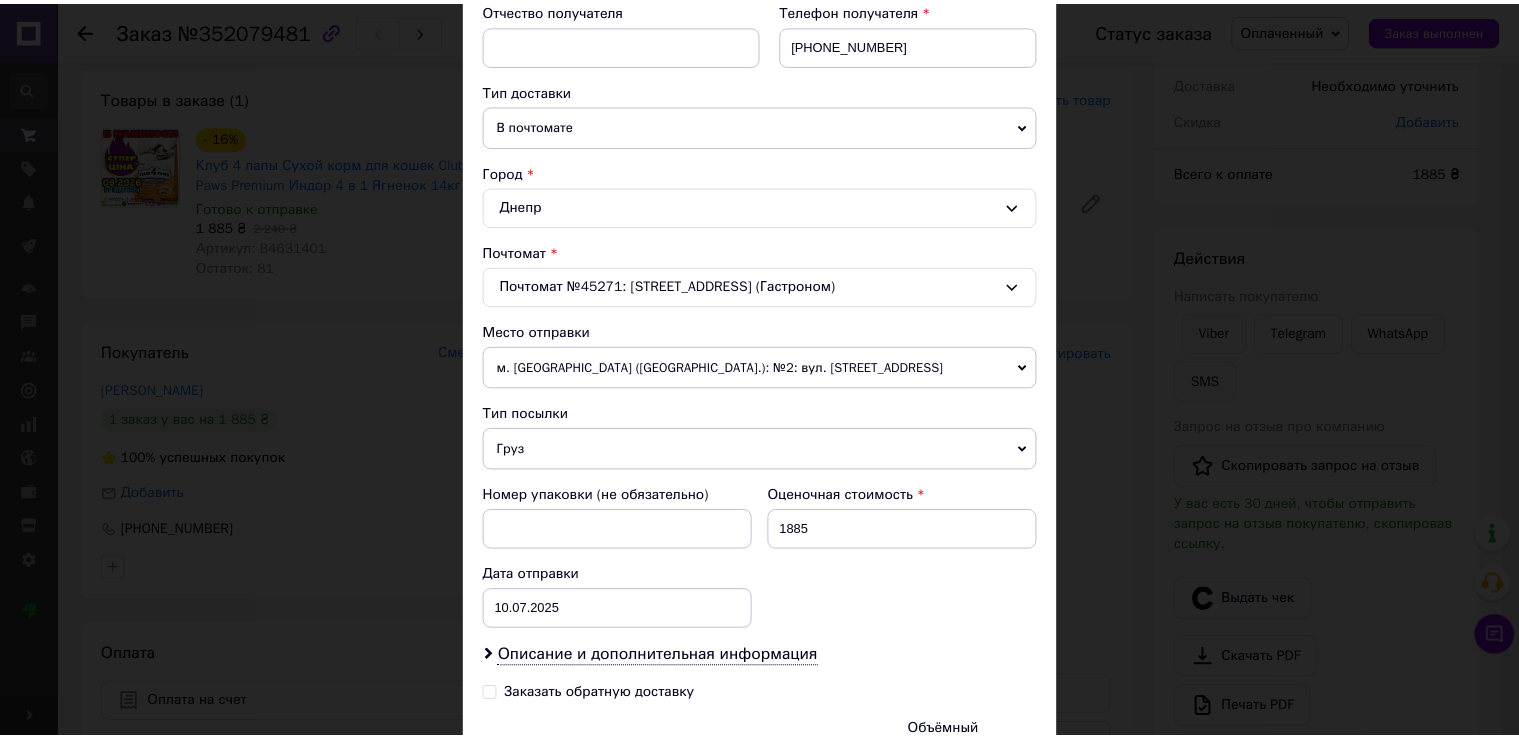 scroll, scrollTop: 552, scrollLeft: 0, axis: vertical 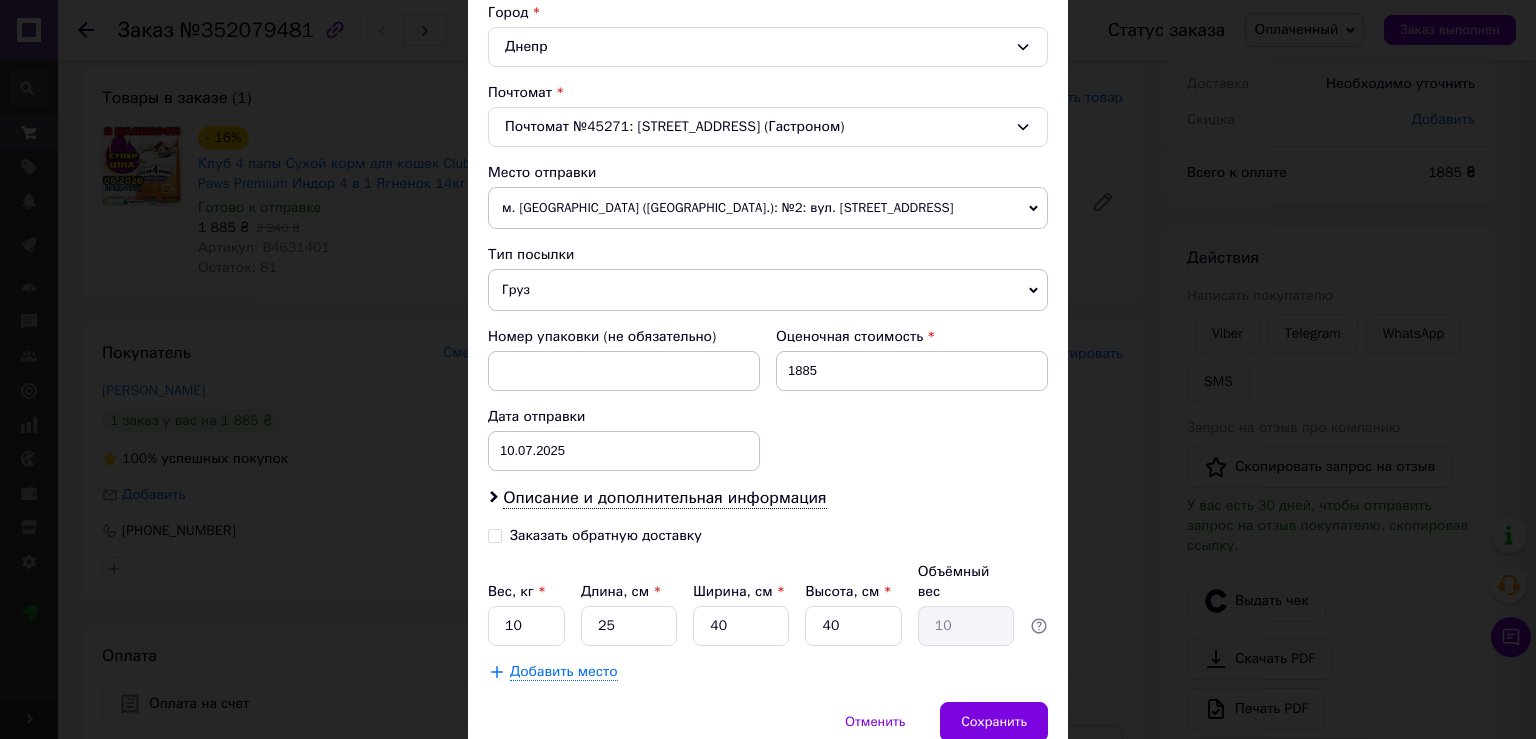 click on "× Редактирование доставки Способ доставки Нова Пошта (платная) Плательщик Получатель Отправитель Фамилия получателя Латошина Имя получателя Анастасия Отчество получателя Телефон получателя +380935496566 Тип доставки В почтомате В отделении Курьером Город Днепр Почтомат Почтомат №45271: ул. Зеркальная, 1н (Гастроном) Место отправки м. Київ (Київська обл.): №2: вул. Богатирська, 11 Дніпро: №1: вул. Сонячна Набережна, 114 Добавить еще место отправки Тип посылки Груз Документы Номер упаковки (не обязательно) Оценочная стоимость 1885 Дата отправки 10.07.2025 < 2025 > < Июль > Пн Вт 30" at bounding box center (768, 369) 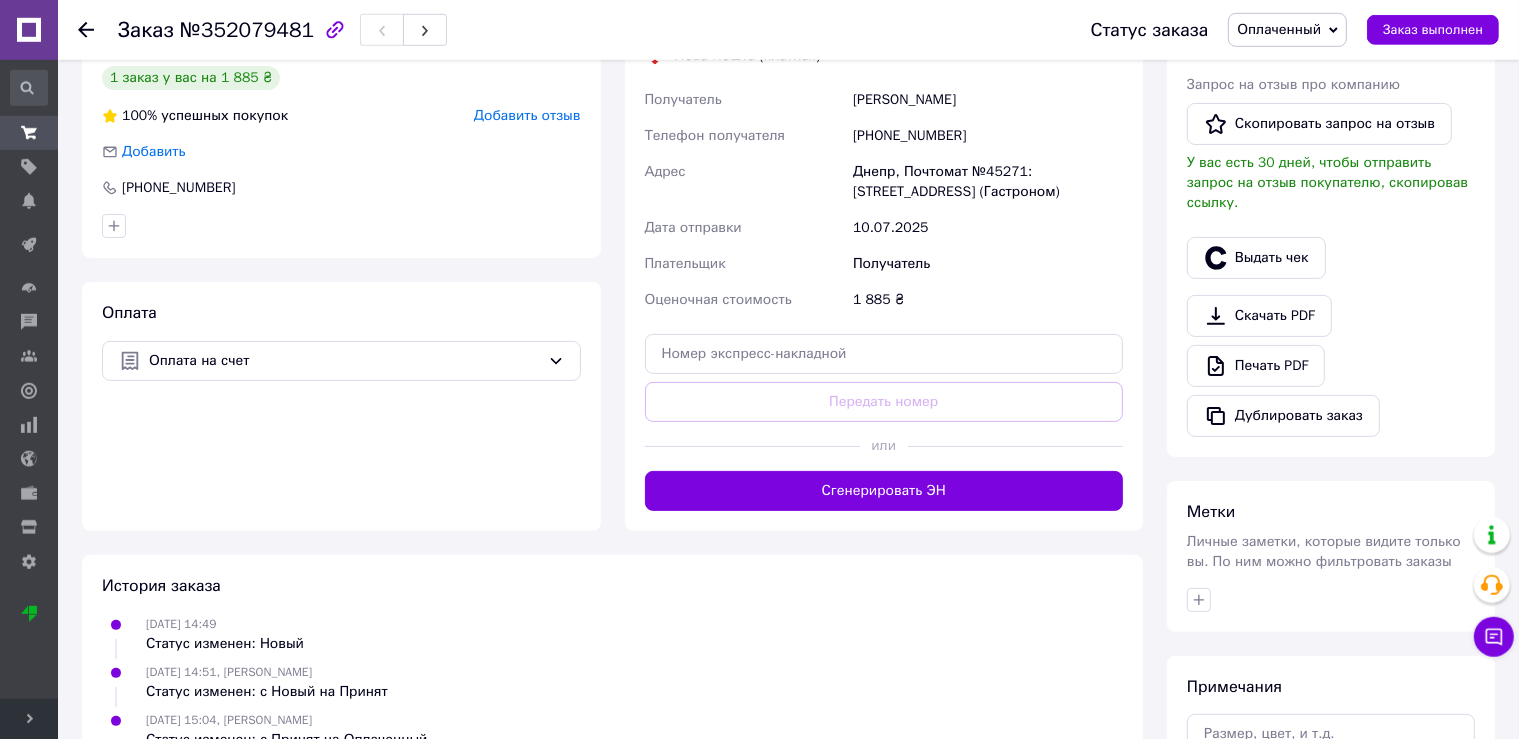scroll, scrollTop: 528, scrollLeft: 0, axis: vertical 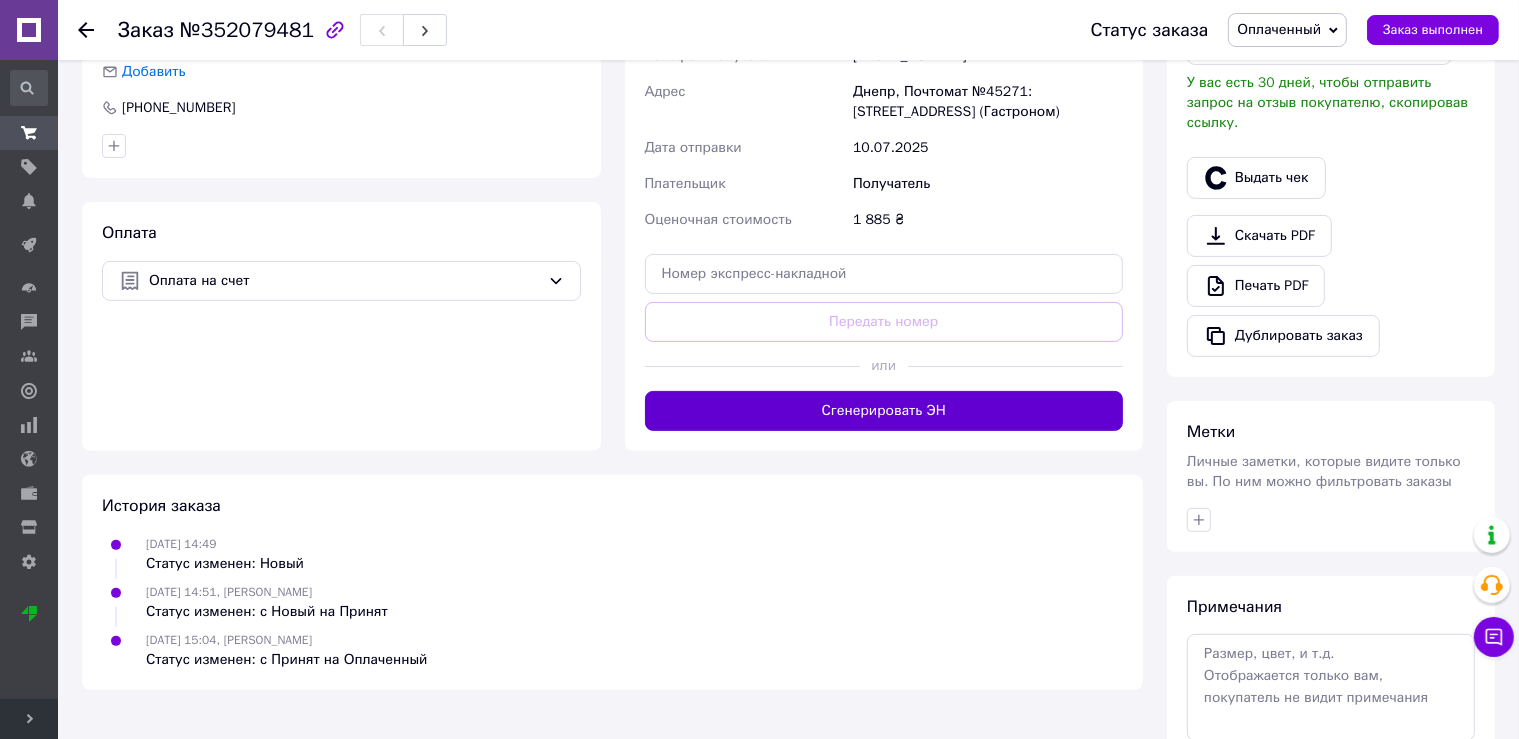 drag, startPoint x: 915, startPoint y: 445, endPoint x: 901, endPoint y: 423, distance: 26.076809 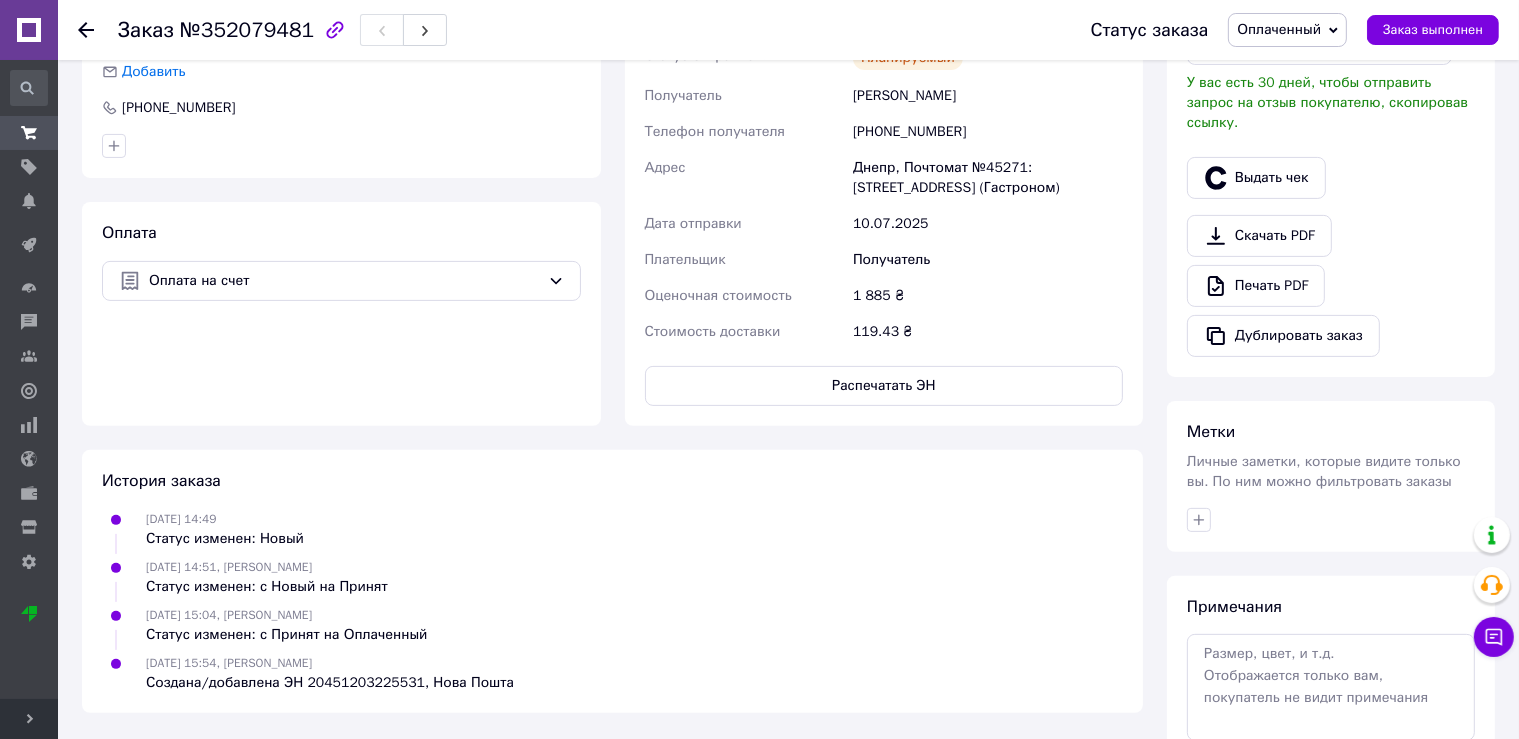 scroll, scrollTop: 0, scrollLeft: 0, axis: both 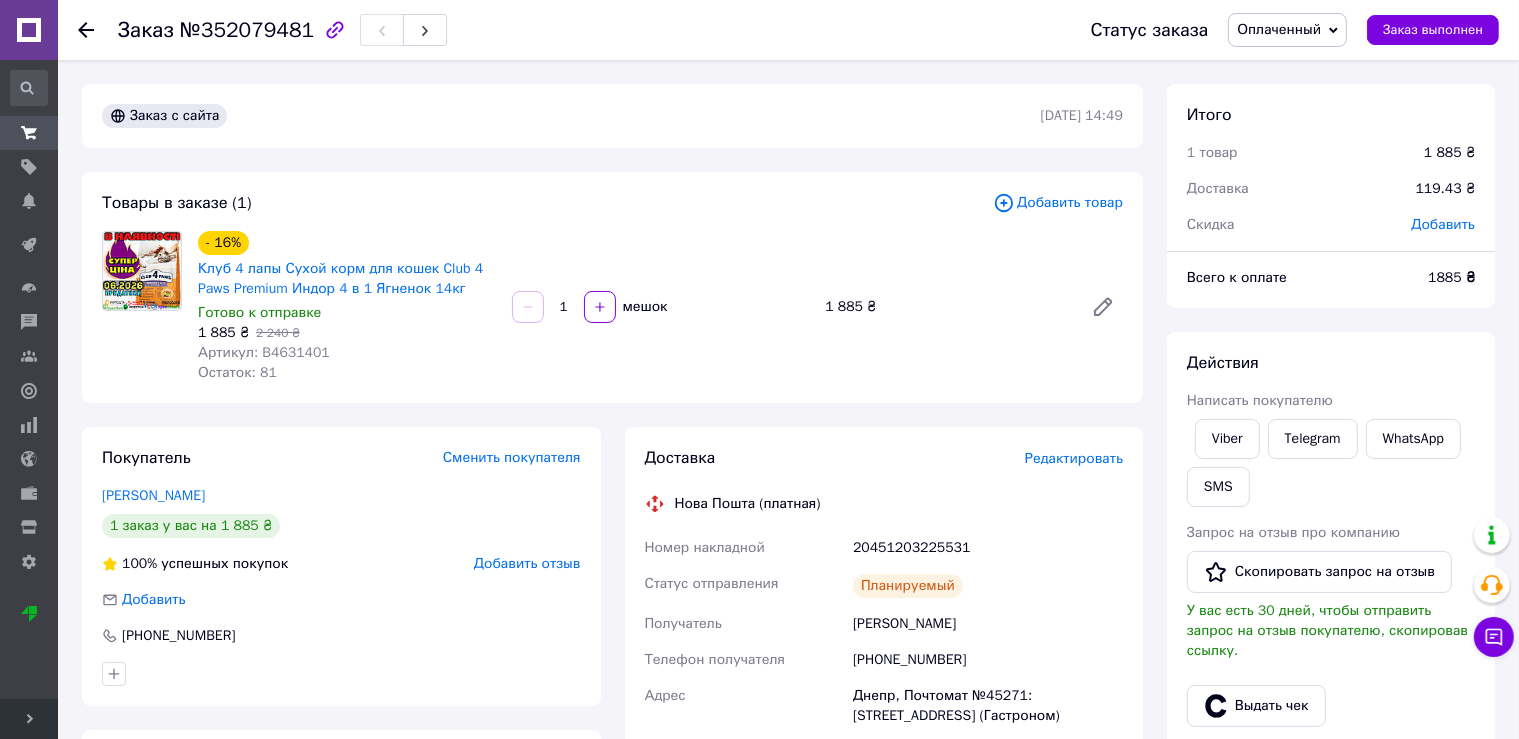 click on "Оплаченный" at bounding box center (1279, 29) 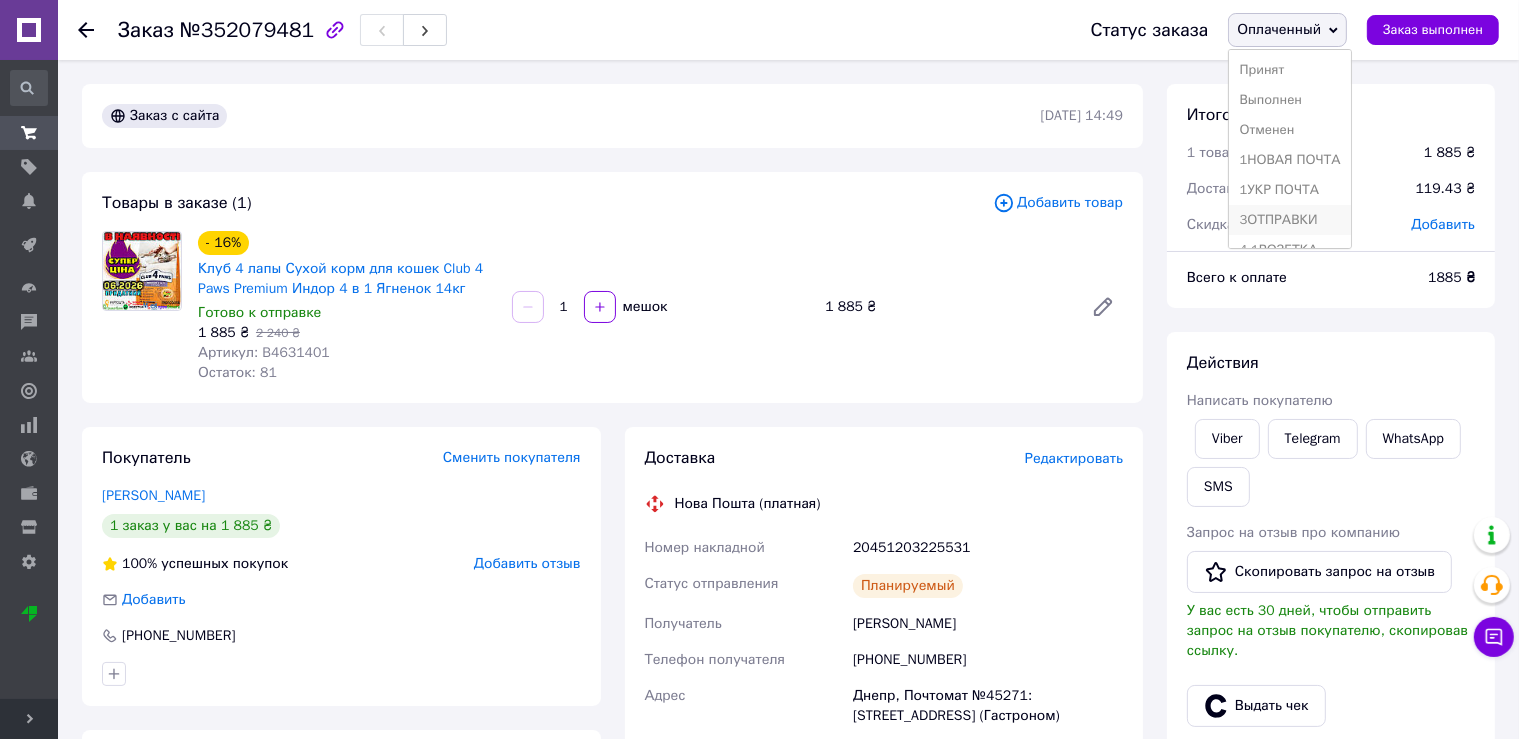 click on "3ОТПРАВКИ" at bounding box center [1289, 220] 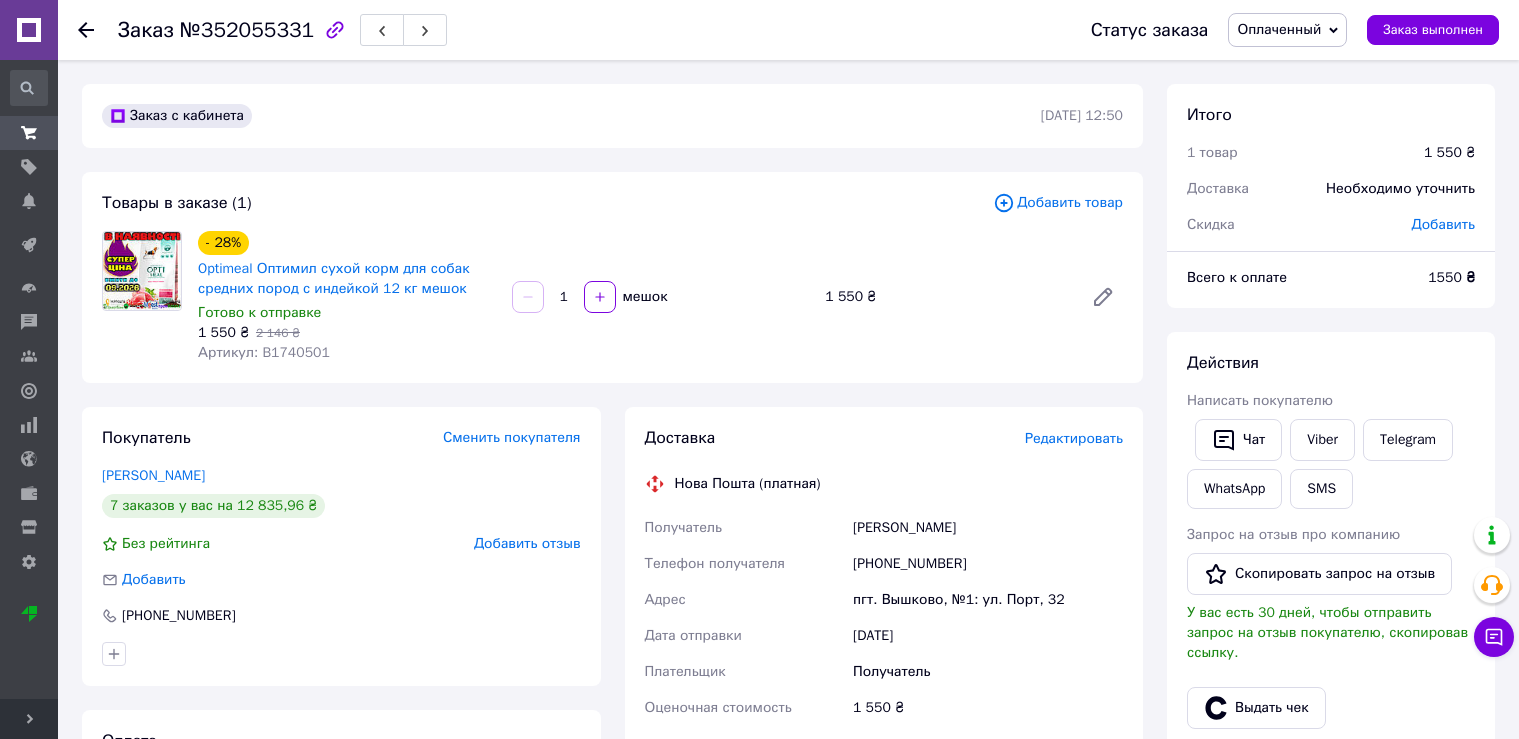scroll, scrollTop: 0, scrollLeft: 0, axis: both 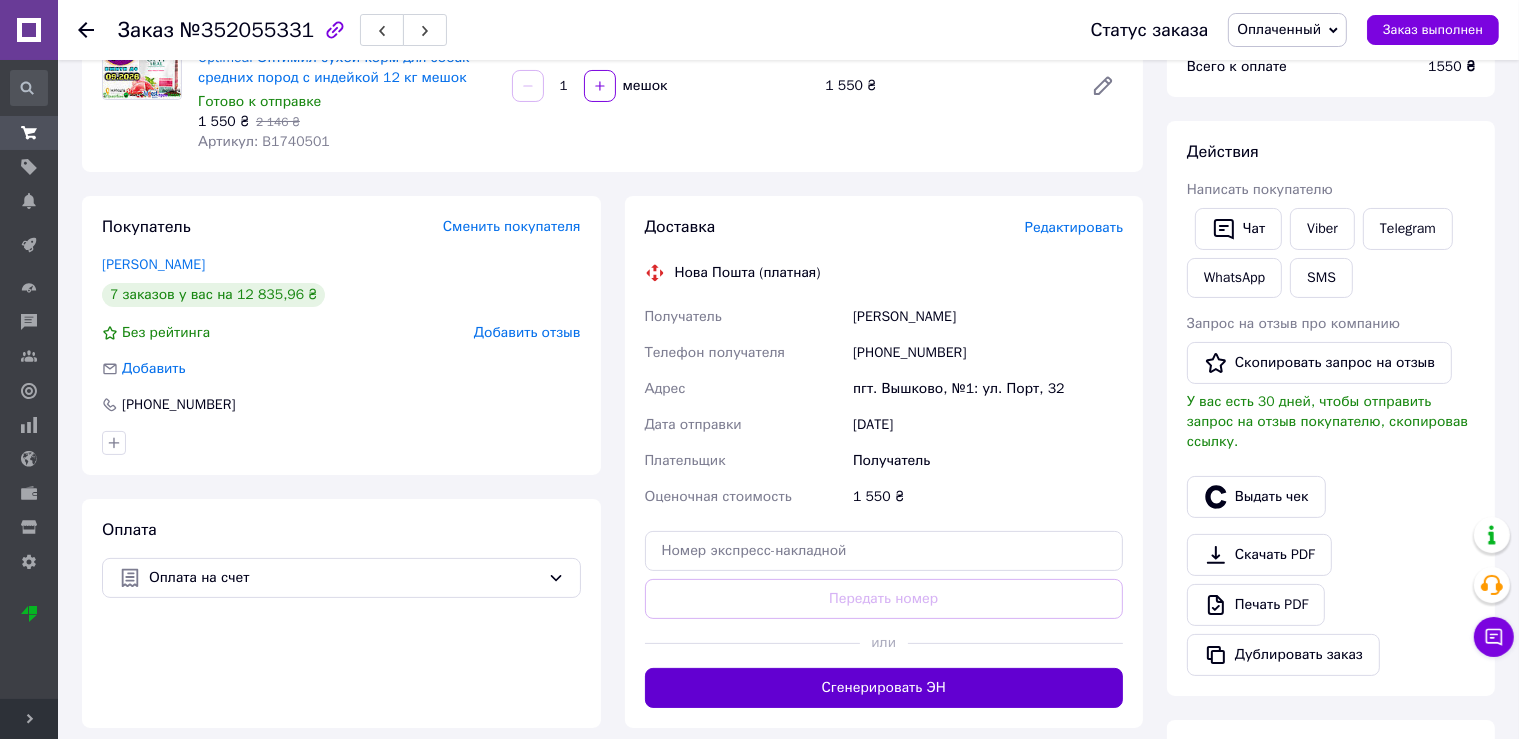 click on "Сгенерировать ЭН" at bounding box center (884, 688) 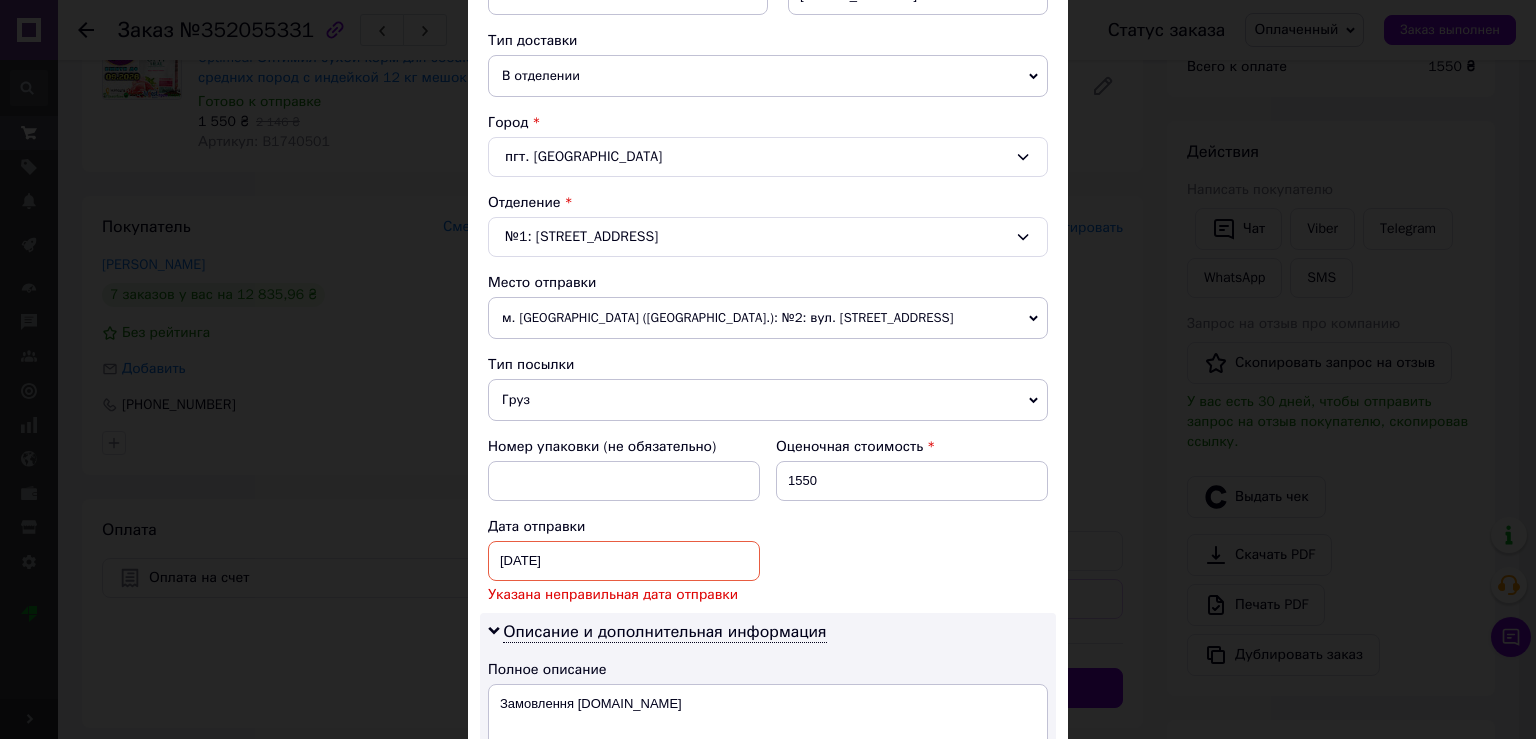 scroll, scrollTop: 552, scrollLeft: 0, axis: vertical 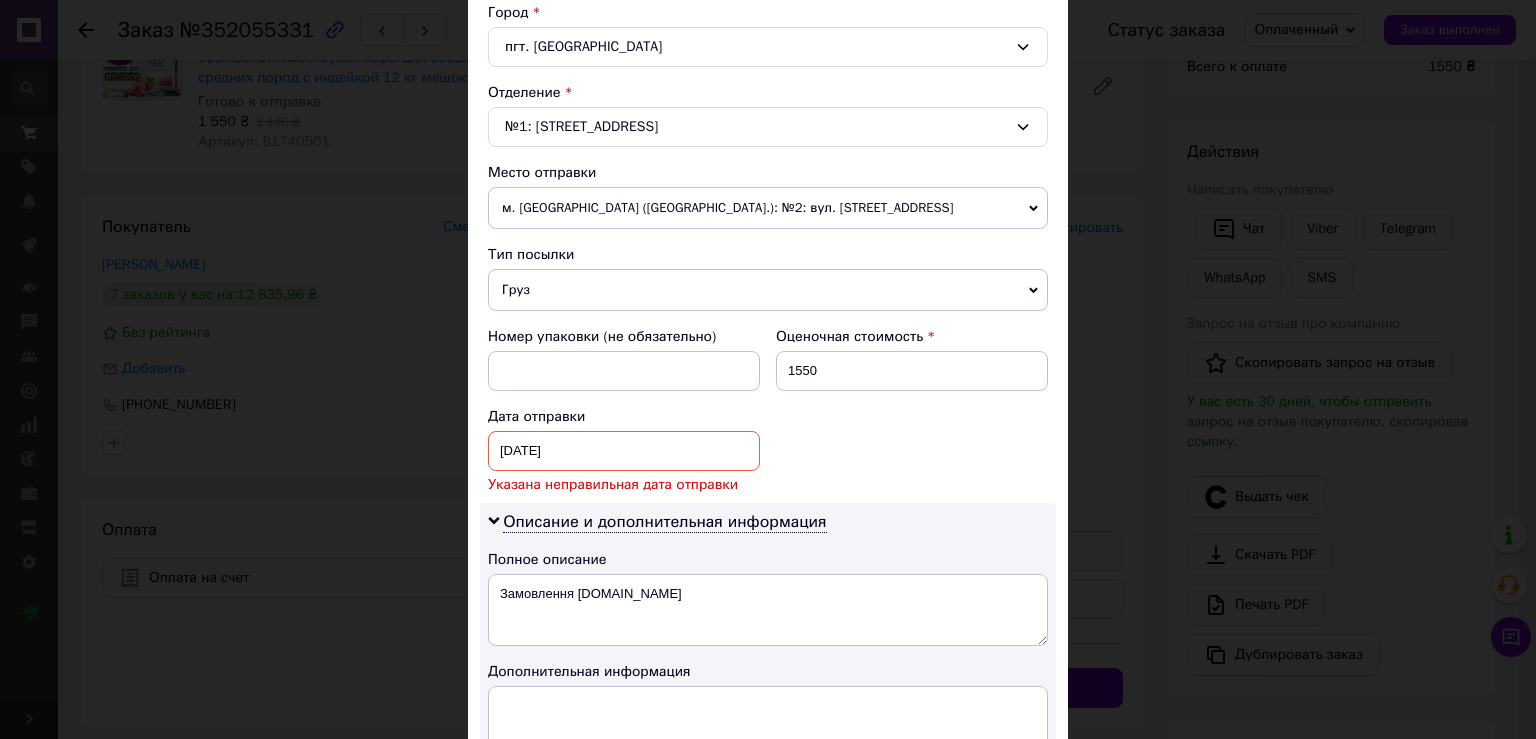 click on "[DATE]" at bounding box center [624, 451] 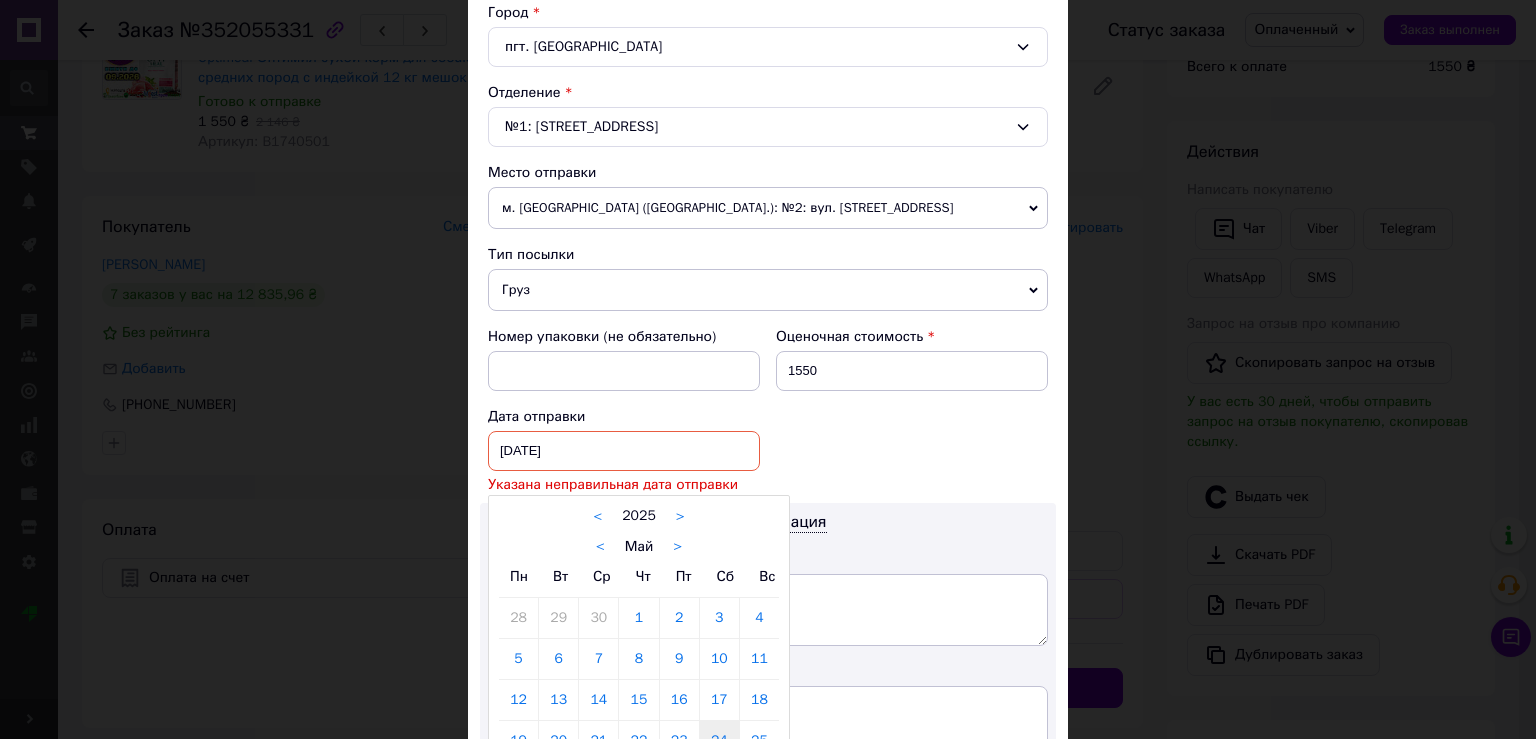 click on ">" at bounding box center (677, 547) 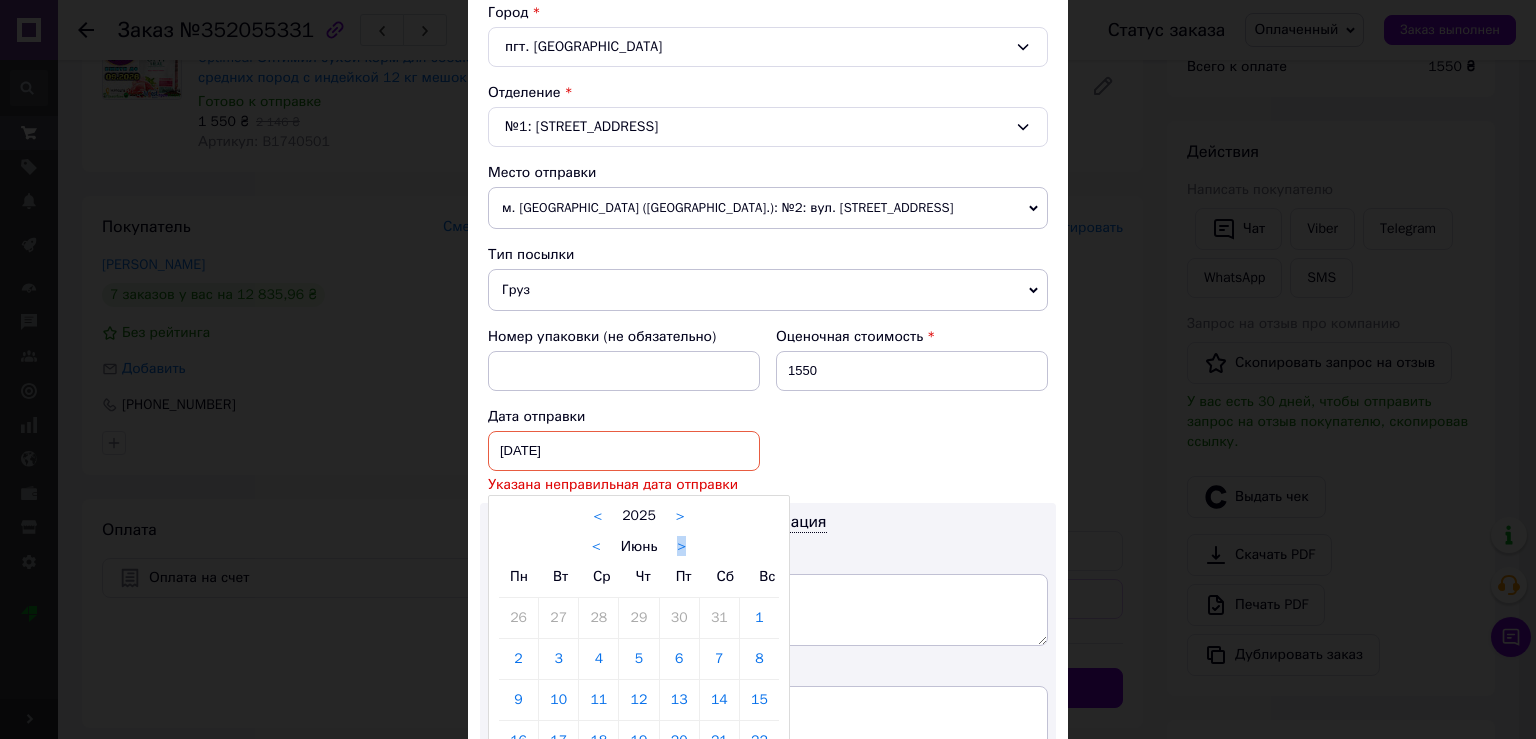click on "< Июнь >" at bounding box center [639, 546] 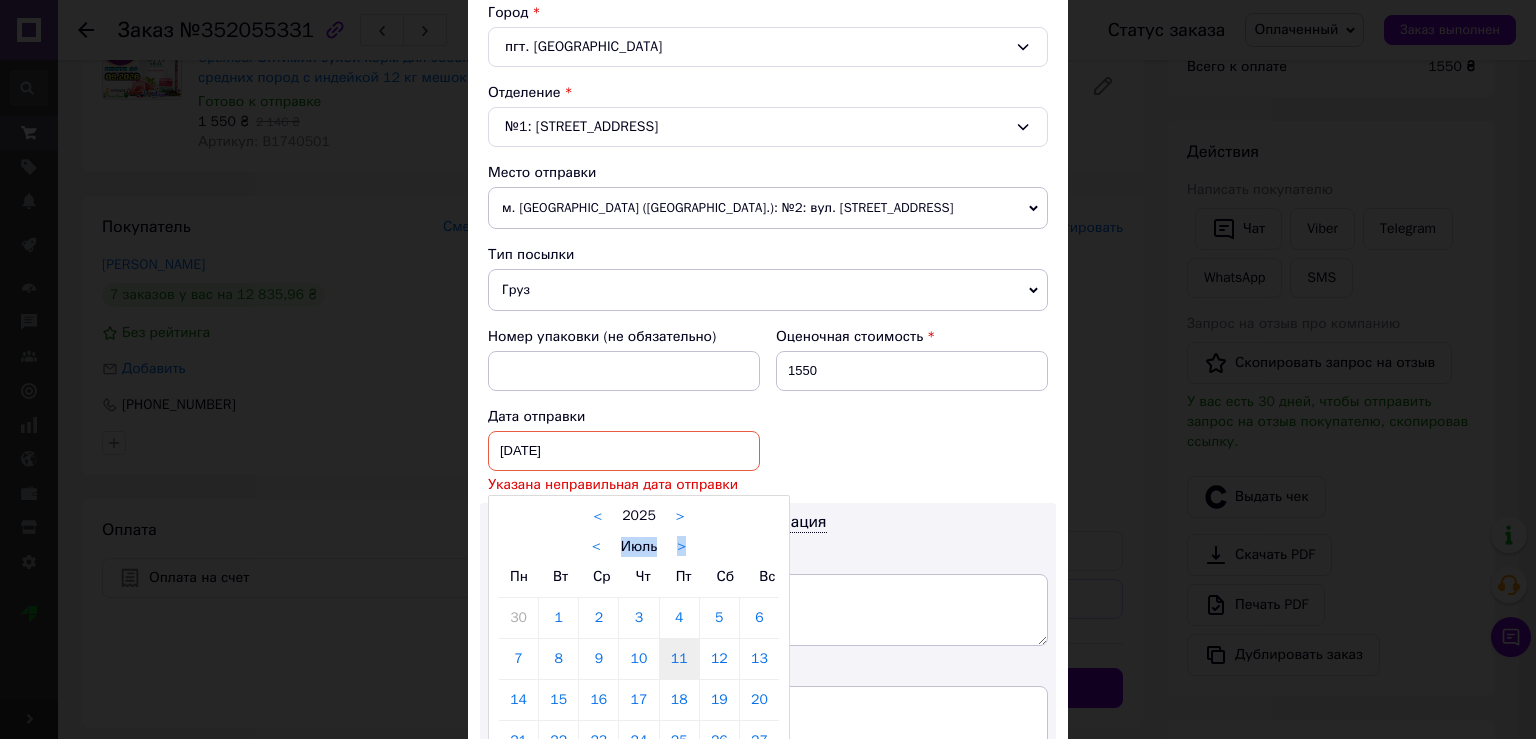 click on "11" at bounding box center [679, 659] 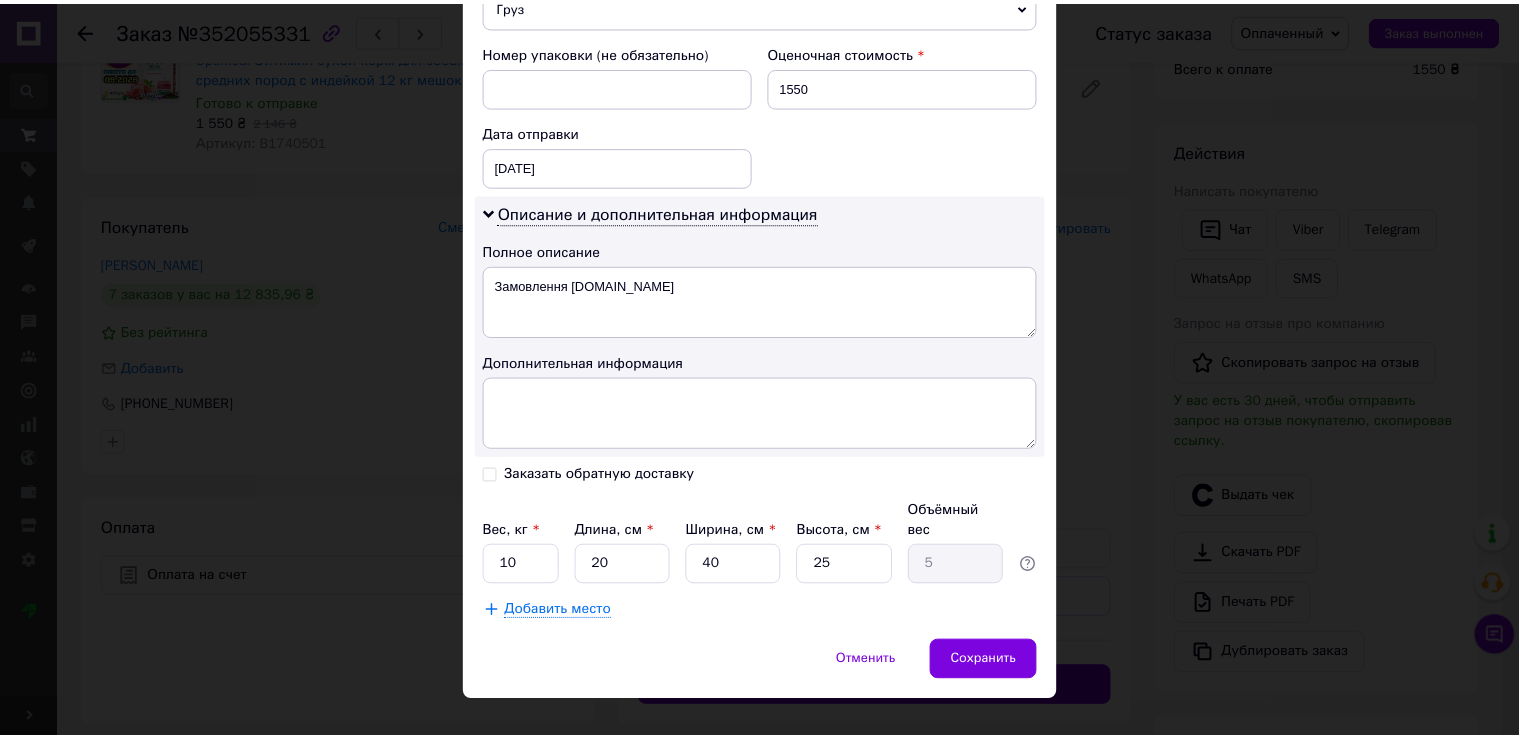 scroll, scrollTop: 842, scrollLeft: 0, axis: vertical 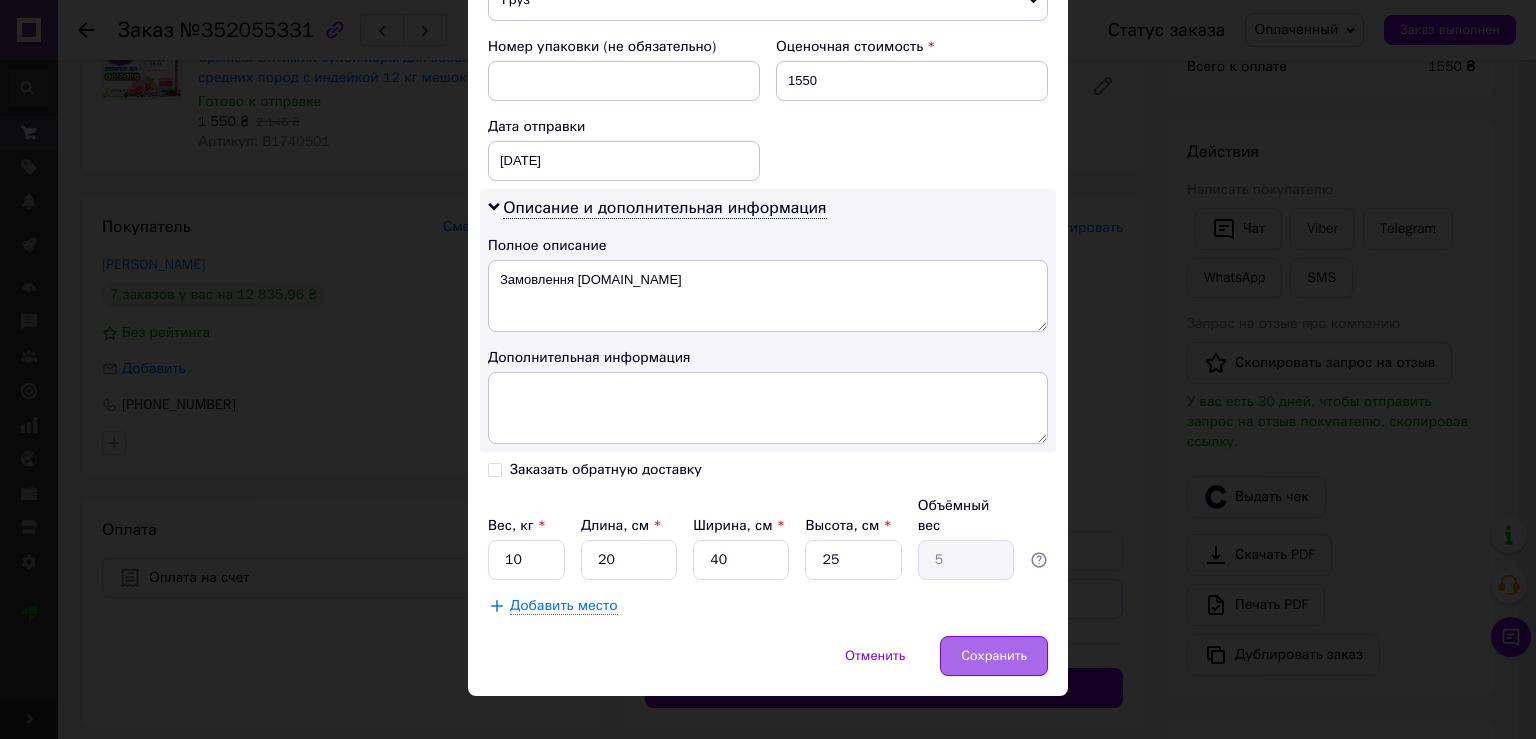 click on "Сохранить" at bounding box center [994, 656] 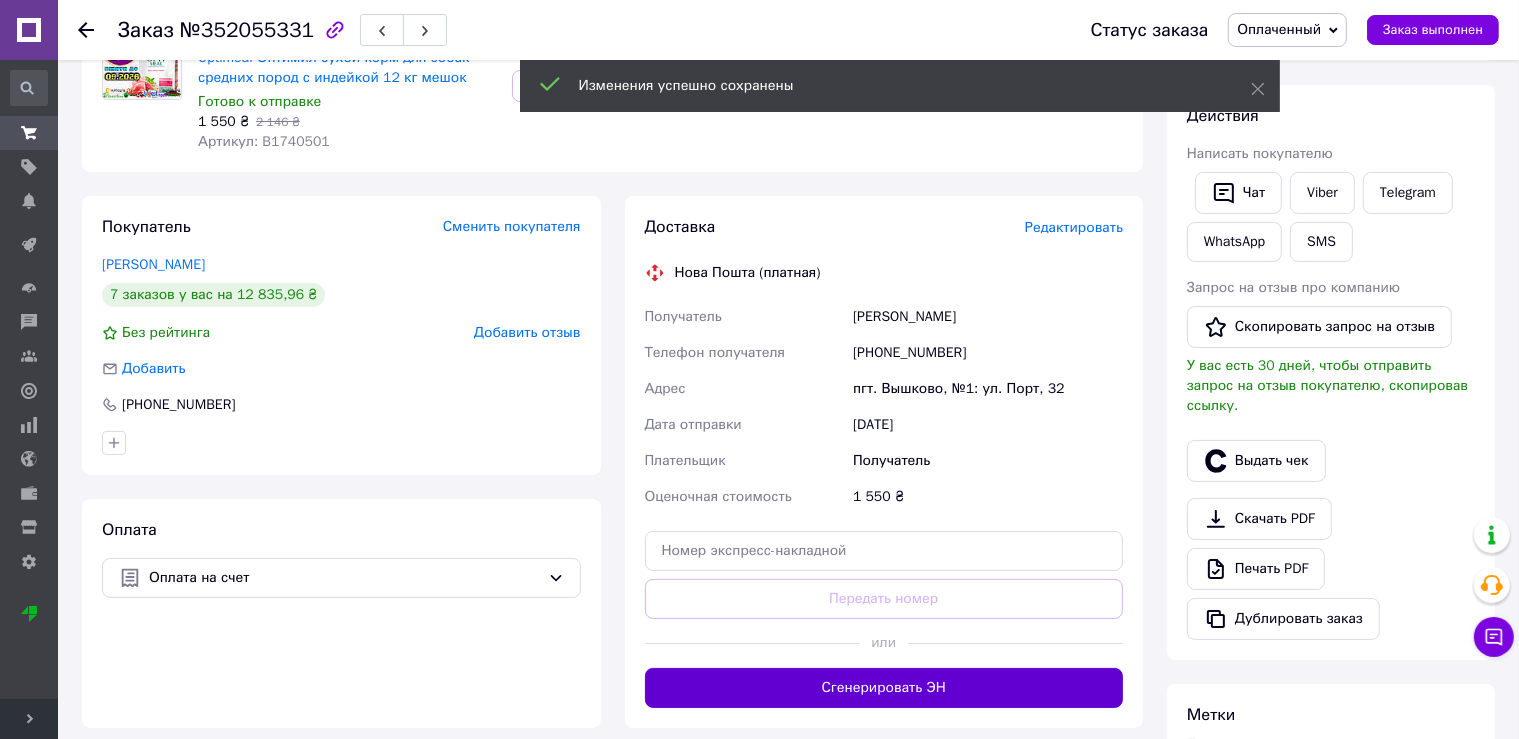 click on "Сгенерировать ЭН" at bounding box center [884, 688] 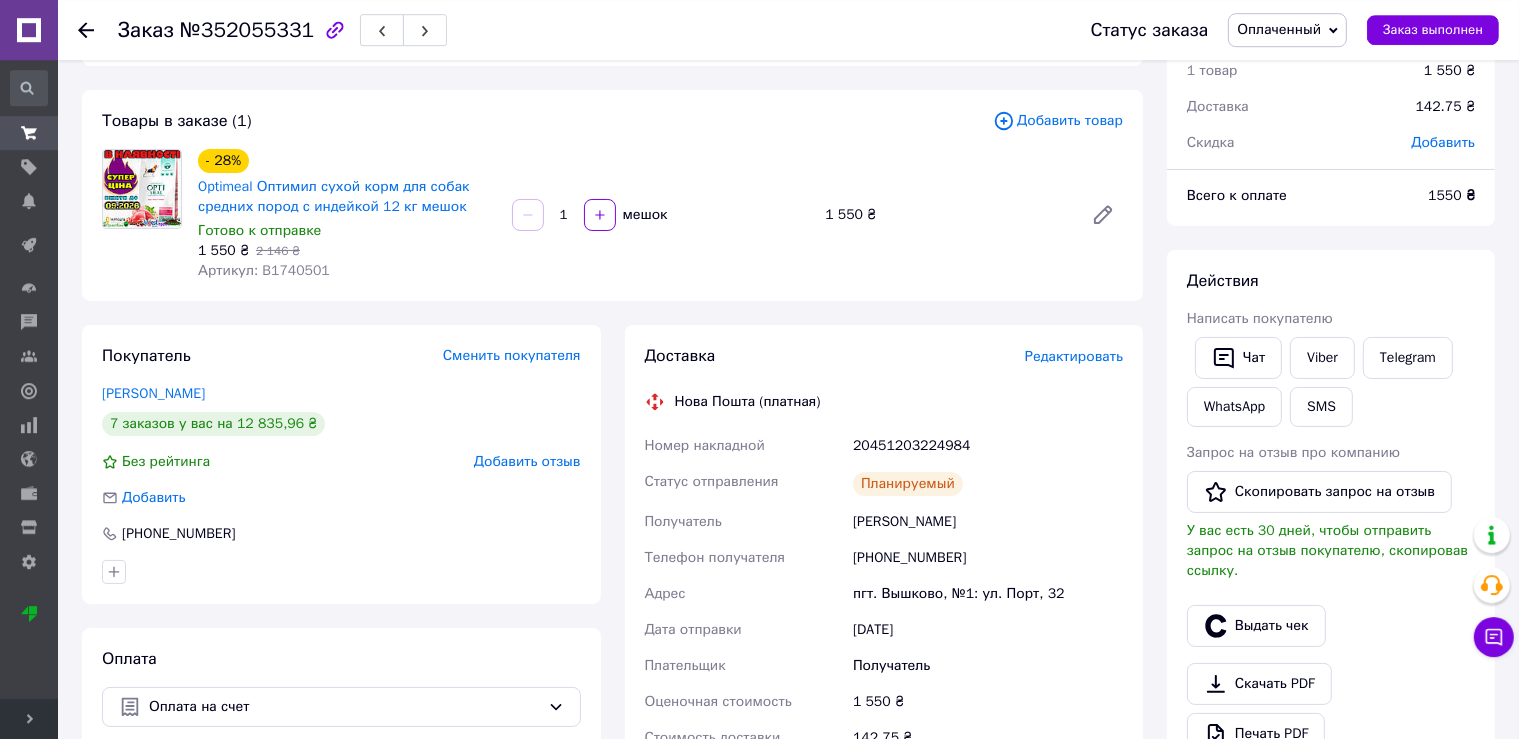 scroll, scrollTop: 0, scrollLeft: 0, axis: both 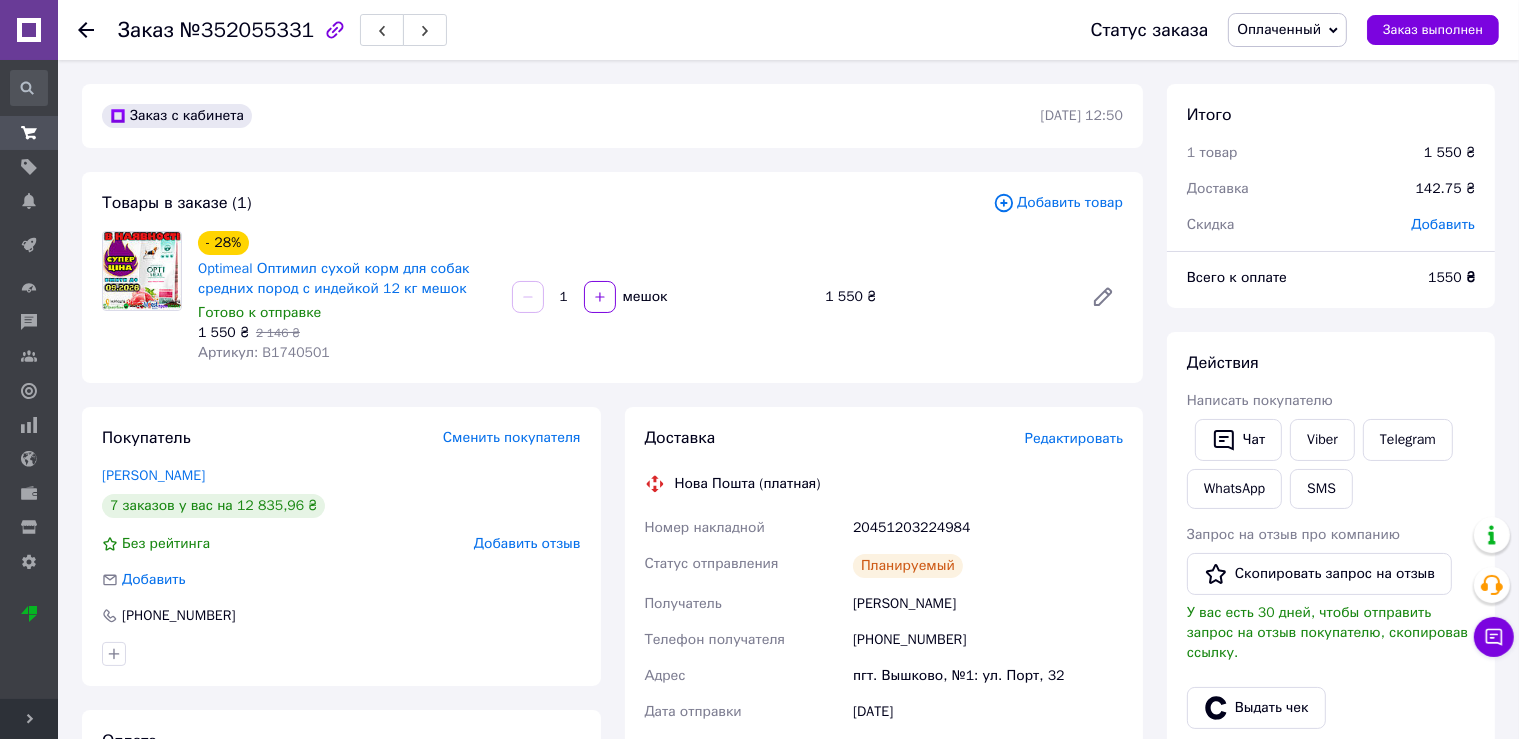 click on "Оплаченный" at bounding box center [1279, 29] 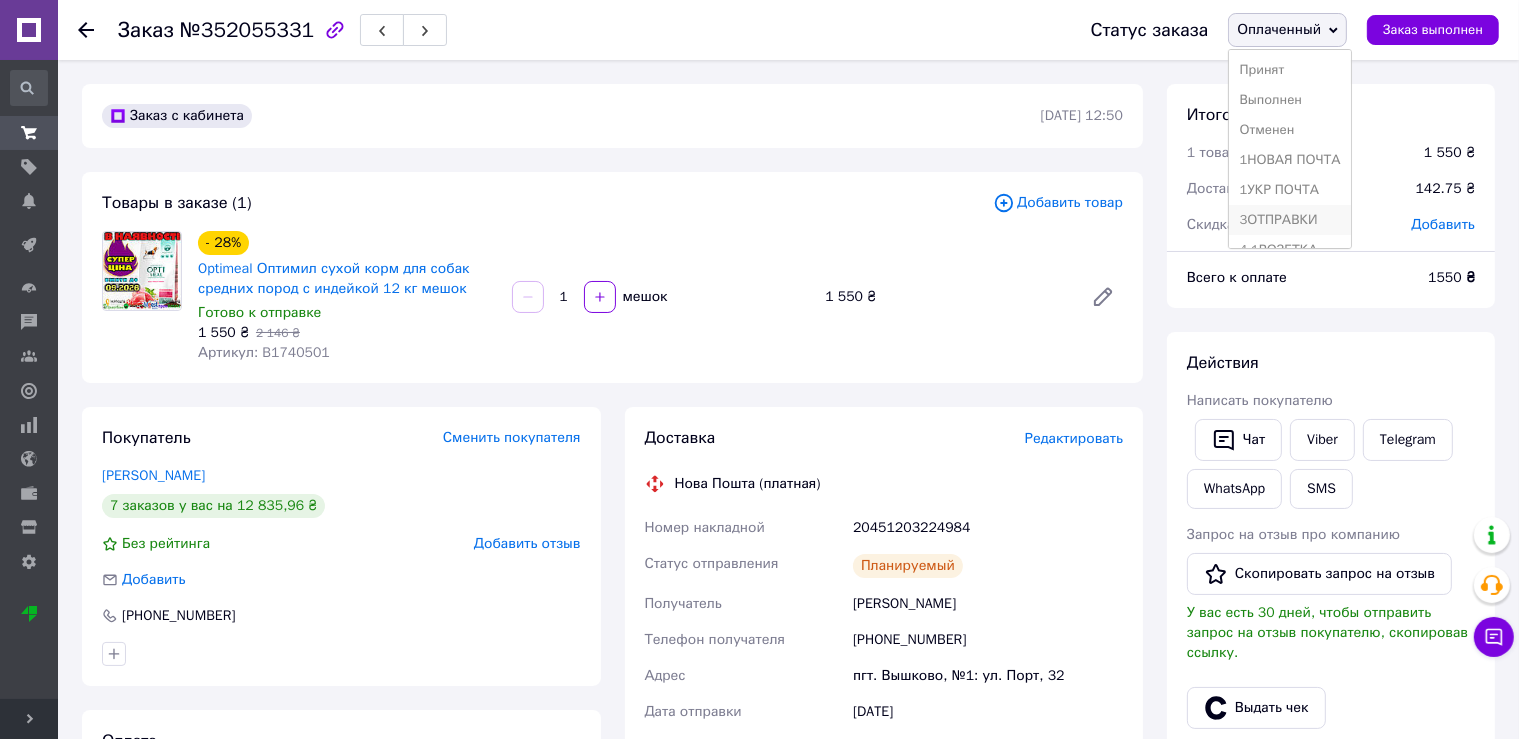 click on "3ОТПРАВКИ" at bounding box center [1289, 220] 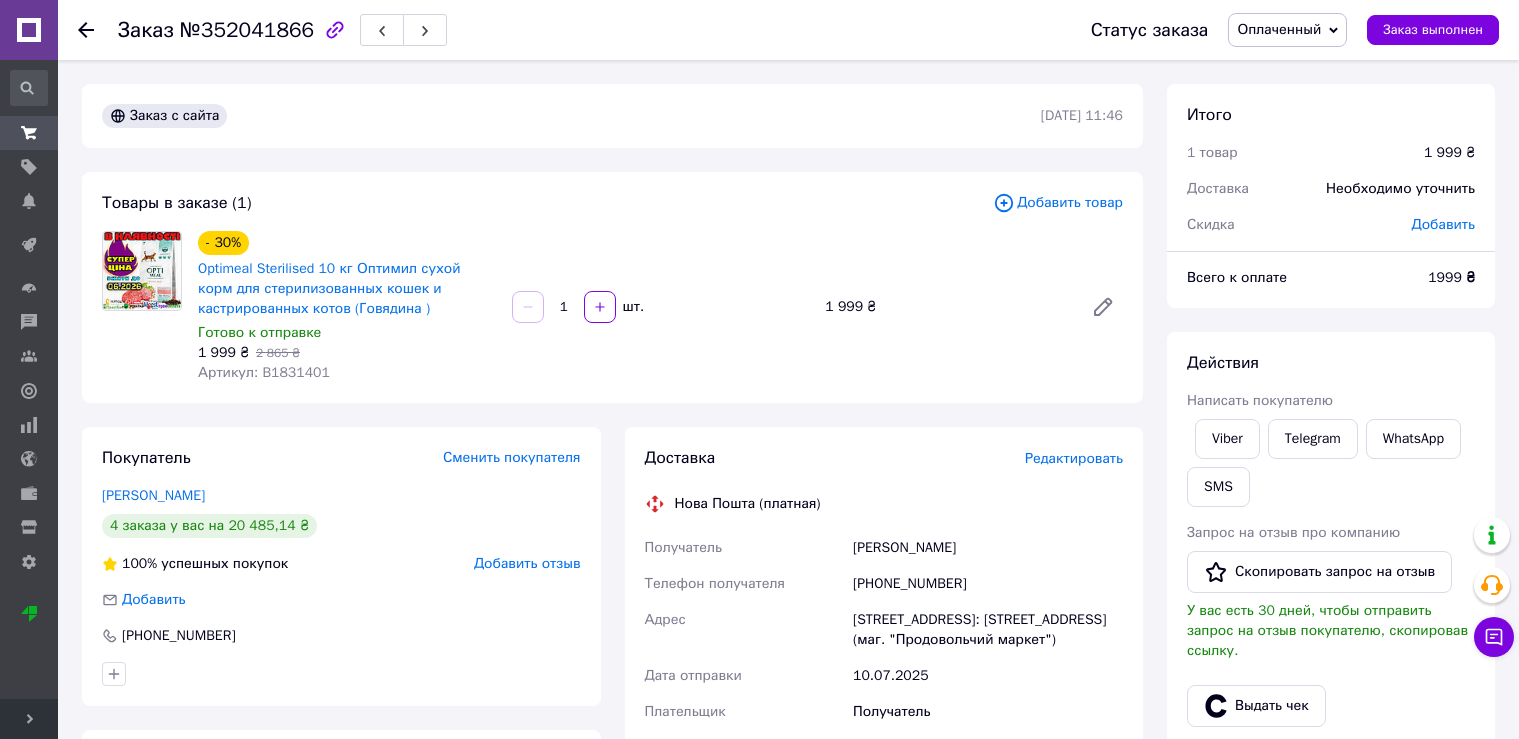 scroll, scrollTop: 0, scrollLeft: 0, axis: both 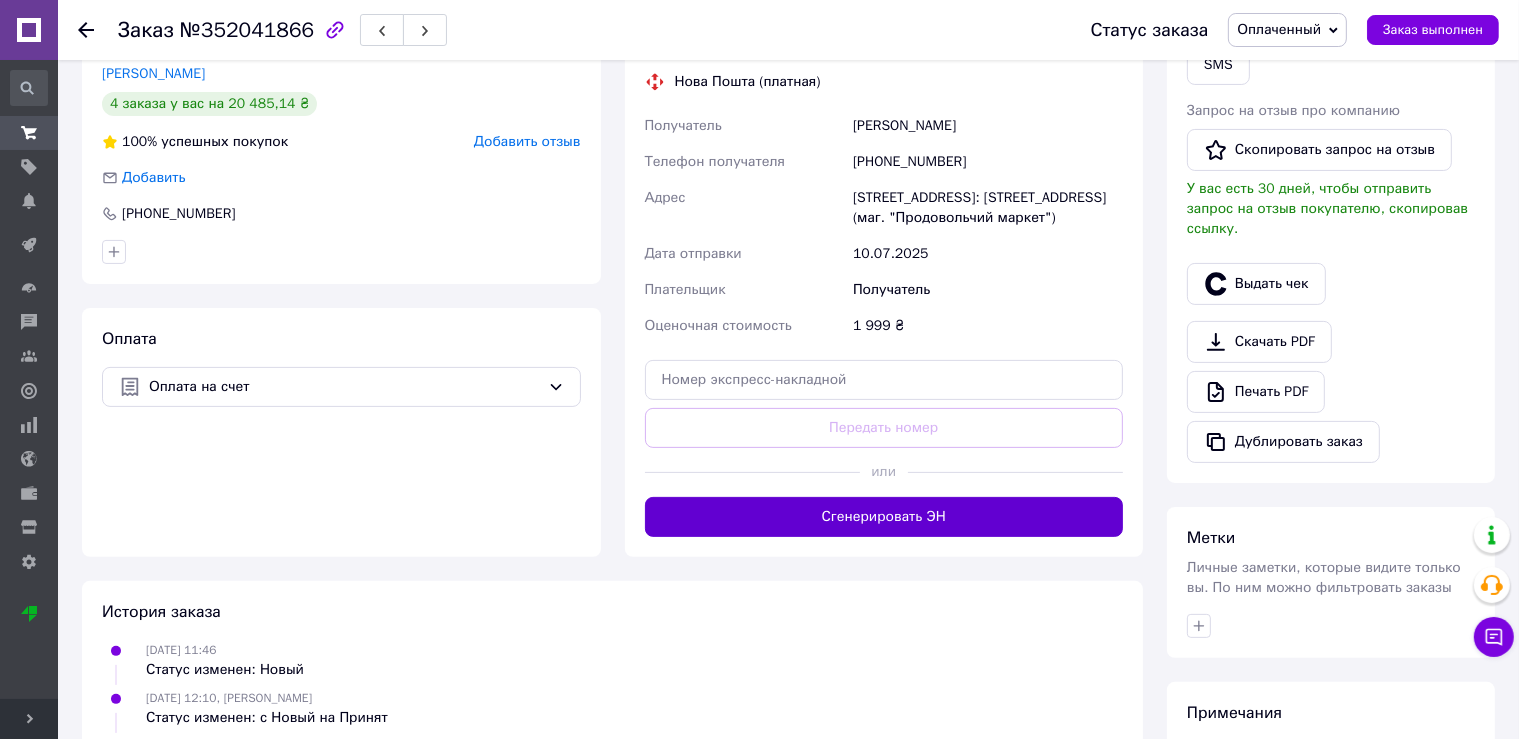 click on "Сгенерировать ЭН" at bounding box center (884, 517) 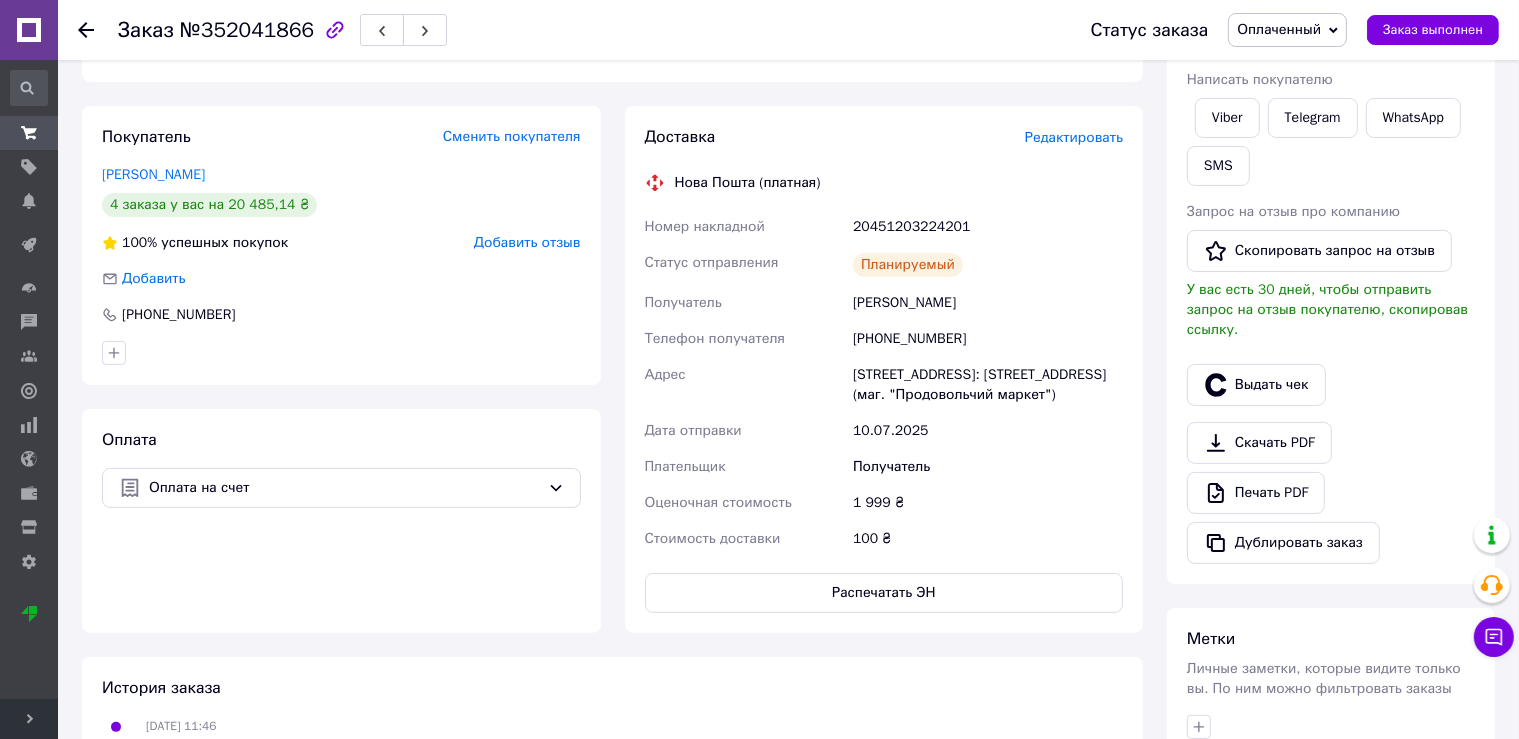 scroll, scrollTop: 316, scrollLeft: 0, axis: vertical 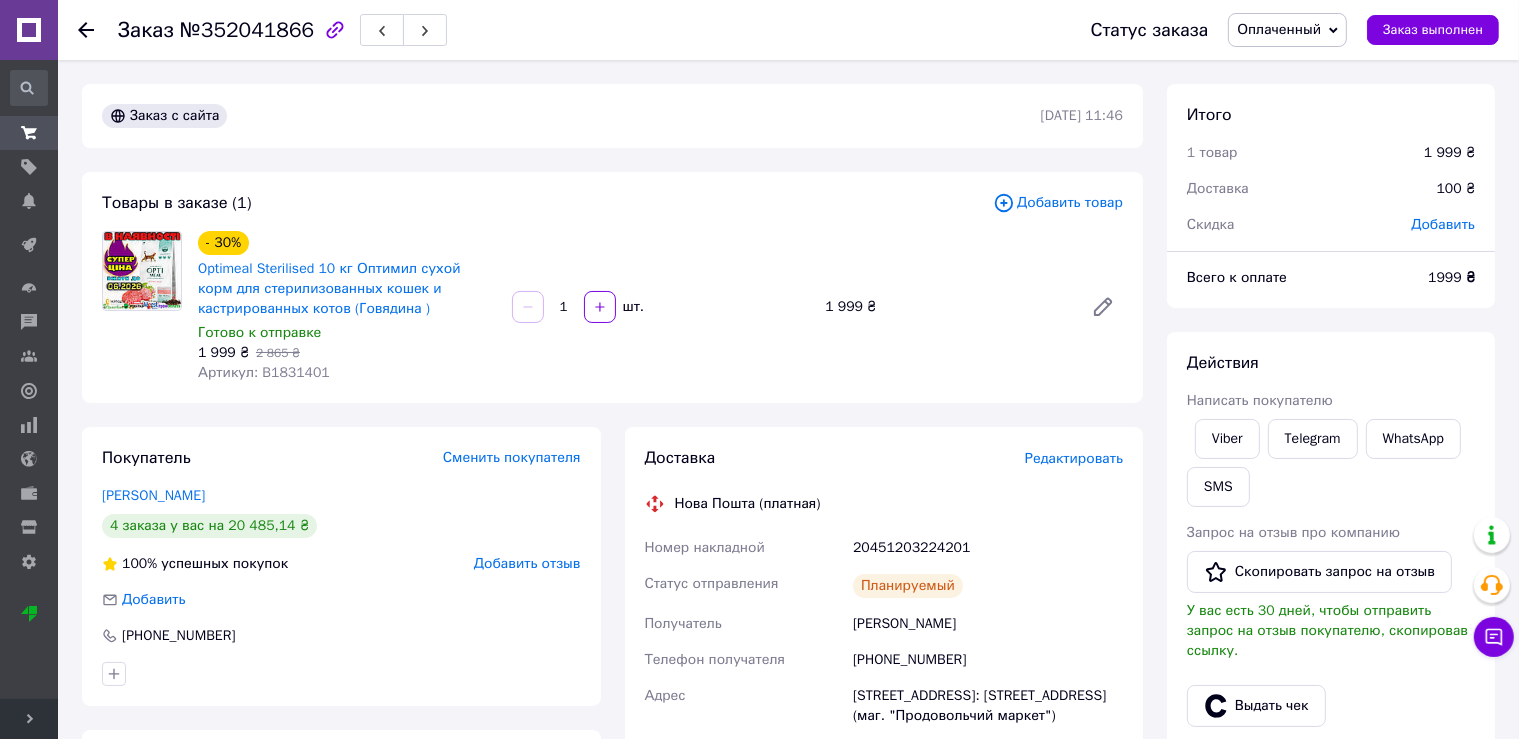 click on "Оплаченный" at bounding box center (1279, 29) 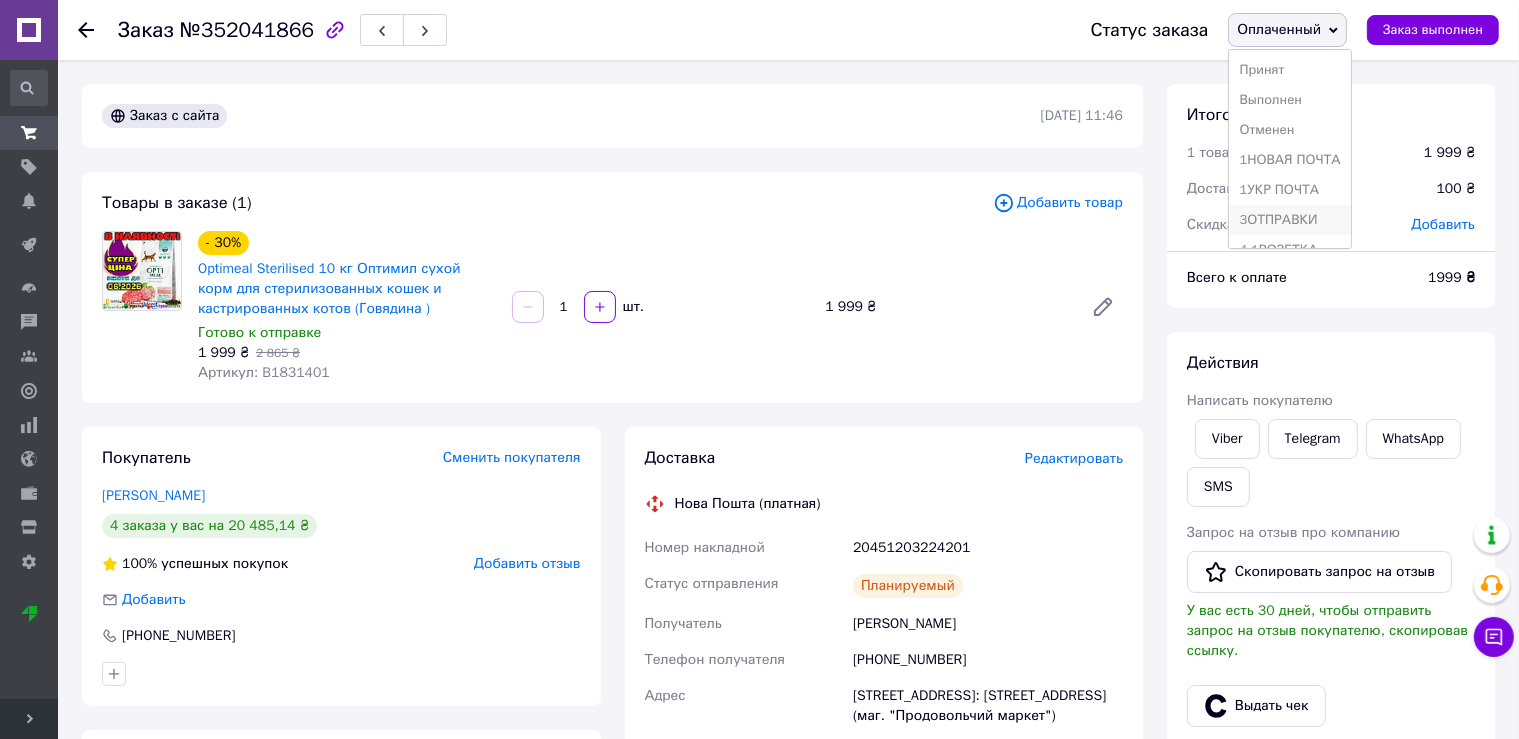click on "3ОТПРАВКИ" at bounding box center [1289, 220] 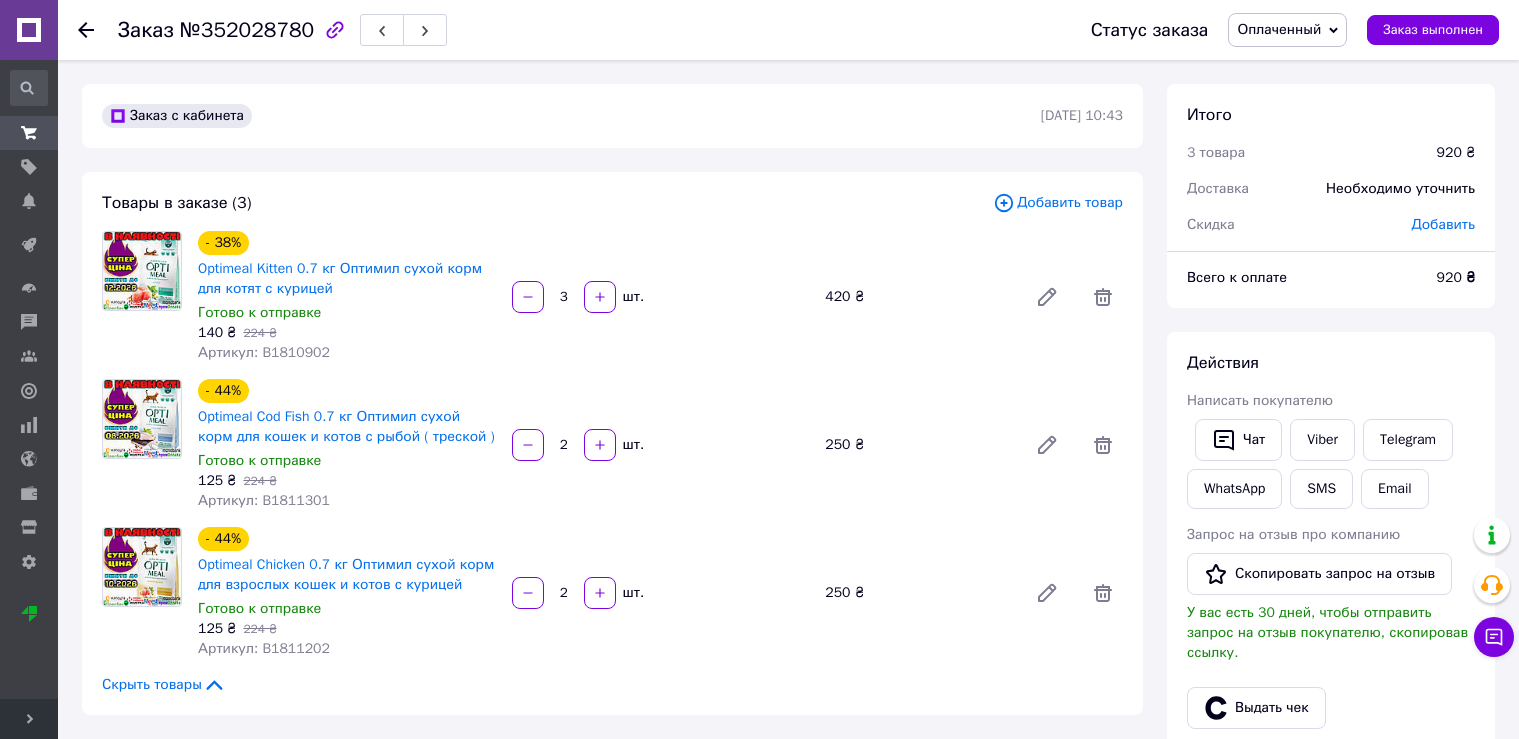 scroll, scrollTop: 0, scrollLeft: 0, axis: both 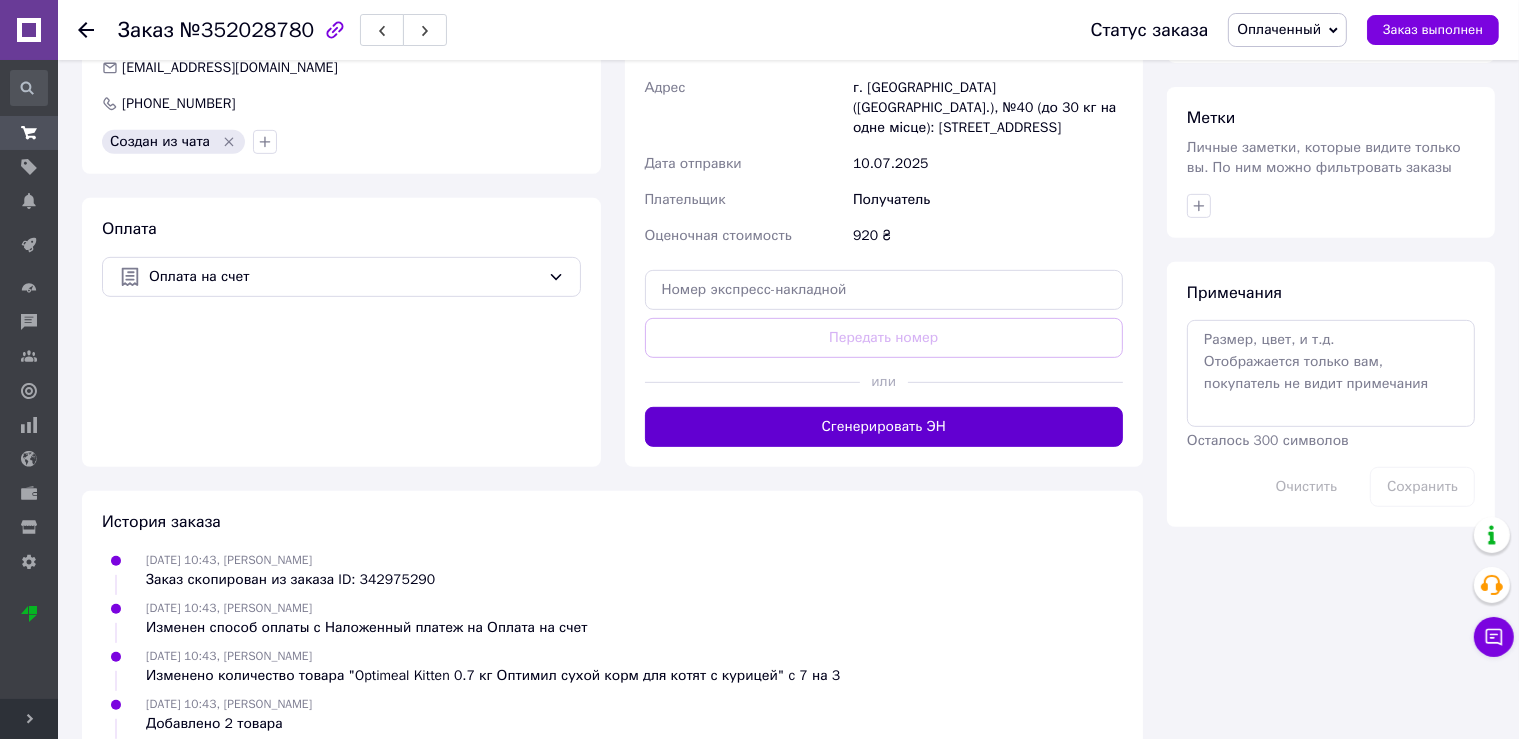 click on "Сгенерировать ЭН" at bounding box center [884, 427] 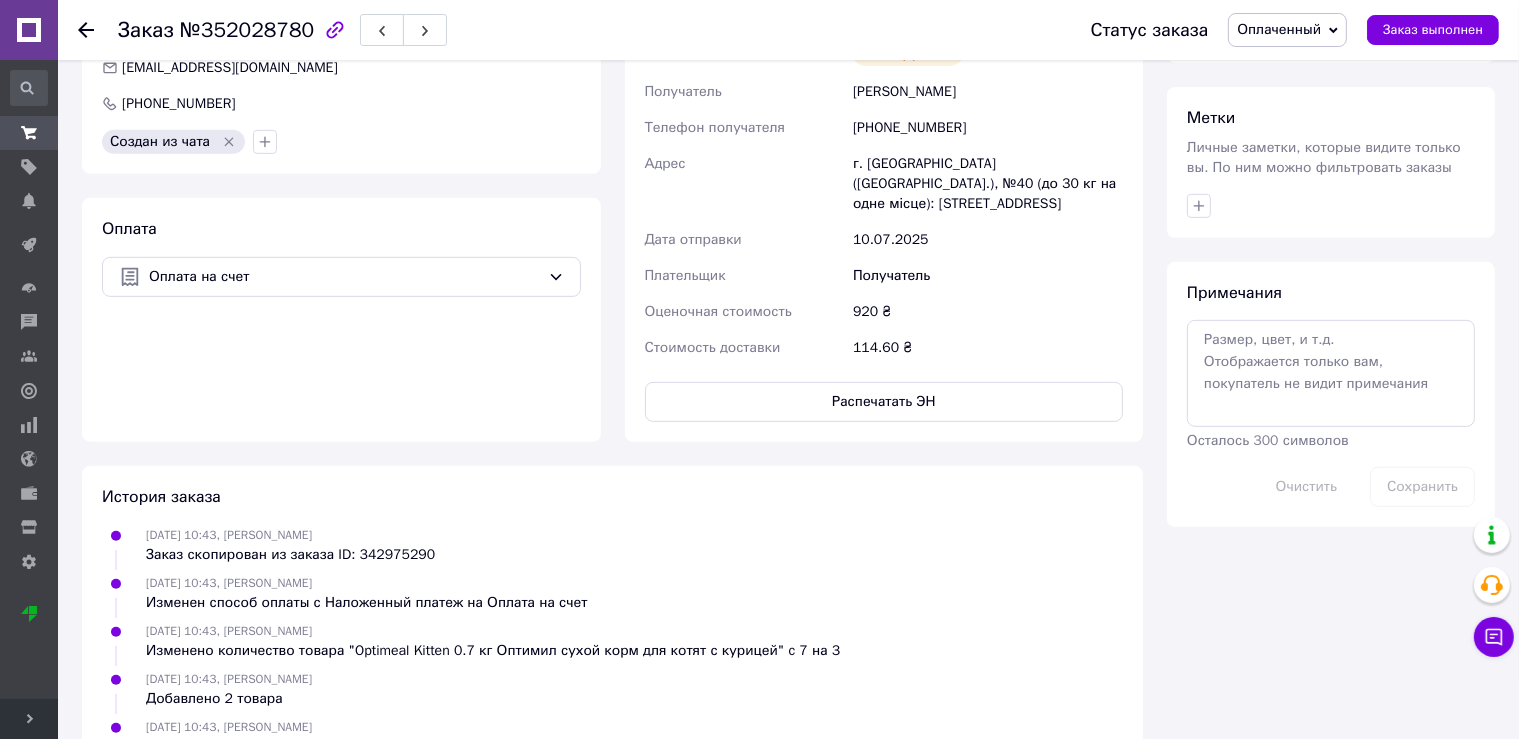scroll, scrollTop: 0, scrollLeft: 0, axis: both 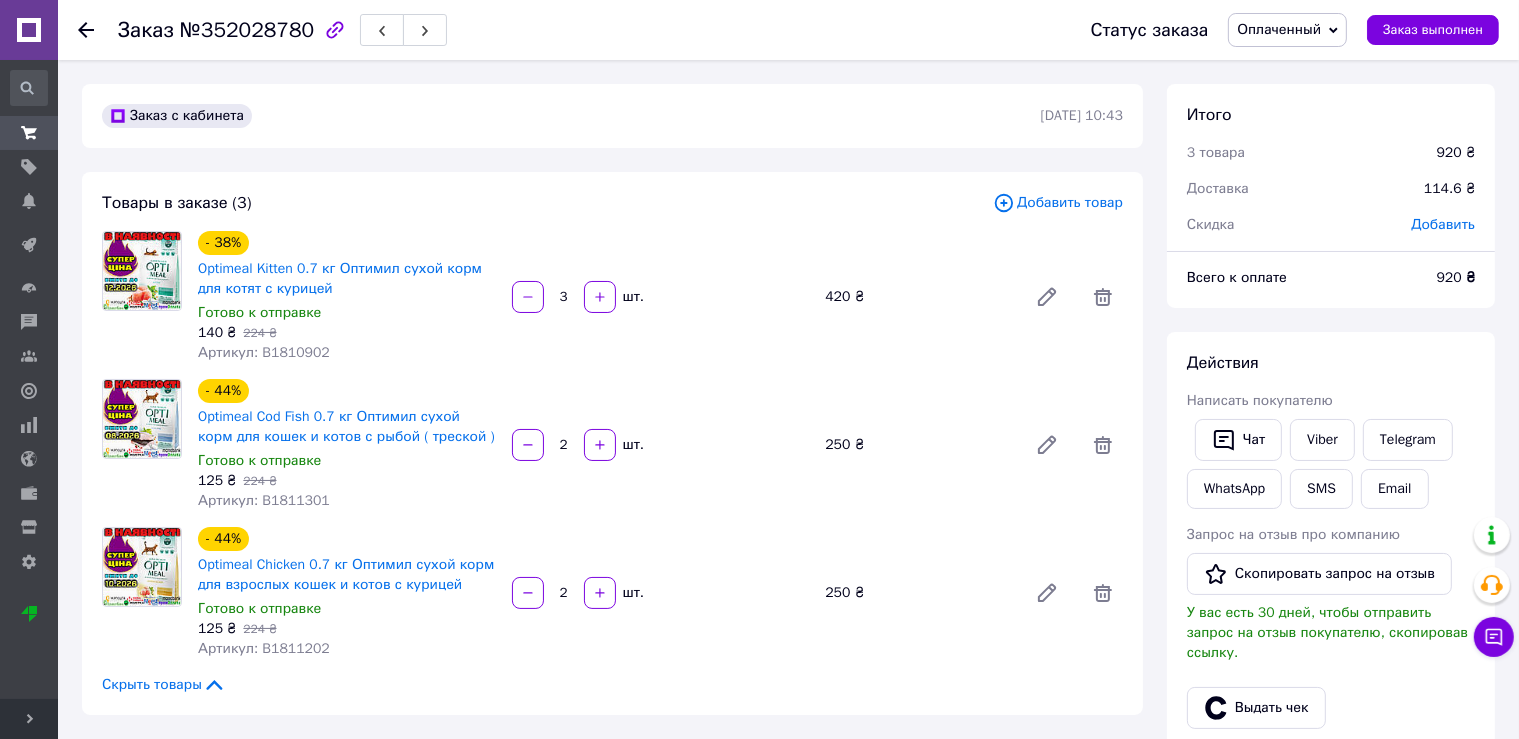 click on "Оплаченный" at bounding box center (1279, 29) 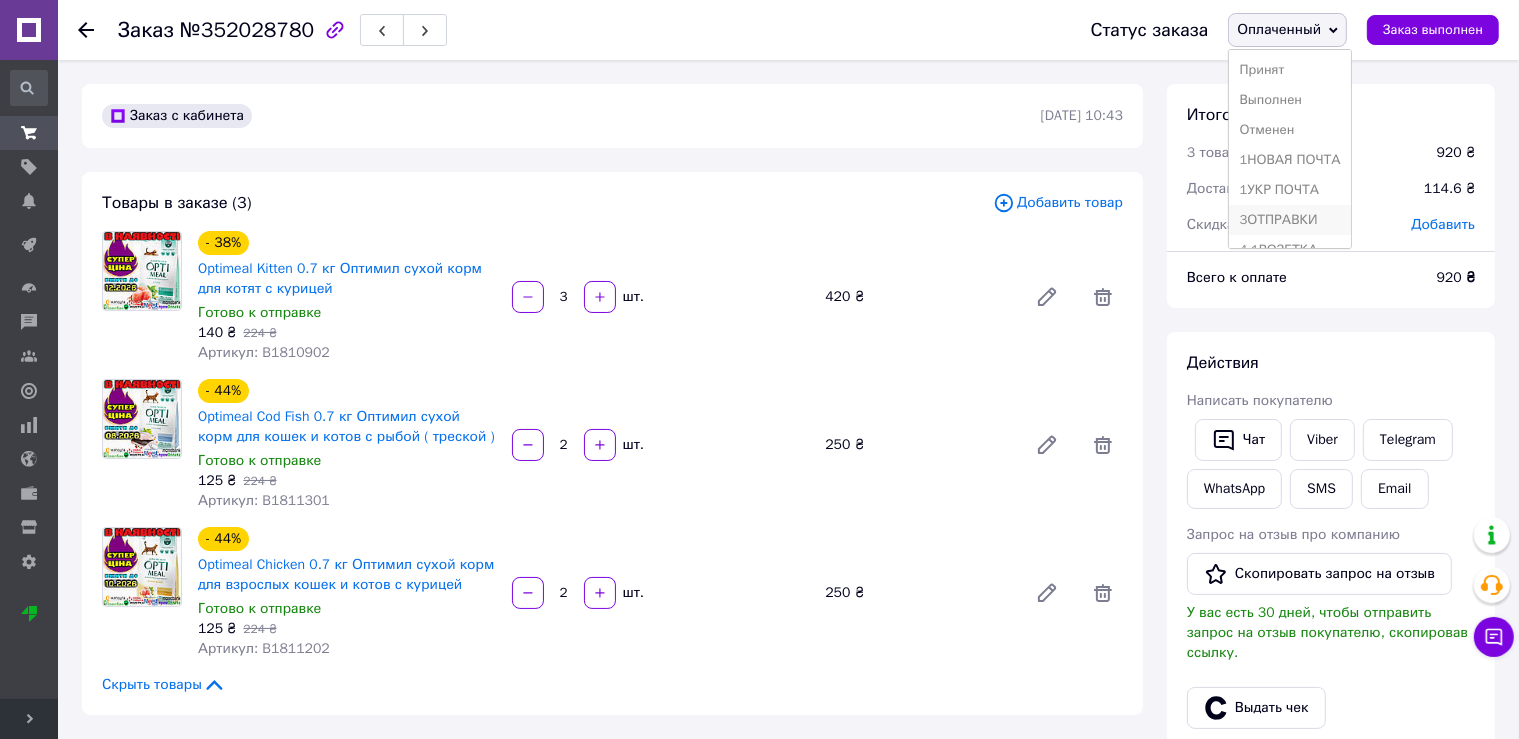 click on "3ОТПРАВКИ" at bounding box center (1289, 220) 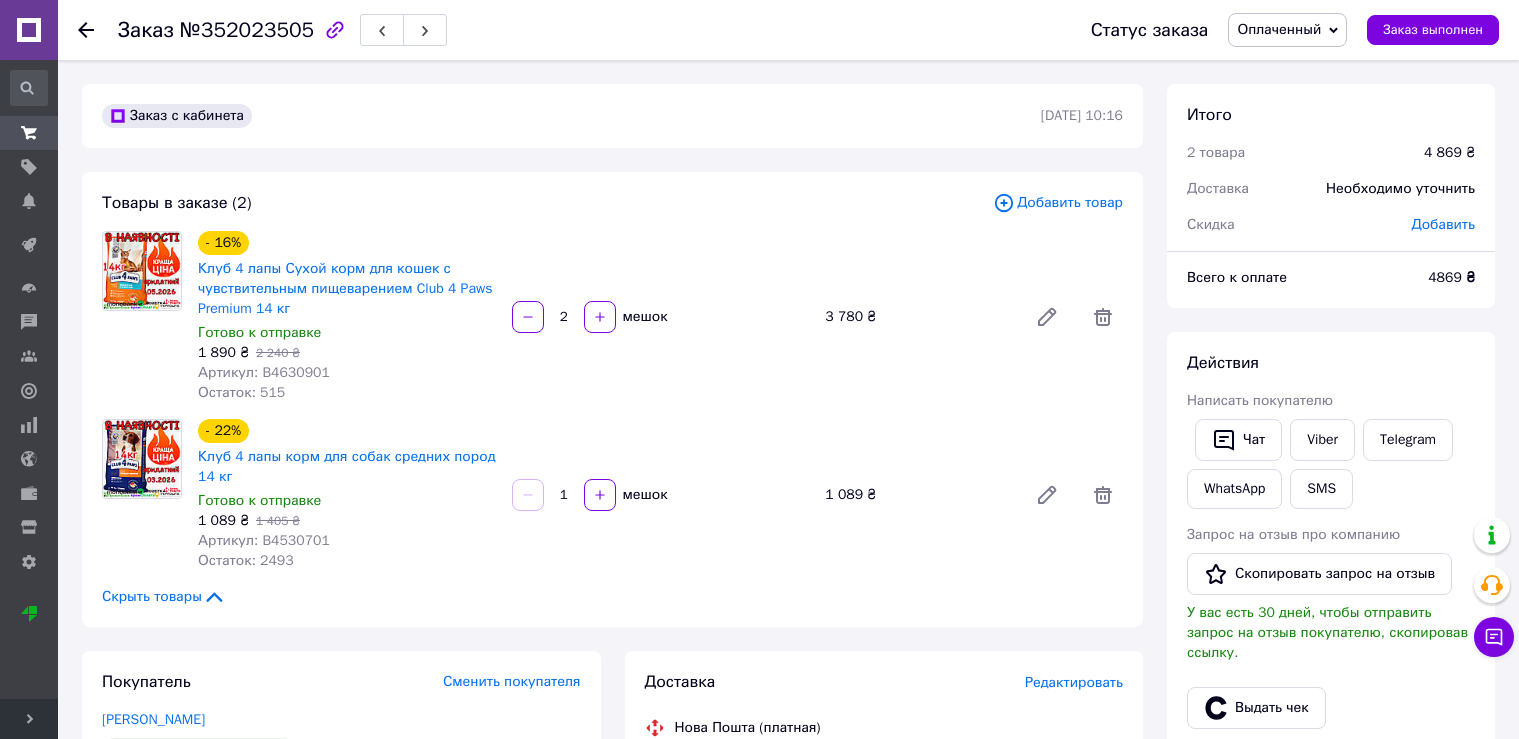 scroll, scrollTop: 0, scrollLeft: 0, axis: both 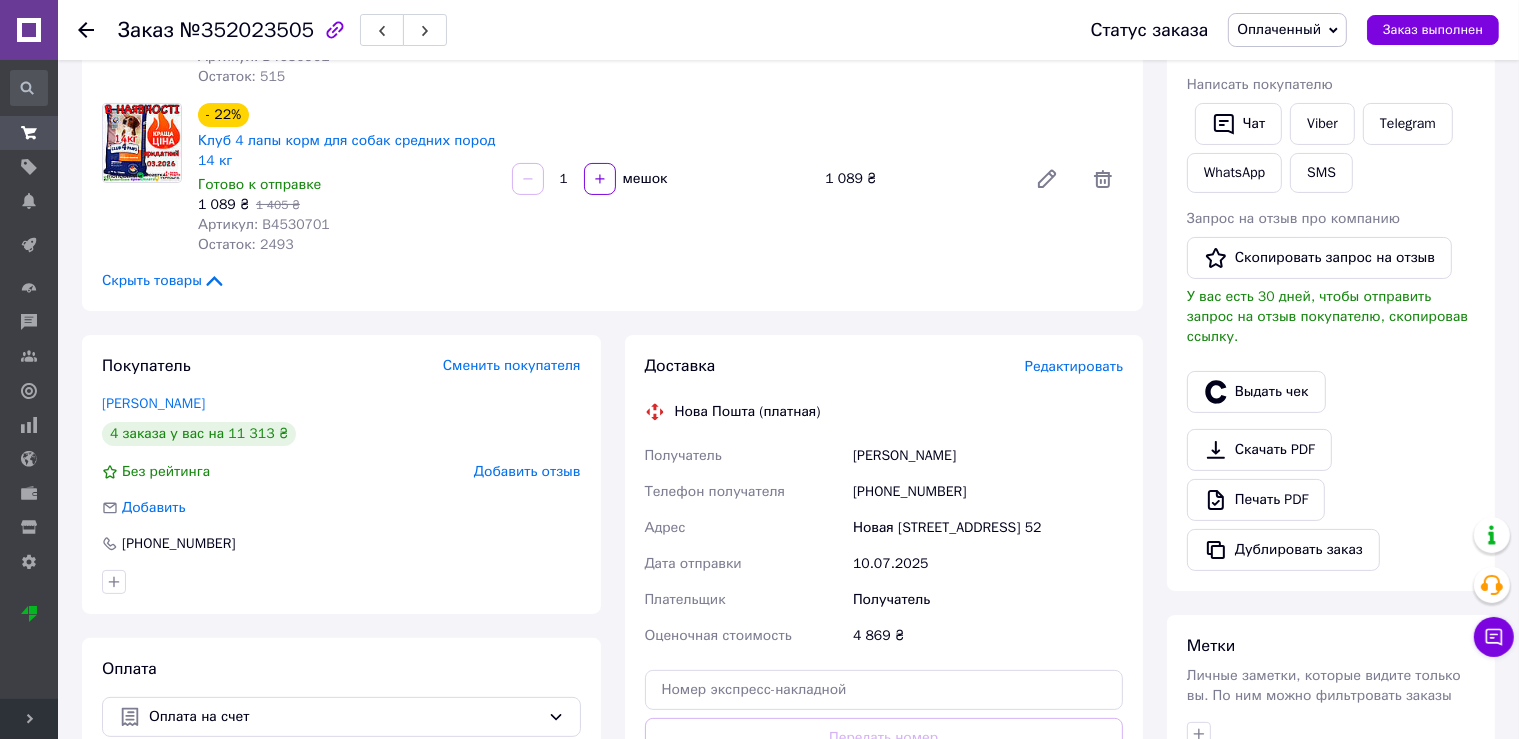 click on "Редактировать" at bounding box center [1074, 366] 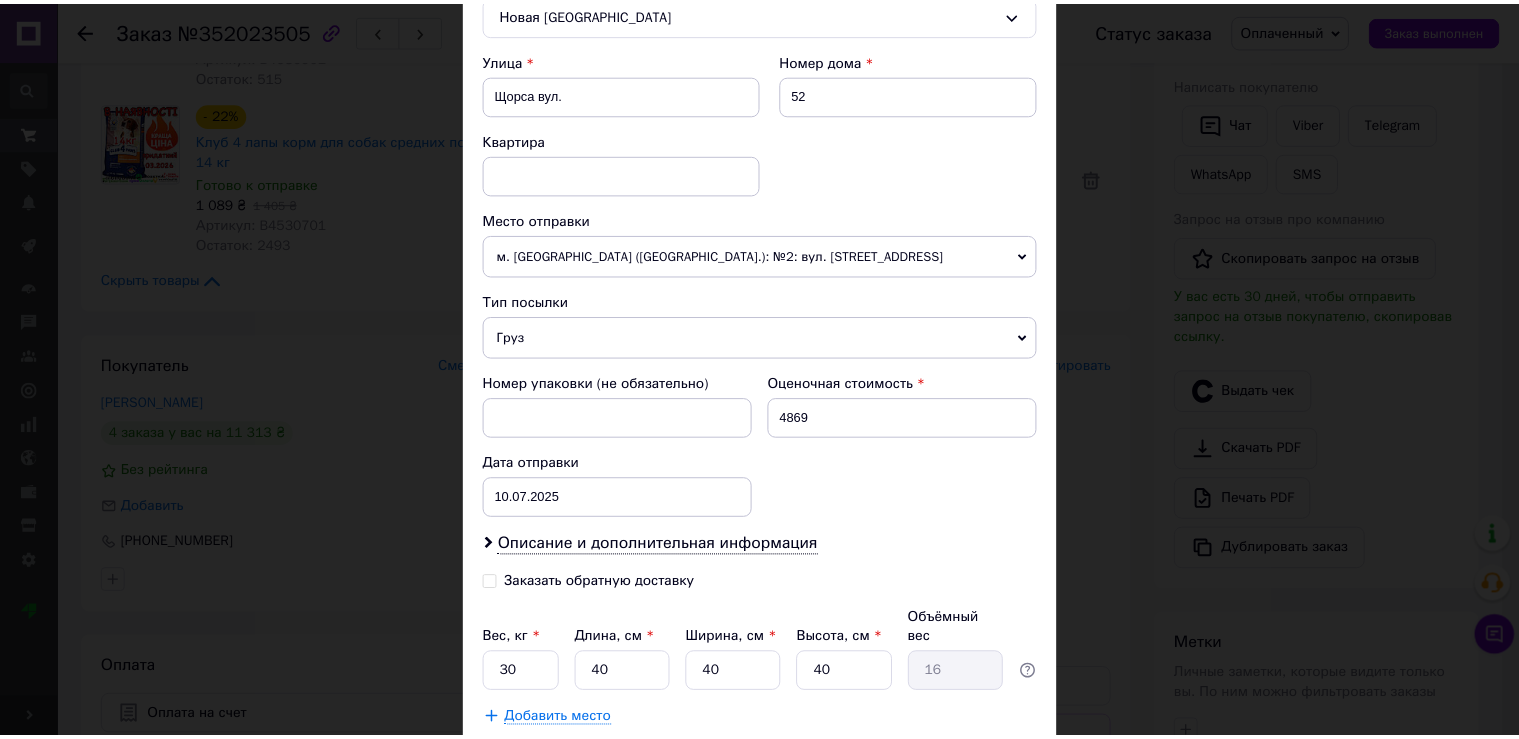 scroll, scrollTop: 662, scrollLeft: 0, axis: vertical 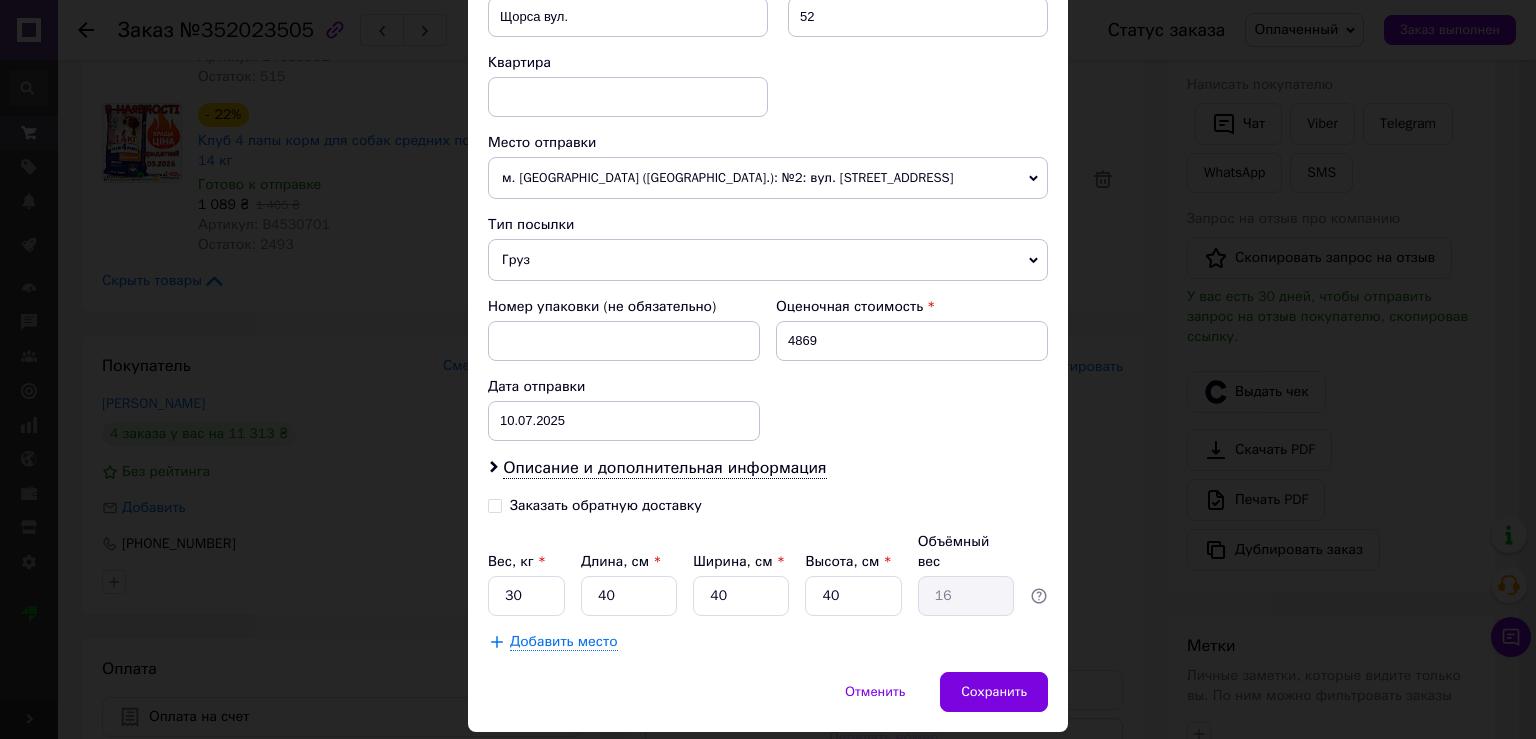 click on "Добавить место" at bounding box center (564, 642) 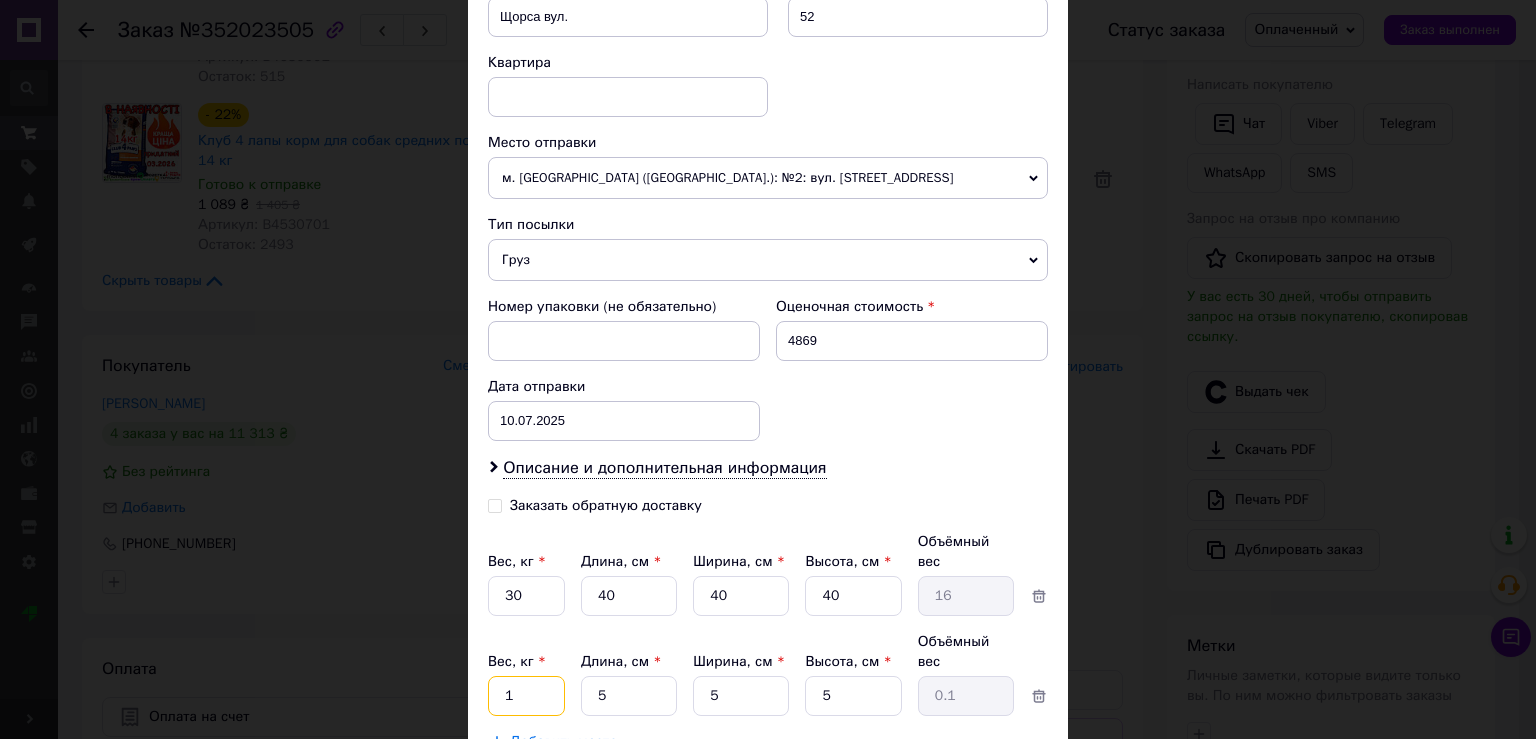 click on "1" at bounding box center (526, 596) 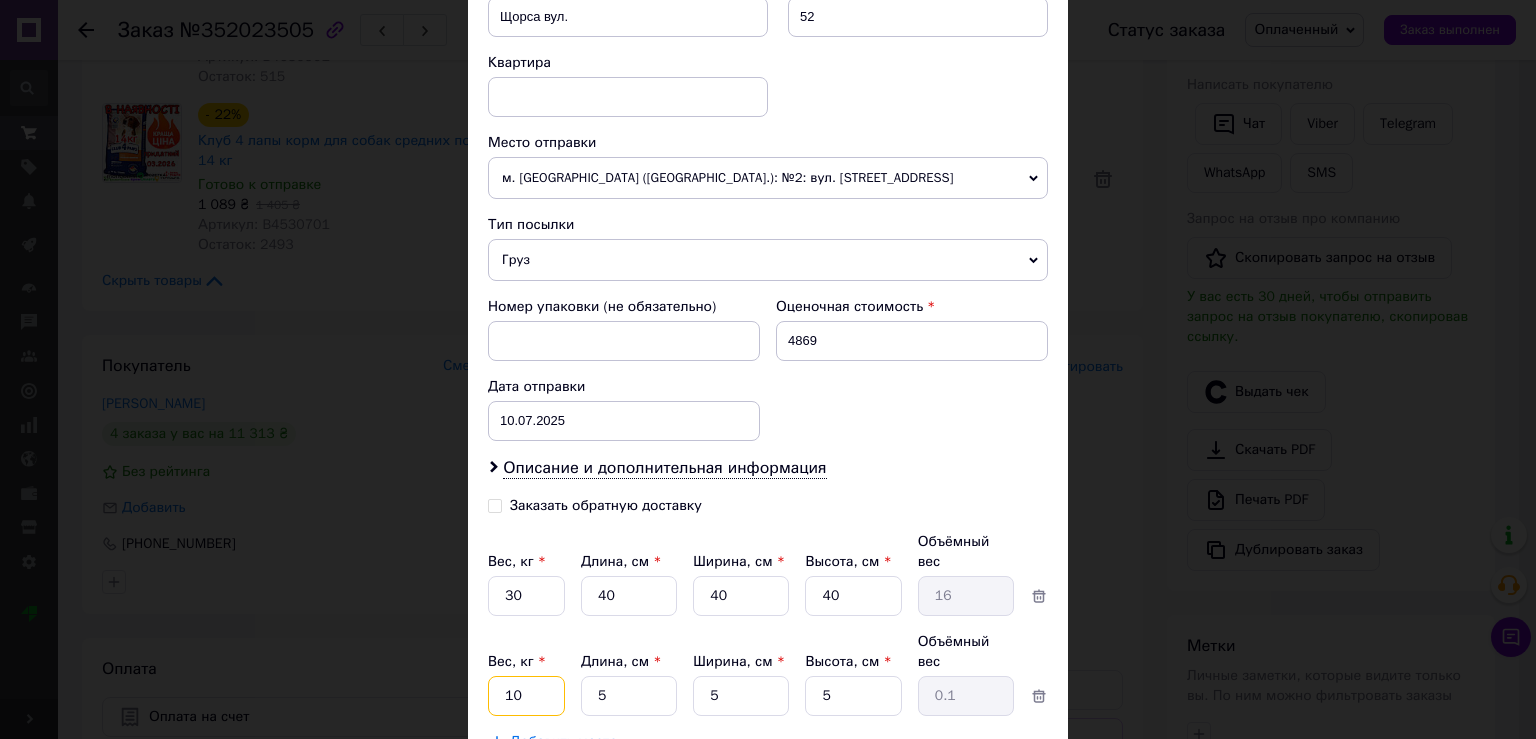 type on "10" 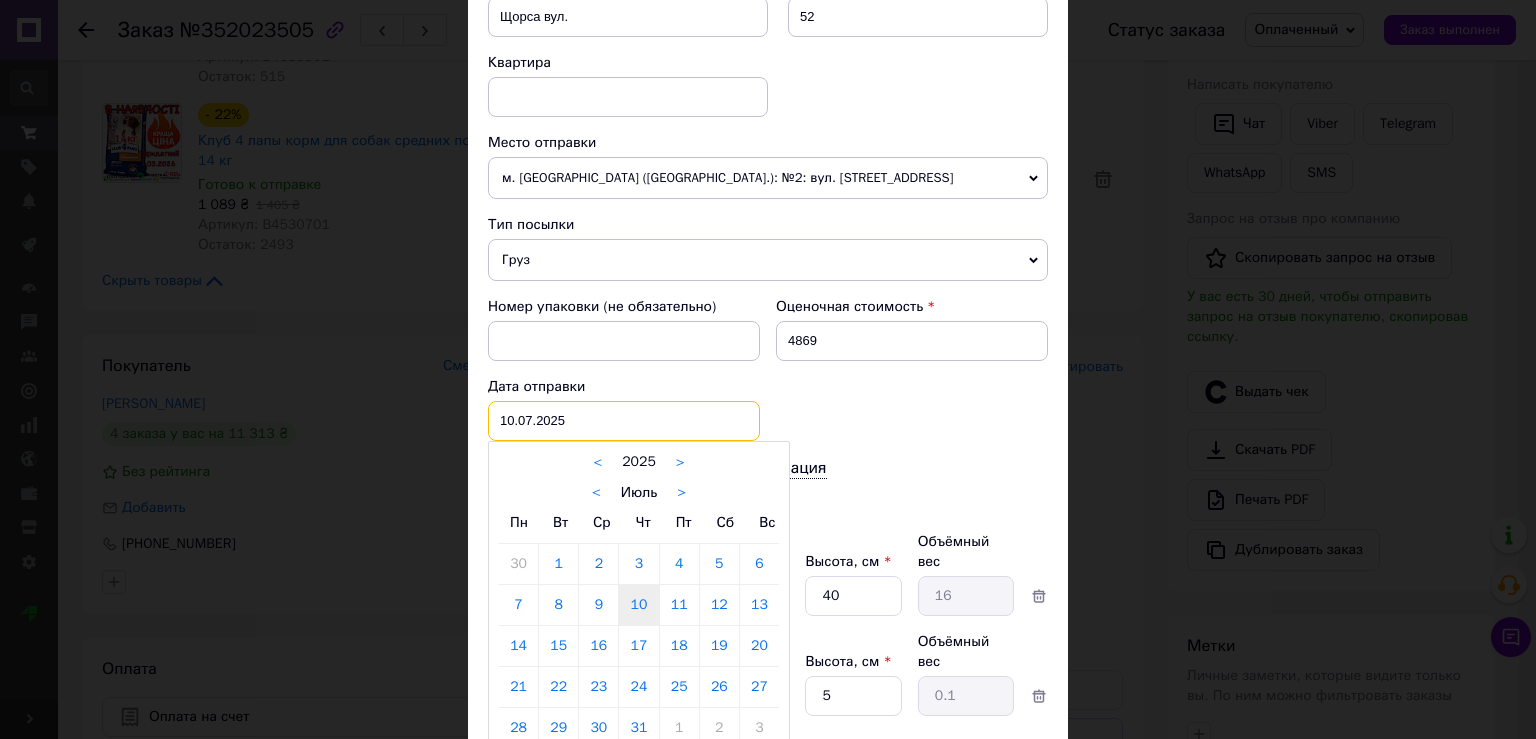 click on "10.07.2025" at bounding box center (624, 421) 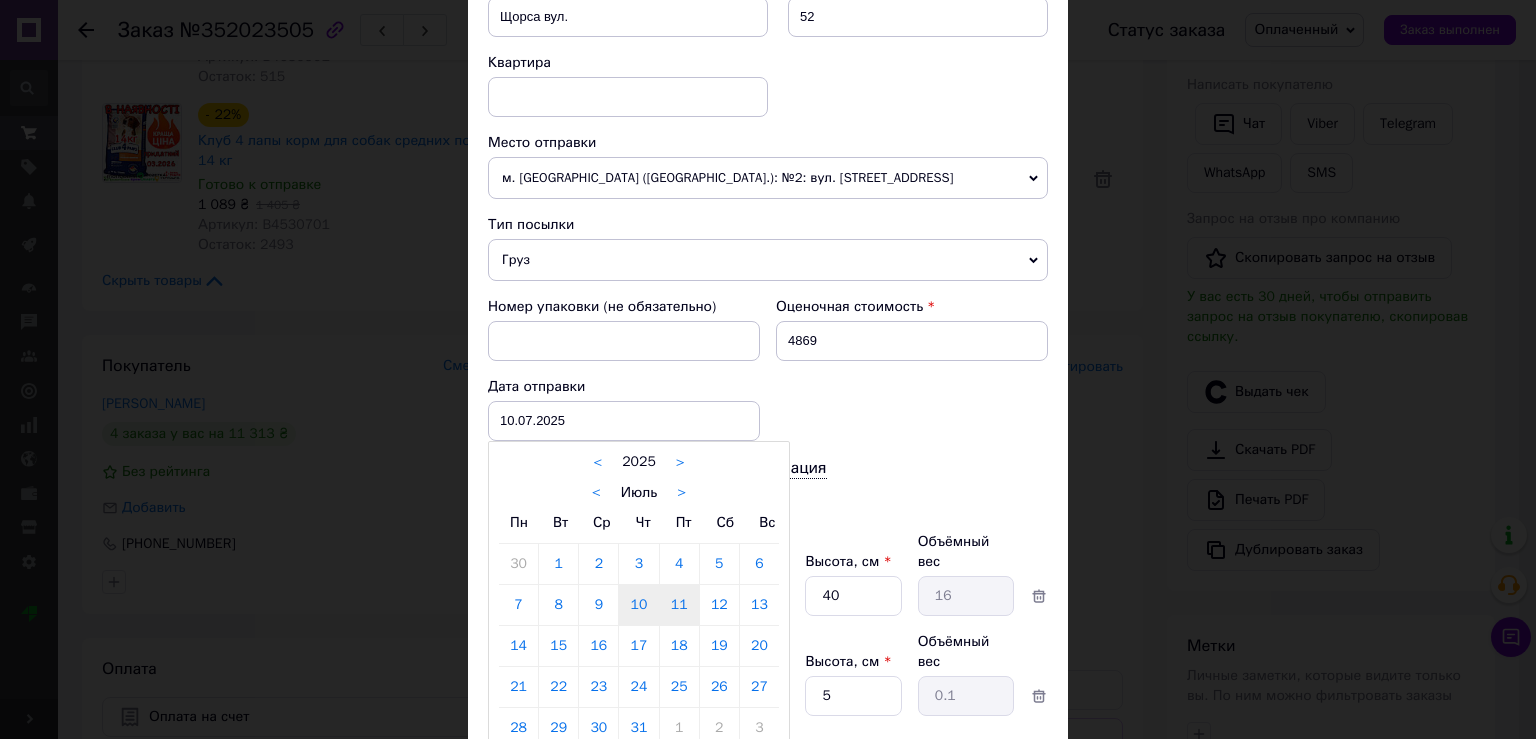 click on "11" at bounding box center [679, 605] 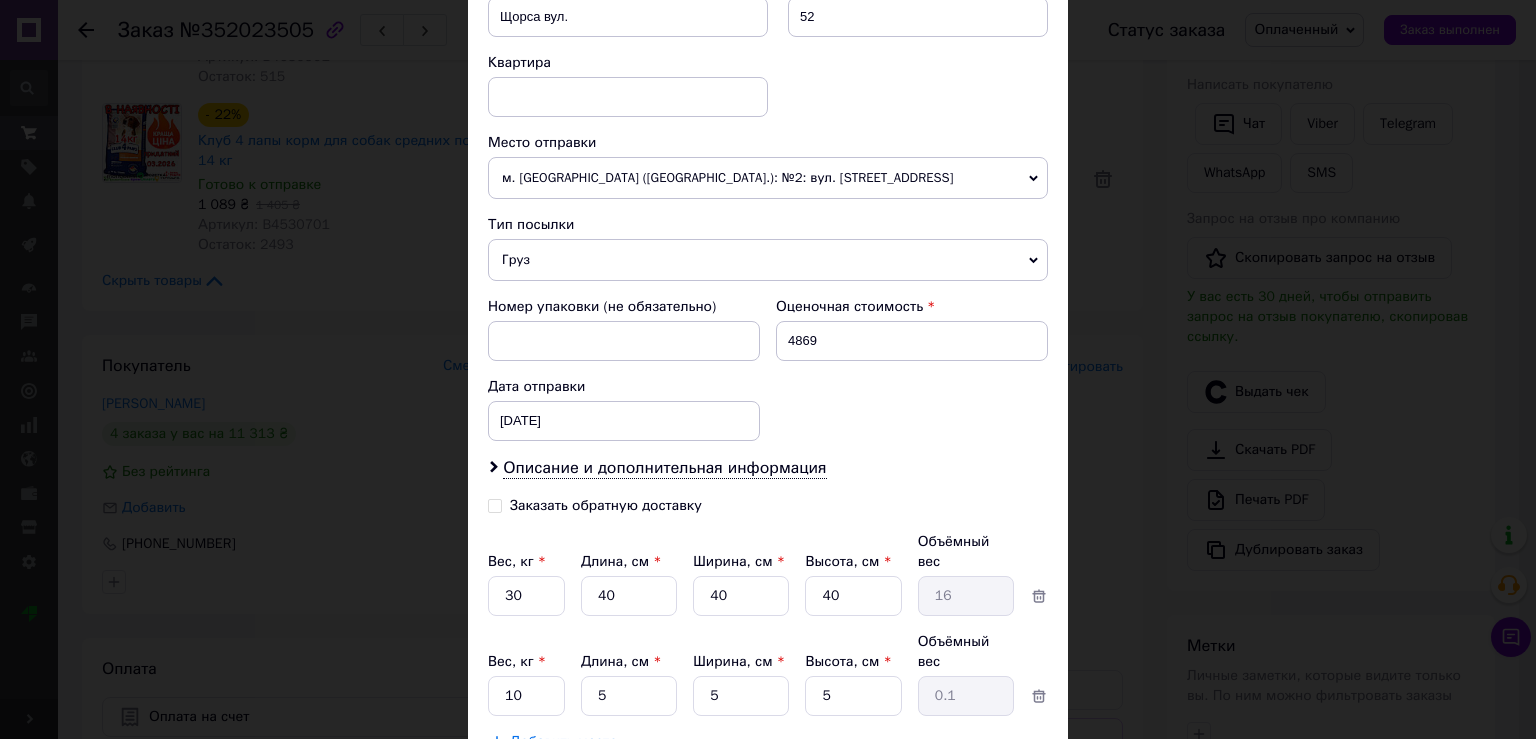 click on "Сохранить" at bounding box center (994, 792) 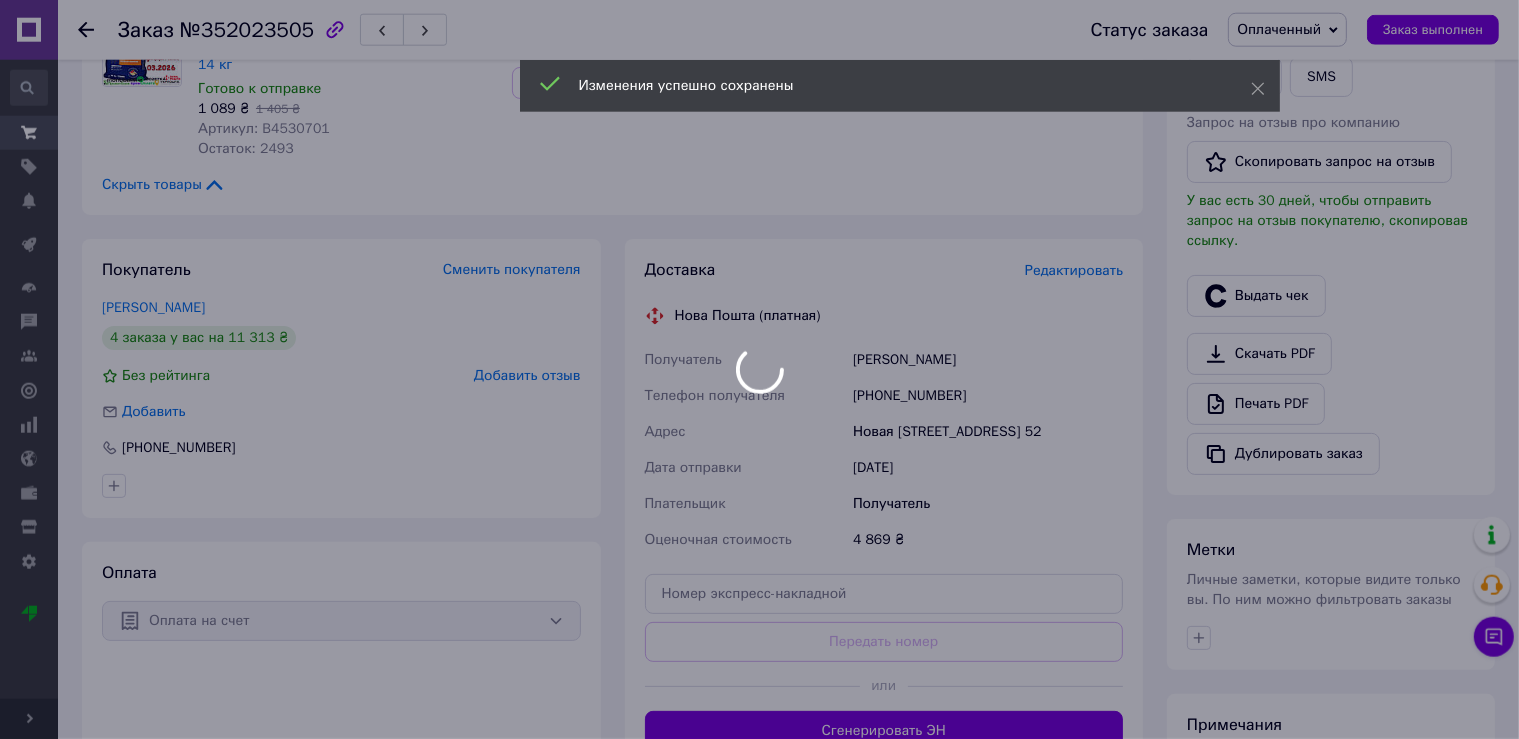 scroll, scrollTop: 633, scrollLeft: 0, axis: vertical 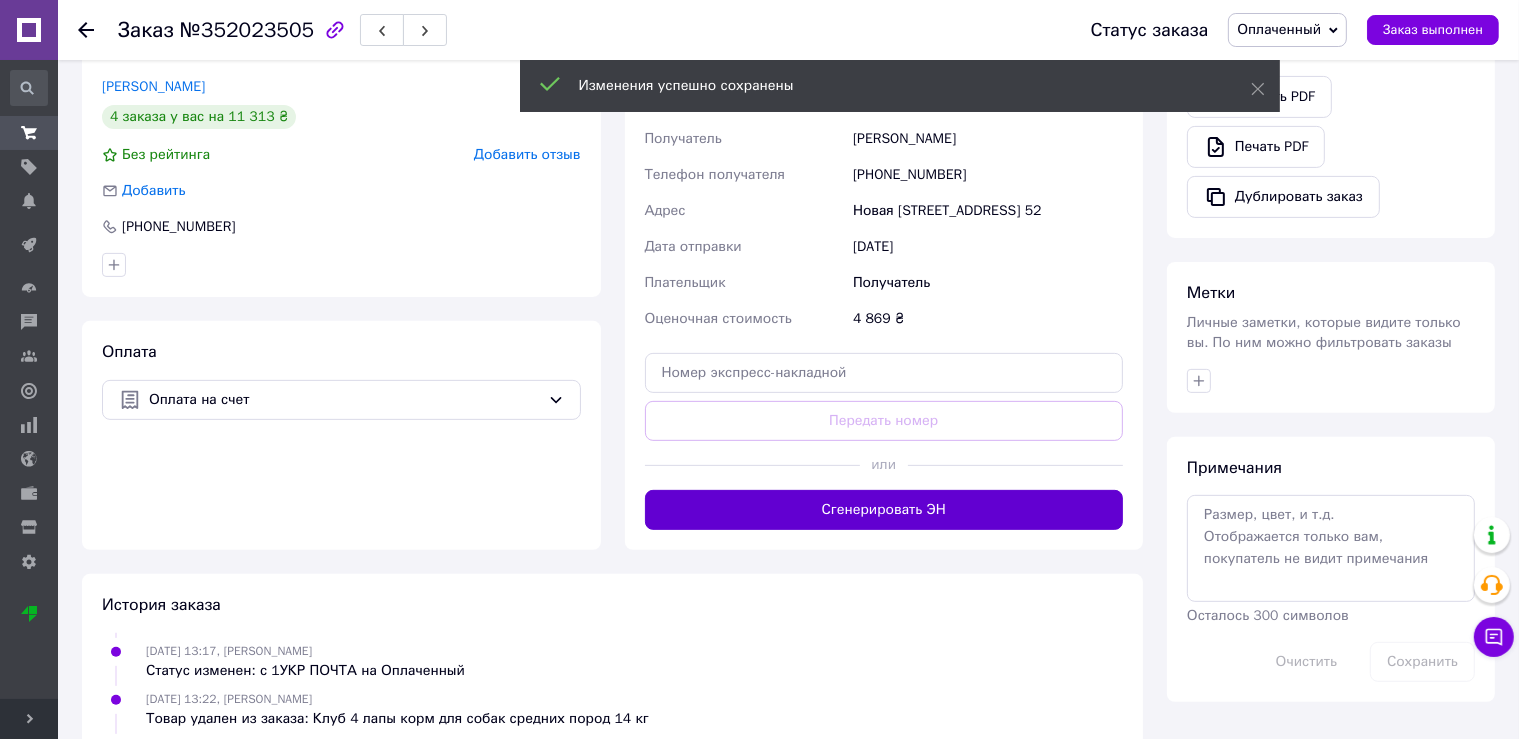 click on "Сгенерировать ЭН" at bounding box center [884, 510] 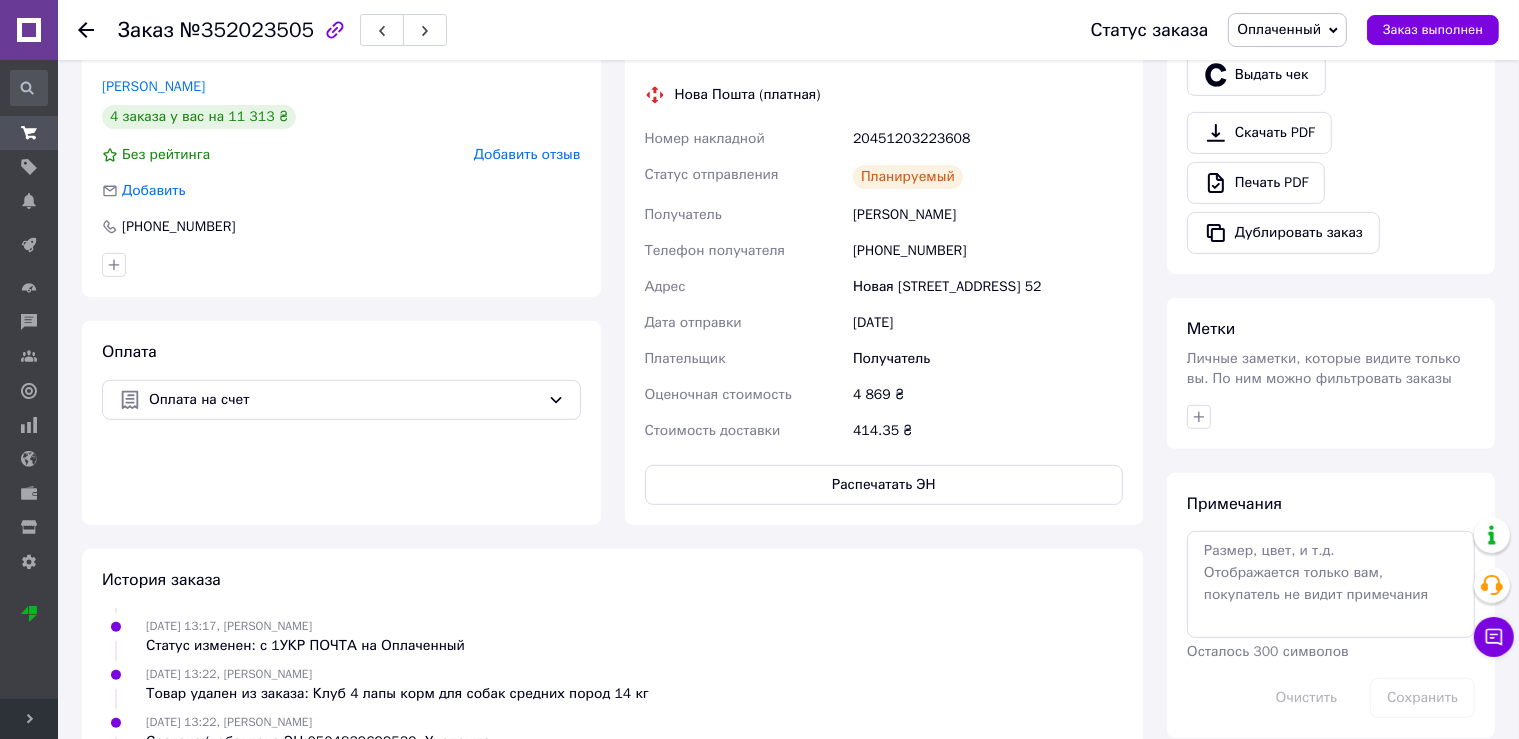 scroll, scrollTop: 320, scrollLeft: 0, axis: vertical 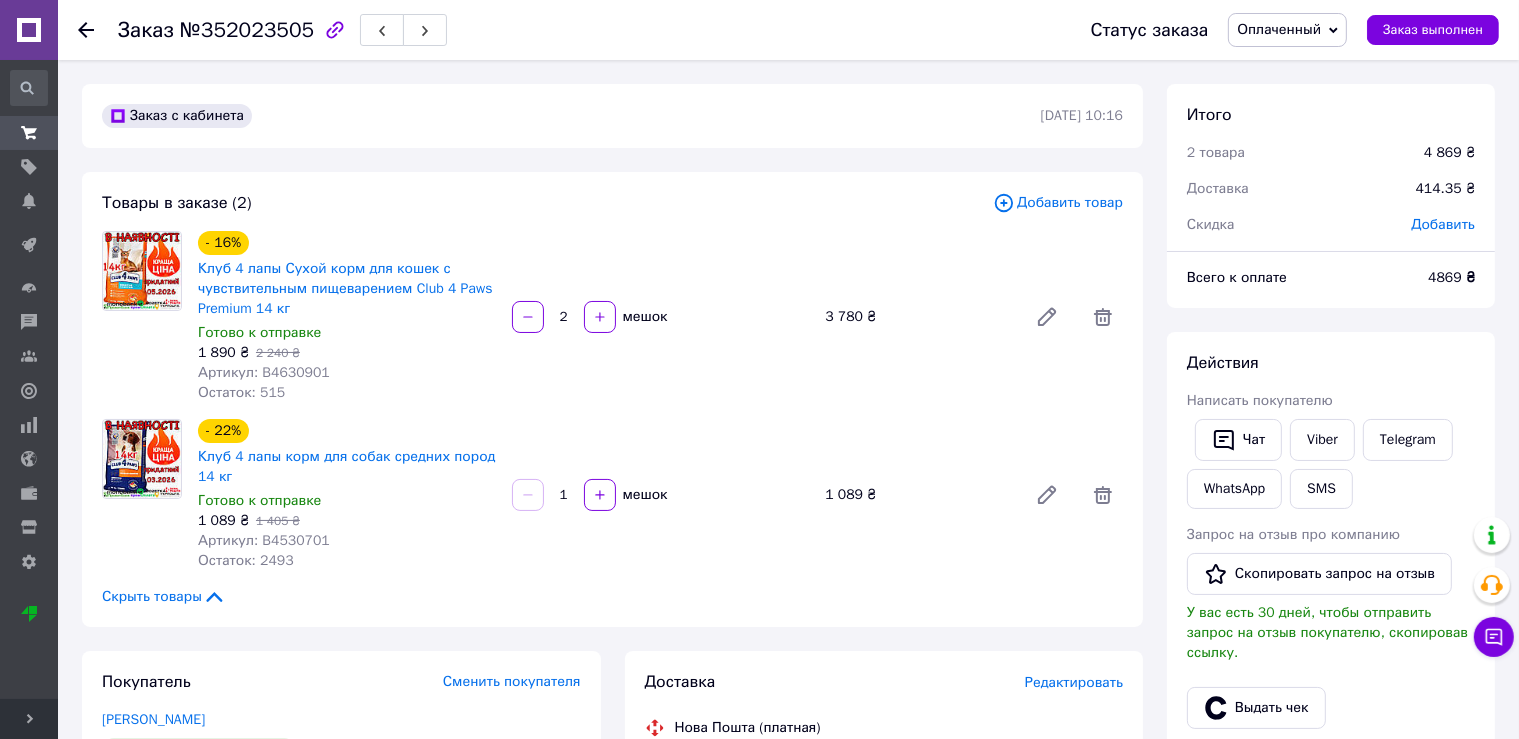 click on "Оплаченный" at bounding box center (1279, 29) 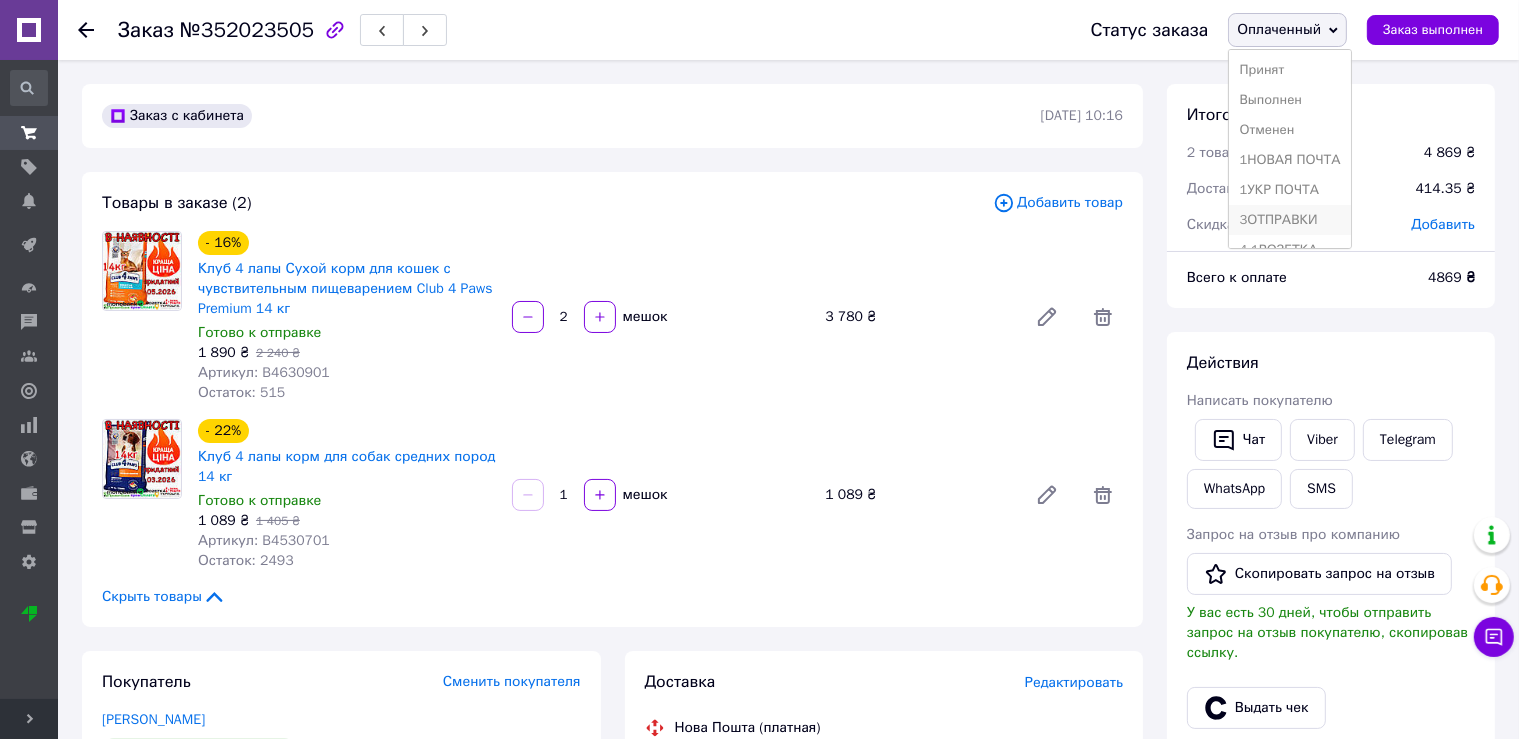 click on "3ОТПРАВКИ" at bounding box center (1289, 220) 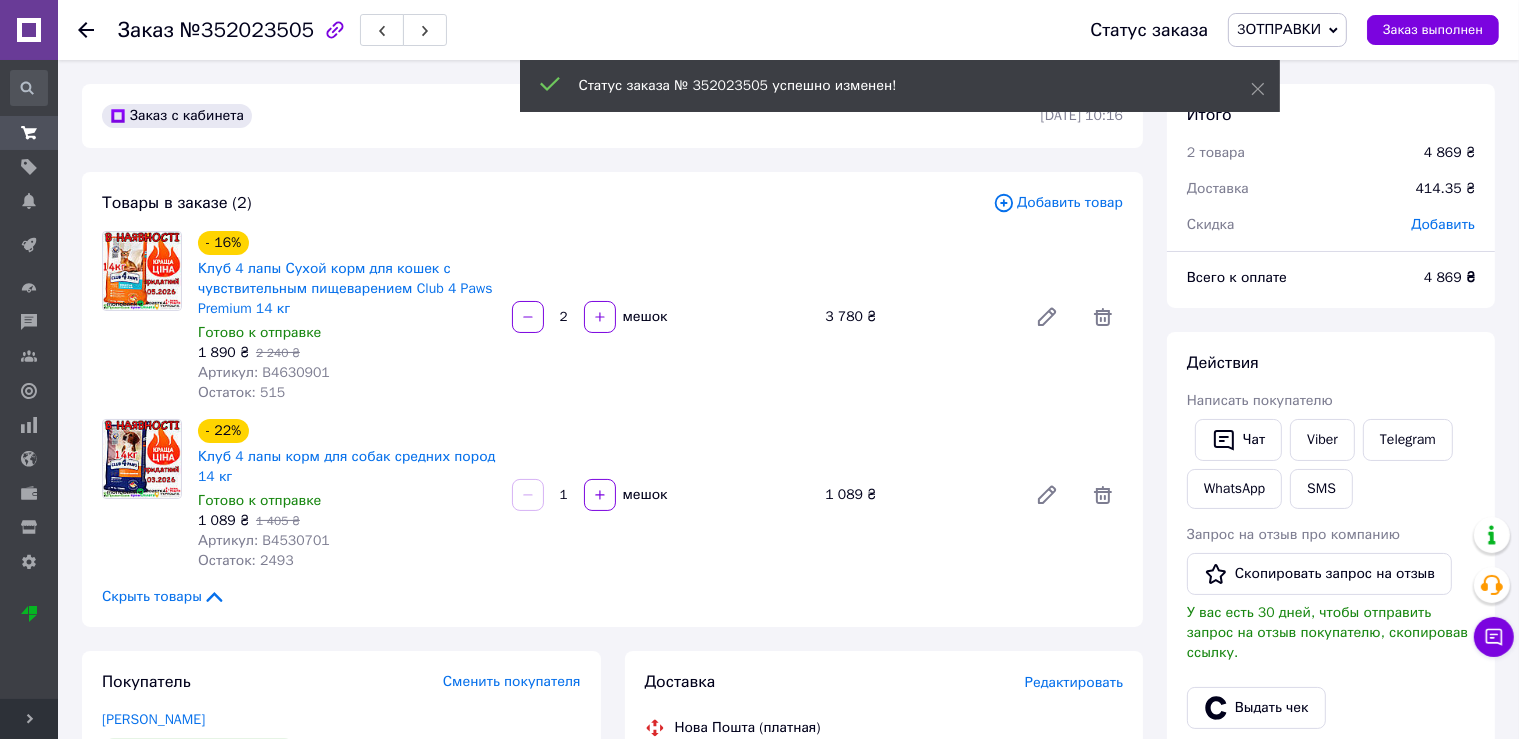 scroll, scrollTop: 368, scrollLeft: 0, axis: vertical 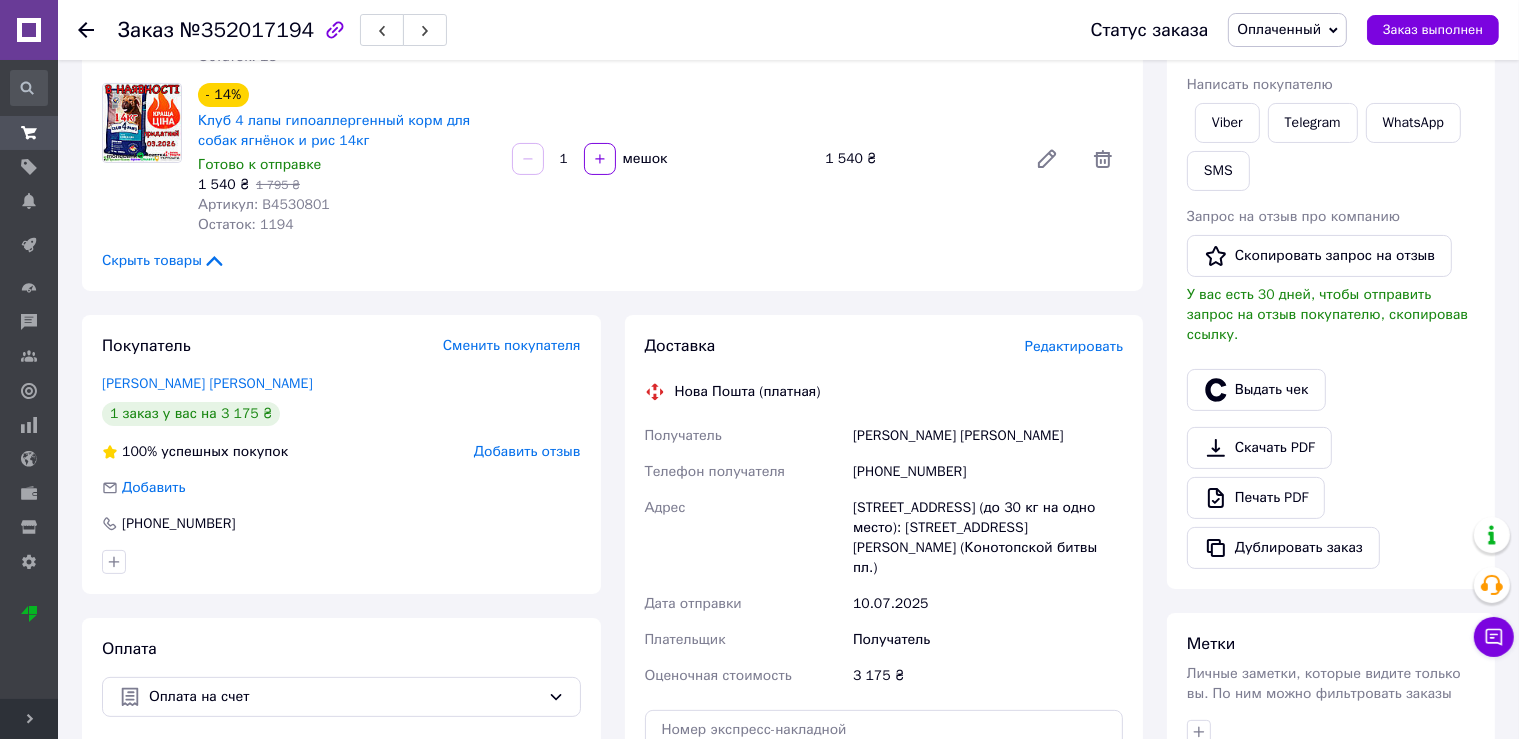 click on "Редактировать" at bounding box center [1074, 346] 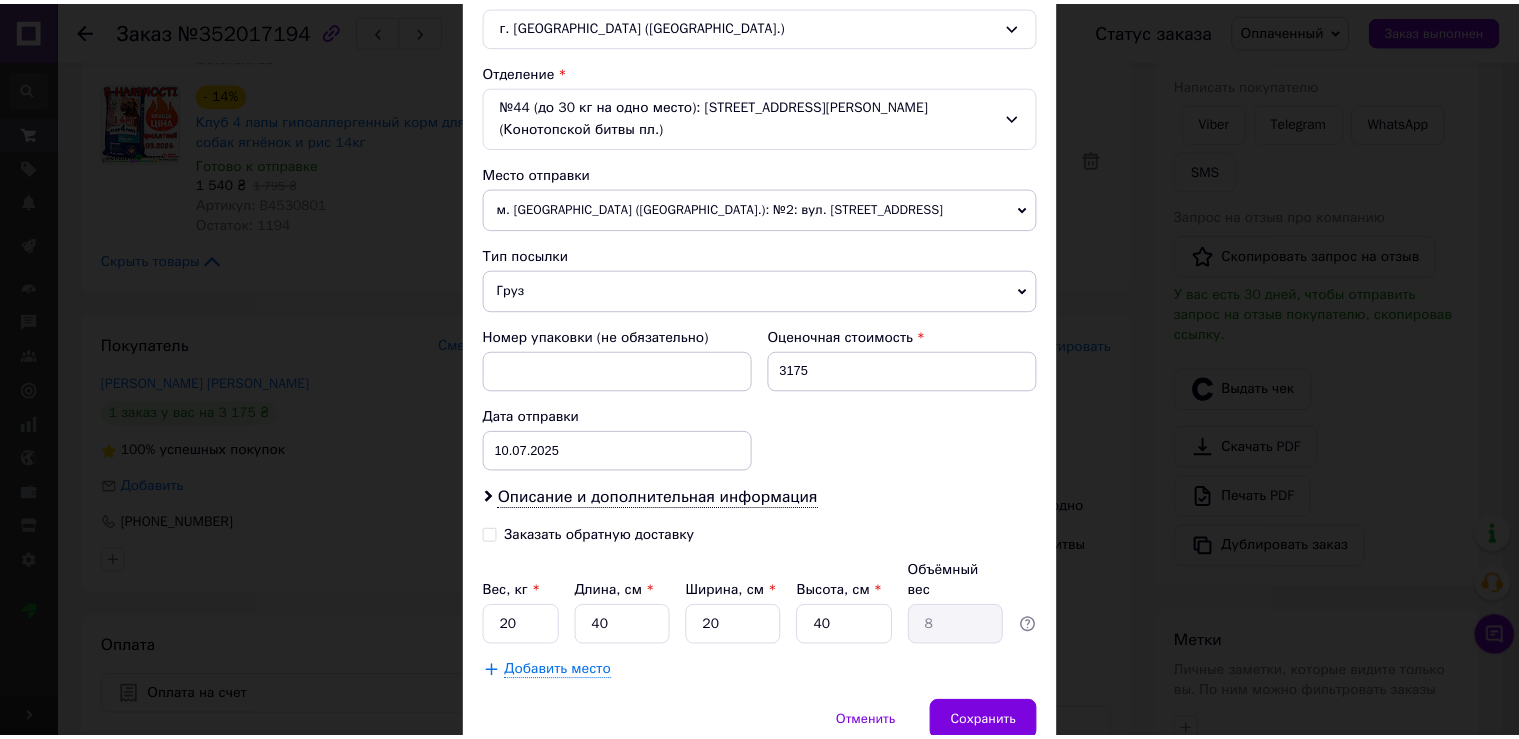 scroll, scrollTop: 619, scrollLeft: 0, axis: vertical 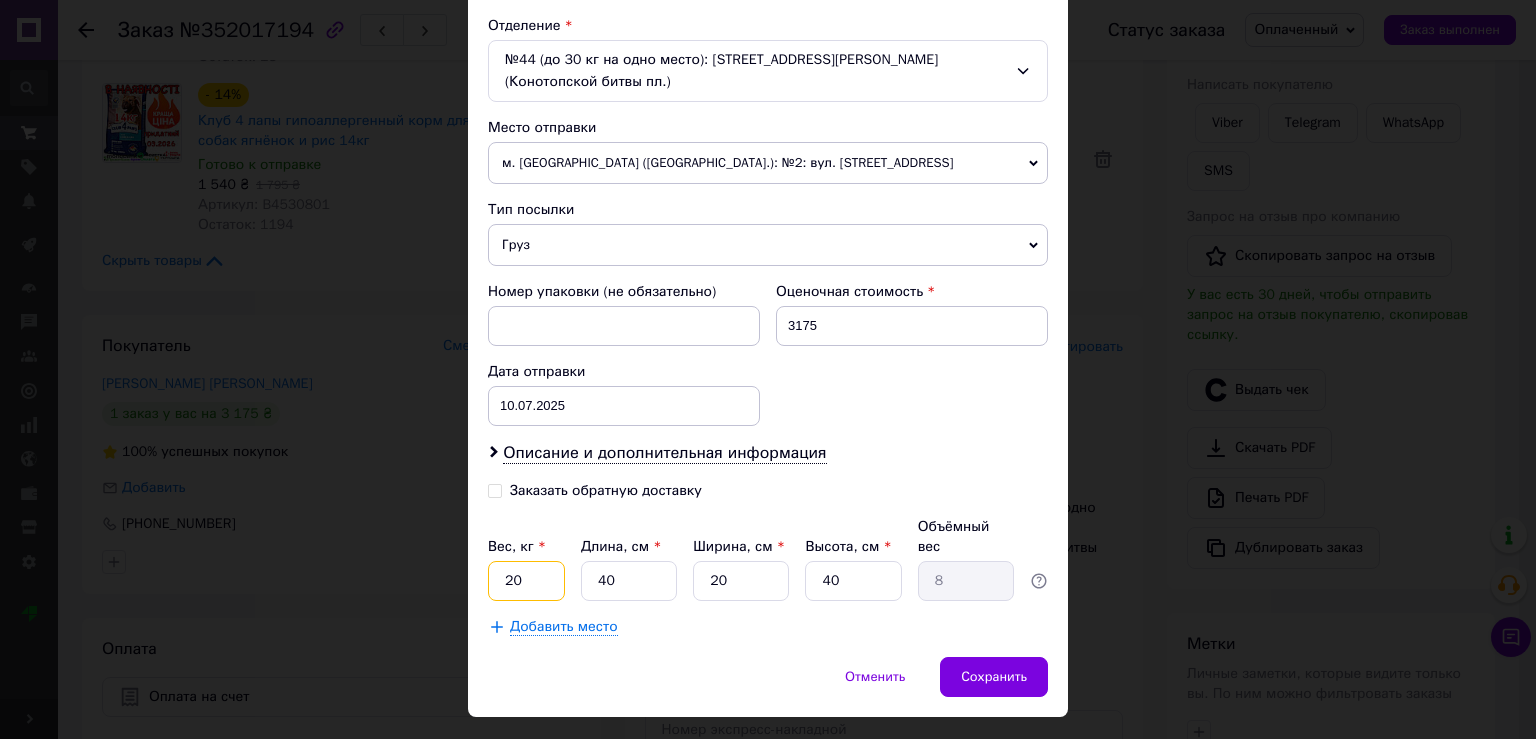 click on "20" at bounding box center (526, 581) 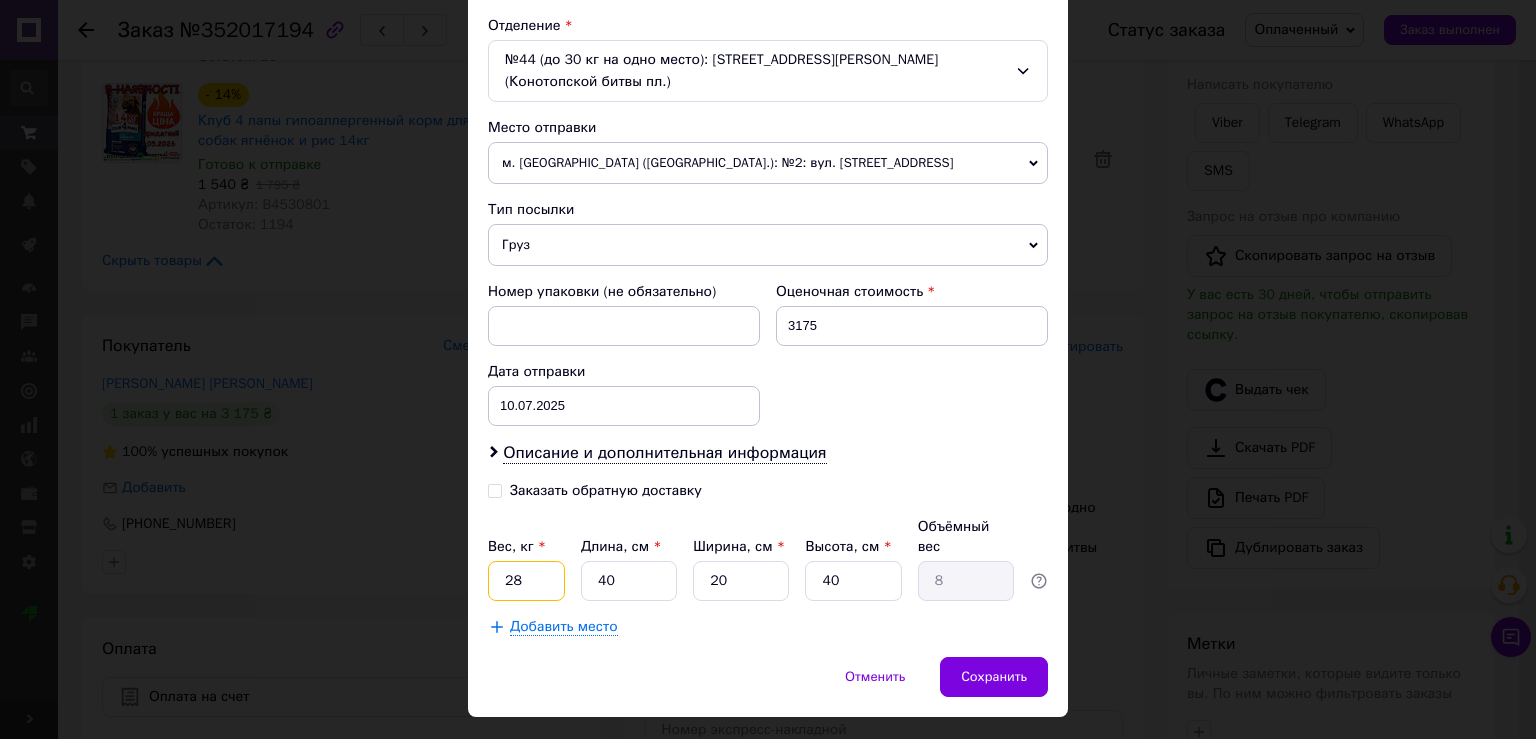 type on "28" 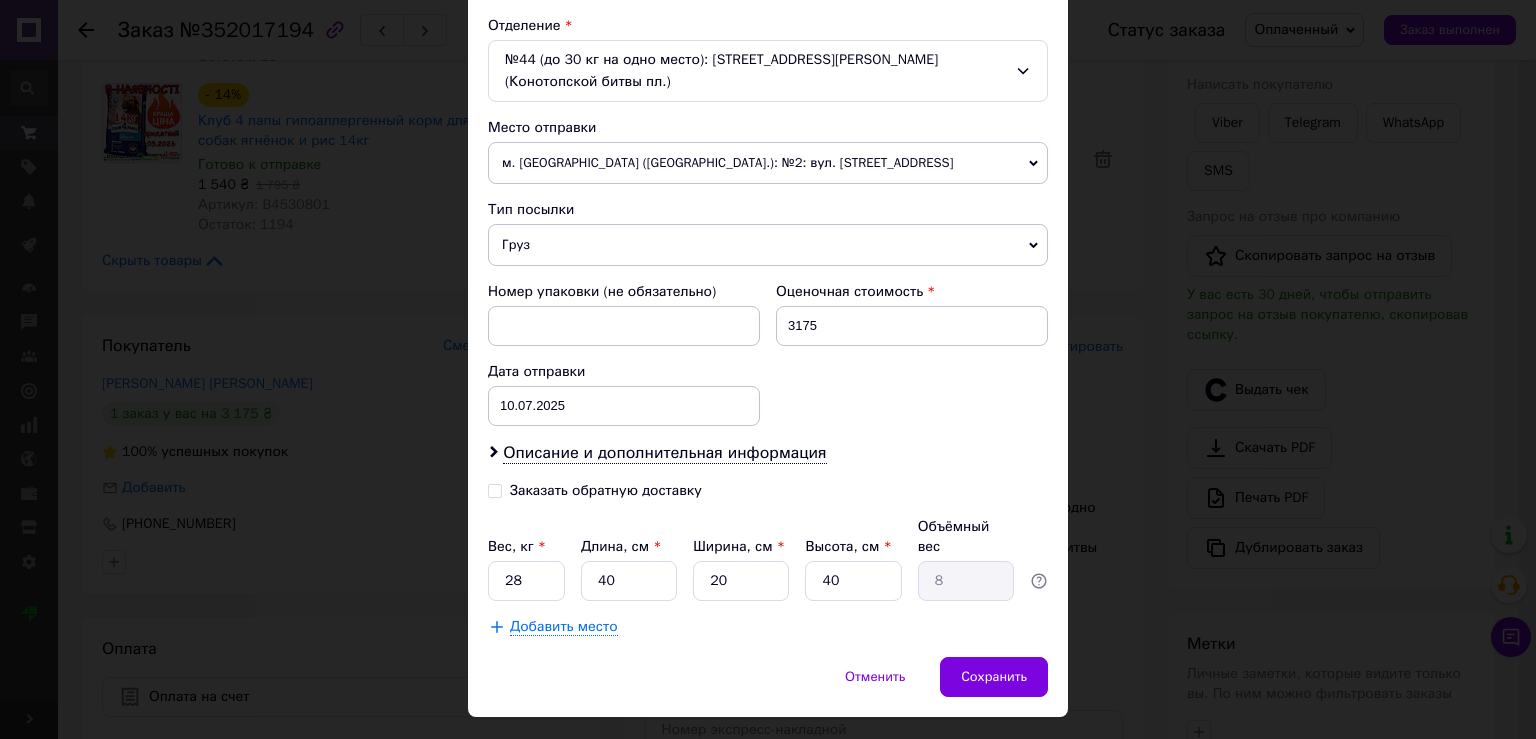 click on "Отменить   Сохранить" at bounding box center [768, 687] 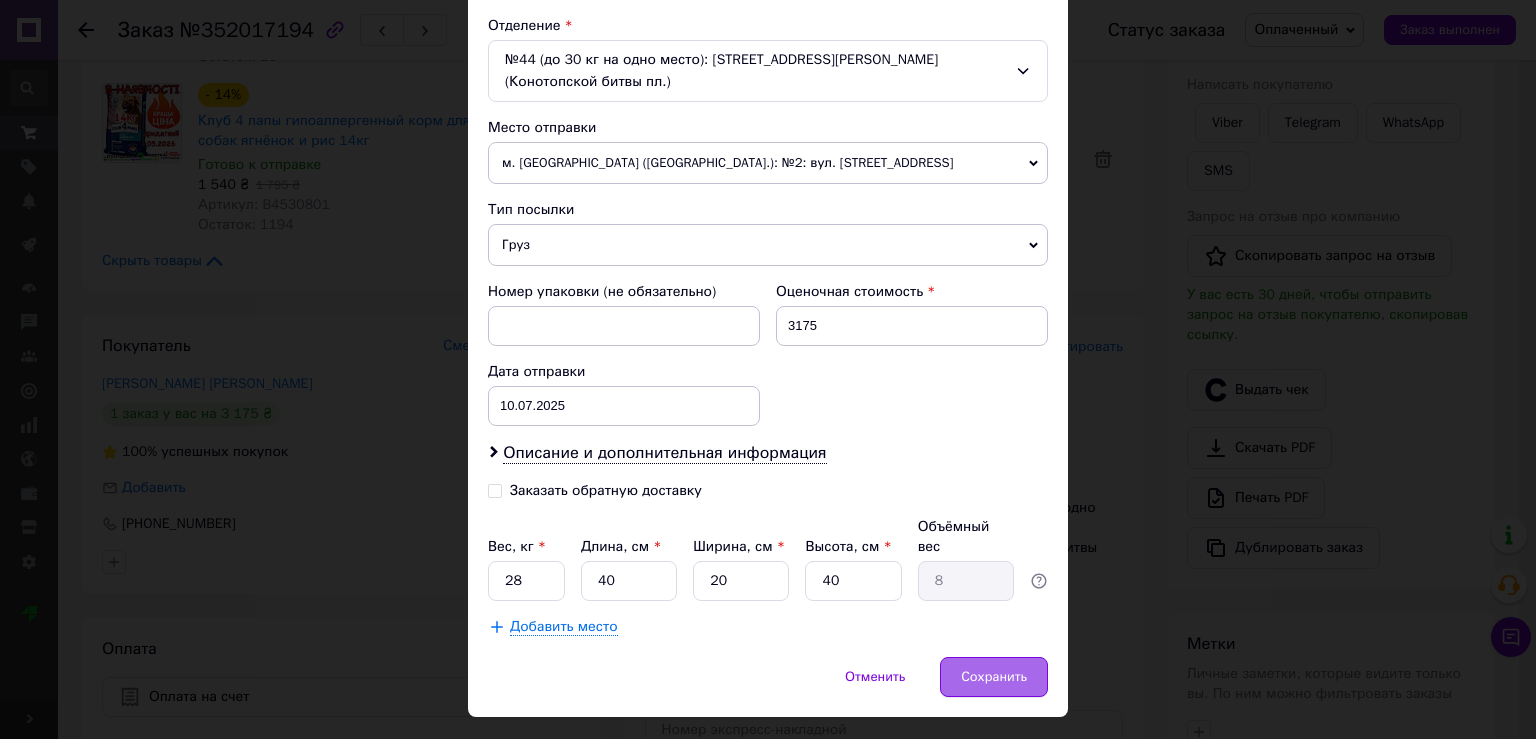 click on "Сохранить" at bounding box center [994, 677] 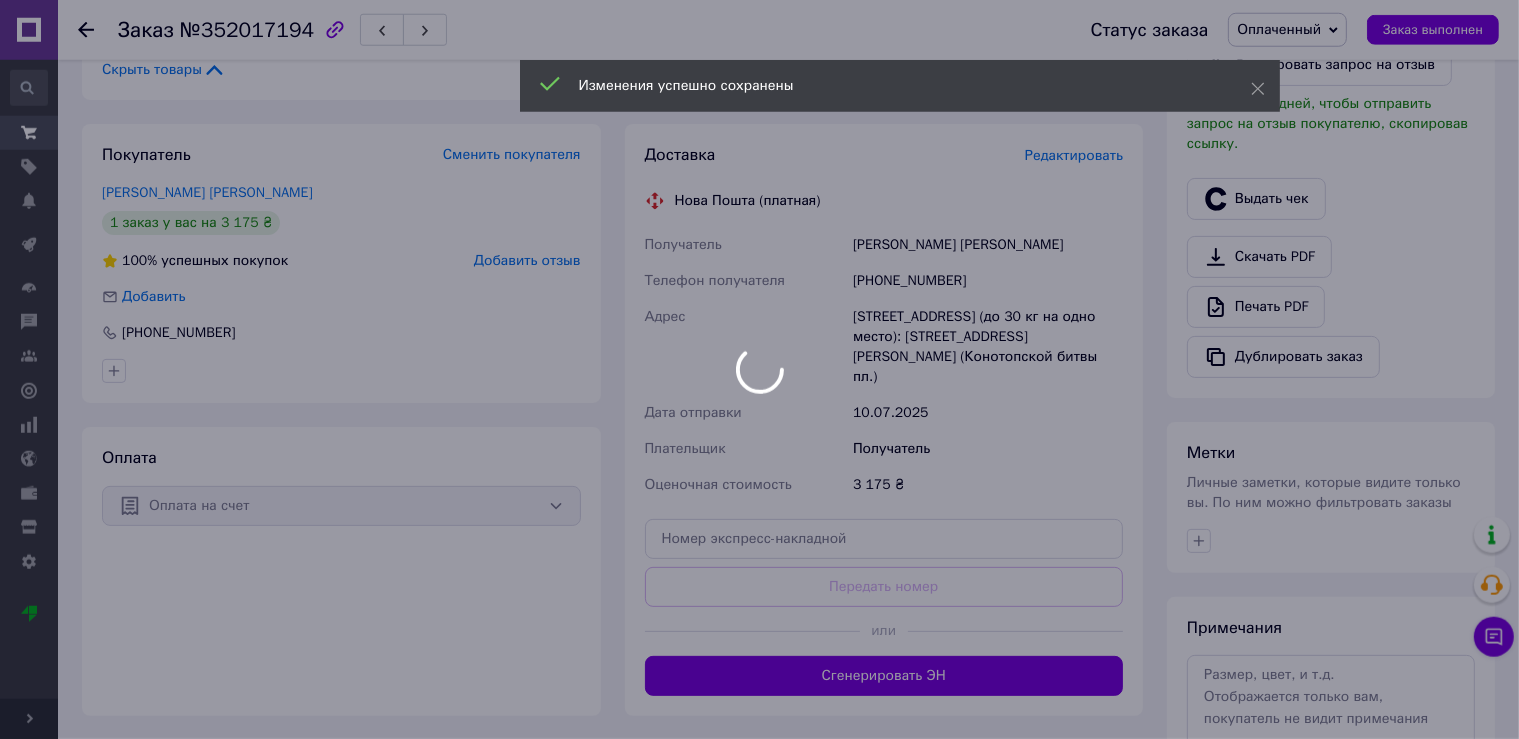 scroll, scrollTop: 633, scrollLeft: 0, axis: vertical 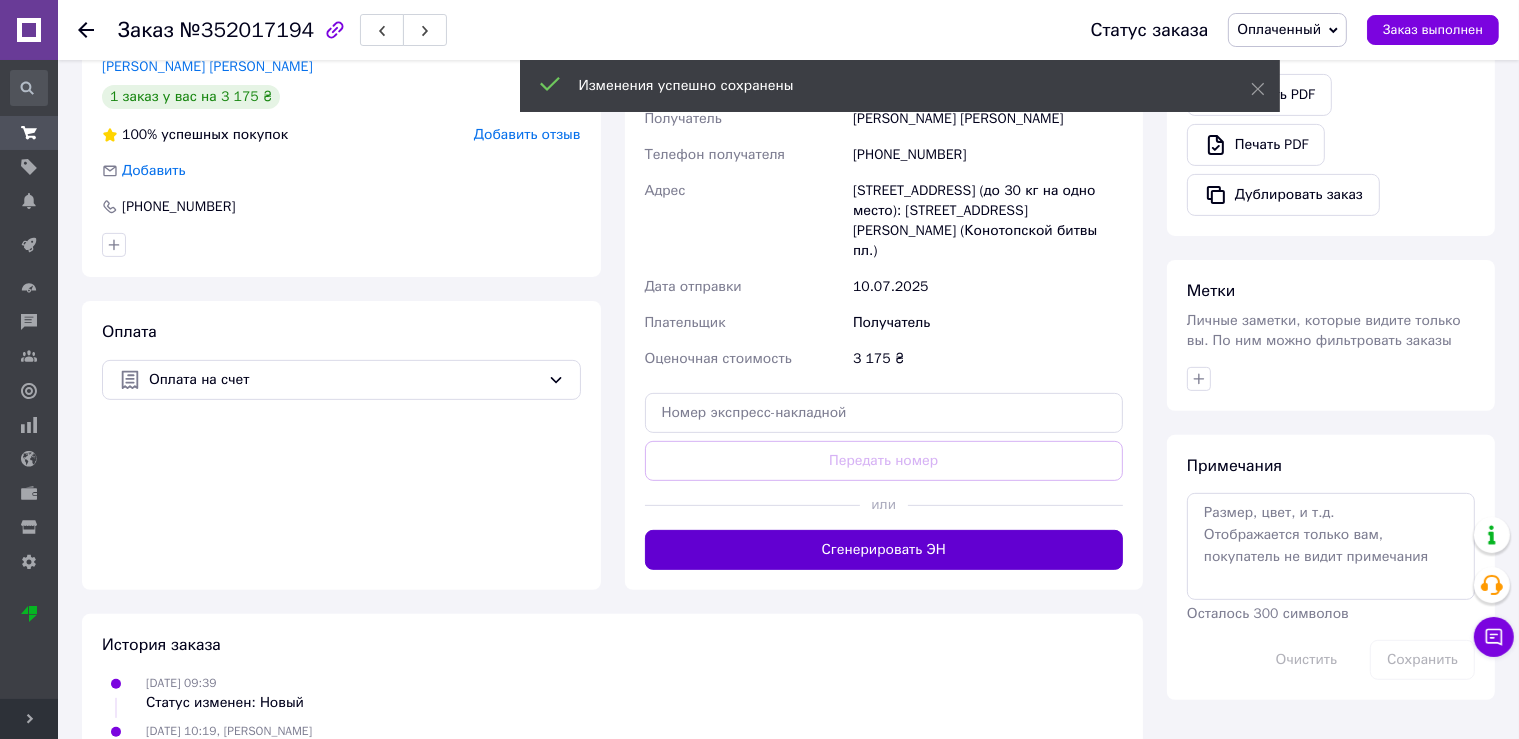 click on "Сгенерировать ЭН" at bounding box center [884, 550] 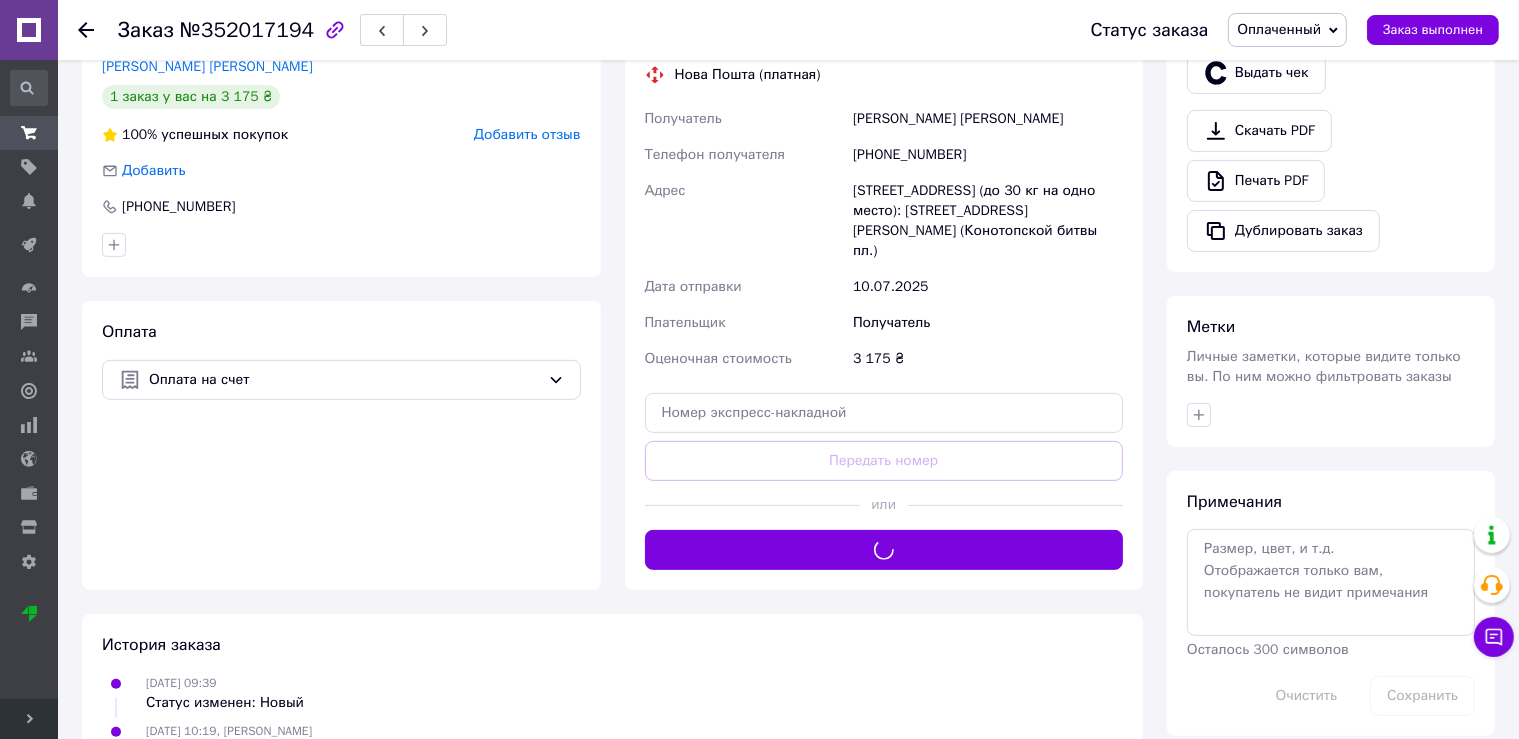 scroll, scrollTop: 105, scrollLeft: 0, axis: vertical 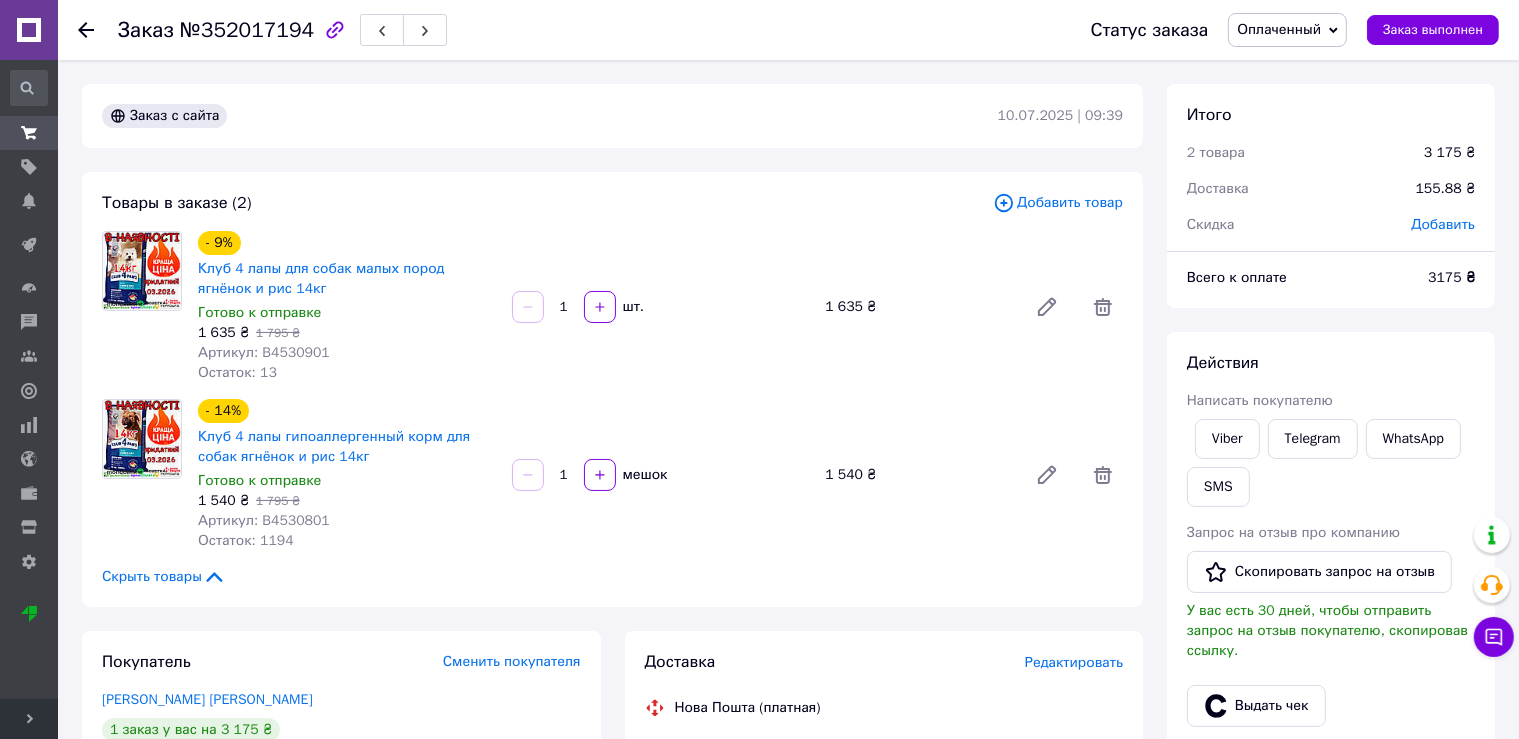 click on "Оплаченный" at bounding box center (1279, 29) 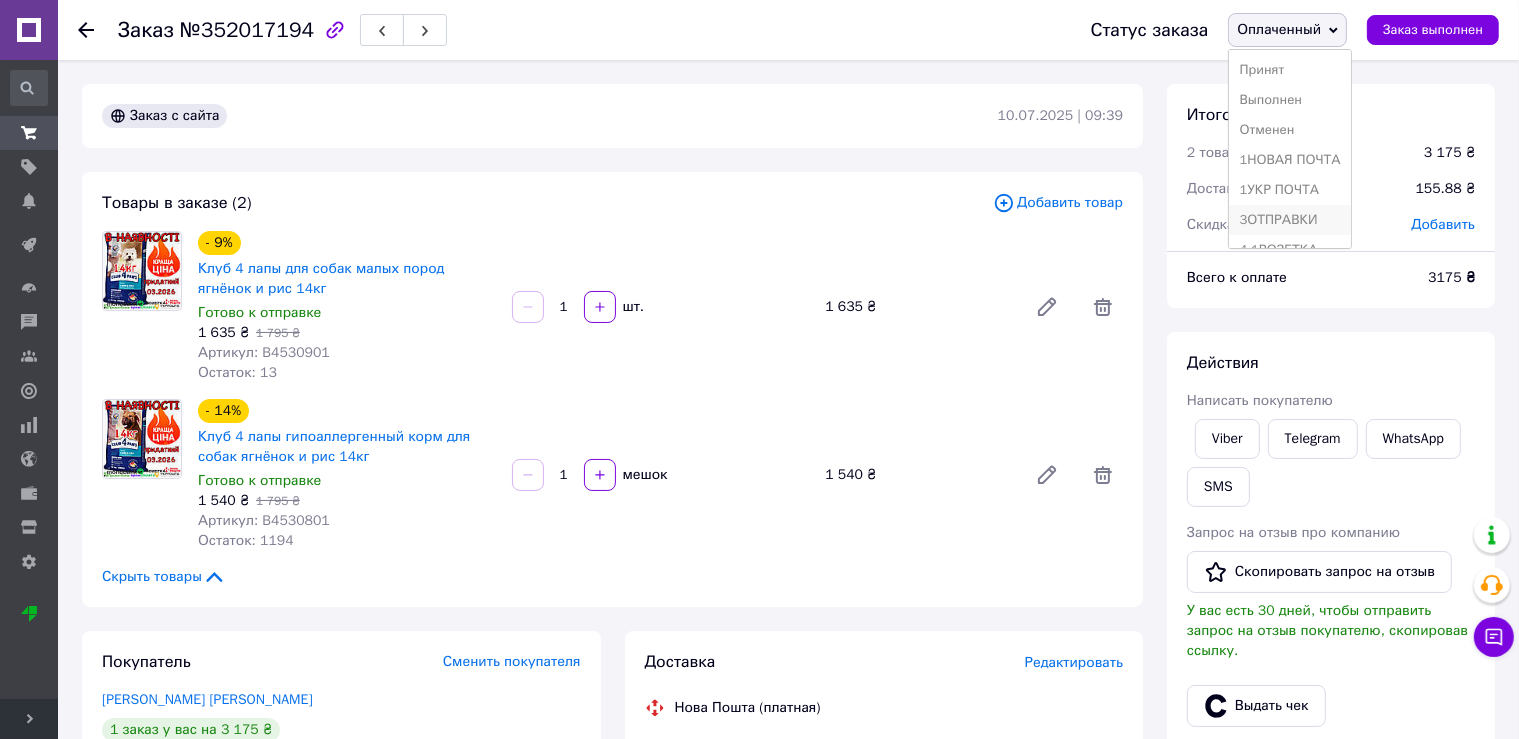 click on "3ОТПРАВКИ" at bounding box center (1289, 220) 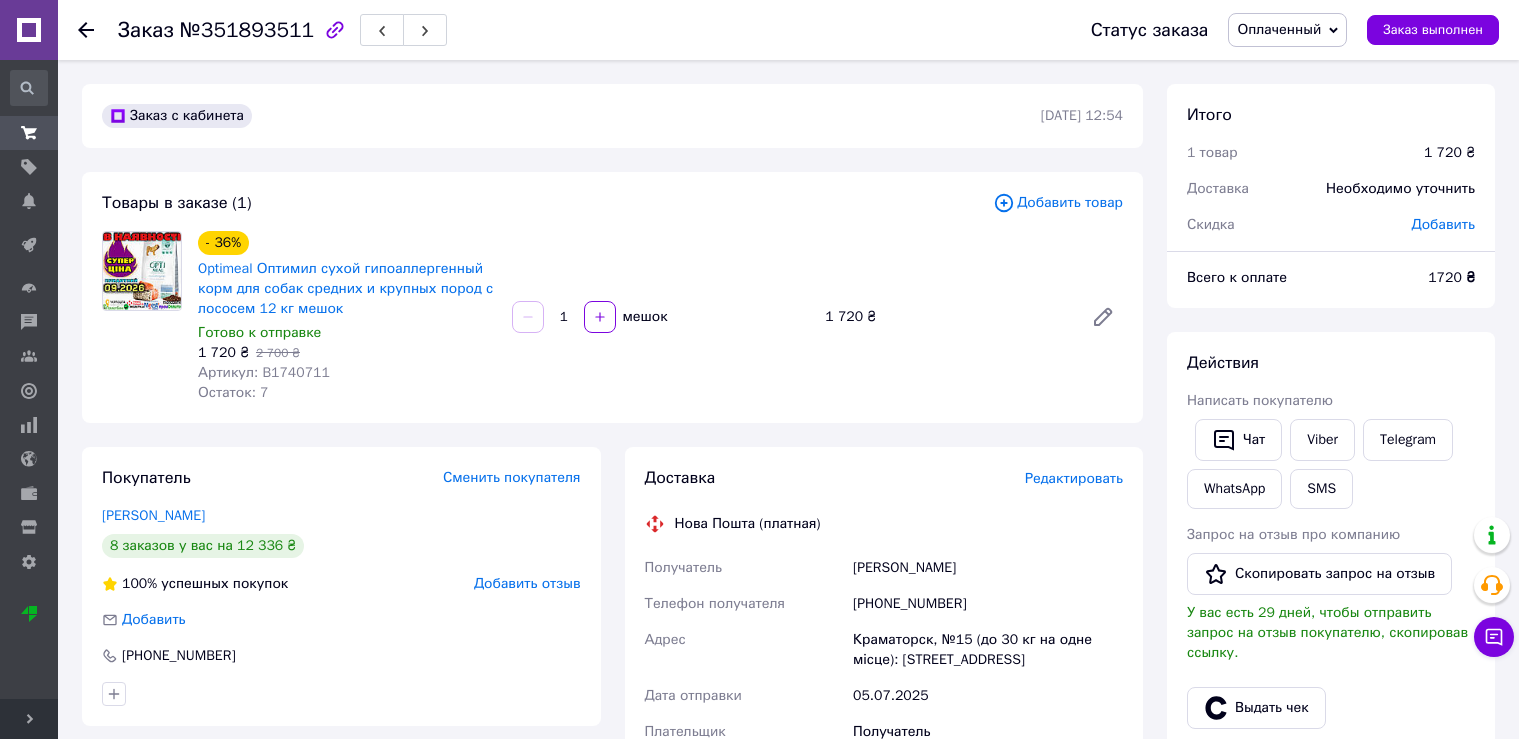 scroll, scrollTop: 0, scrollLeft: 0, axis: both 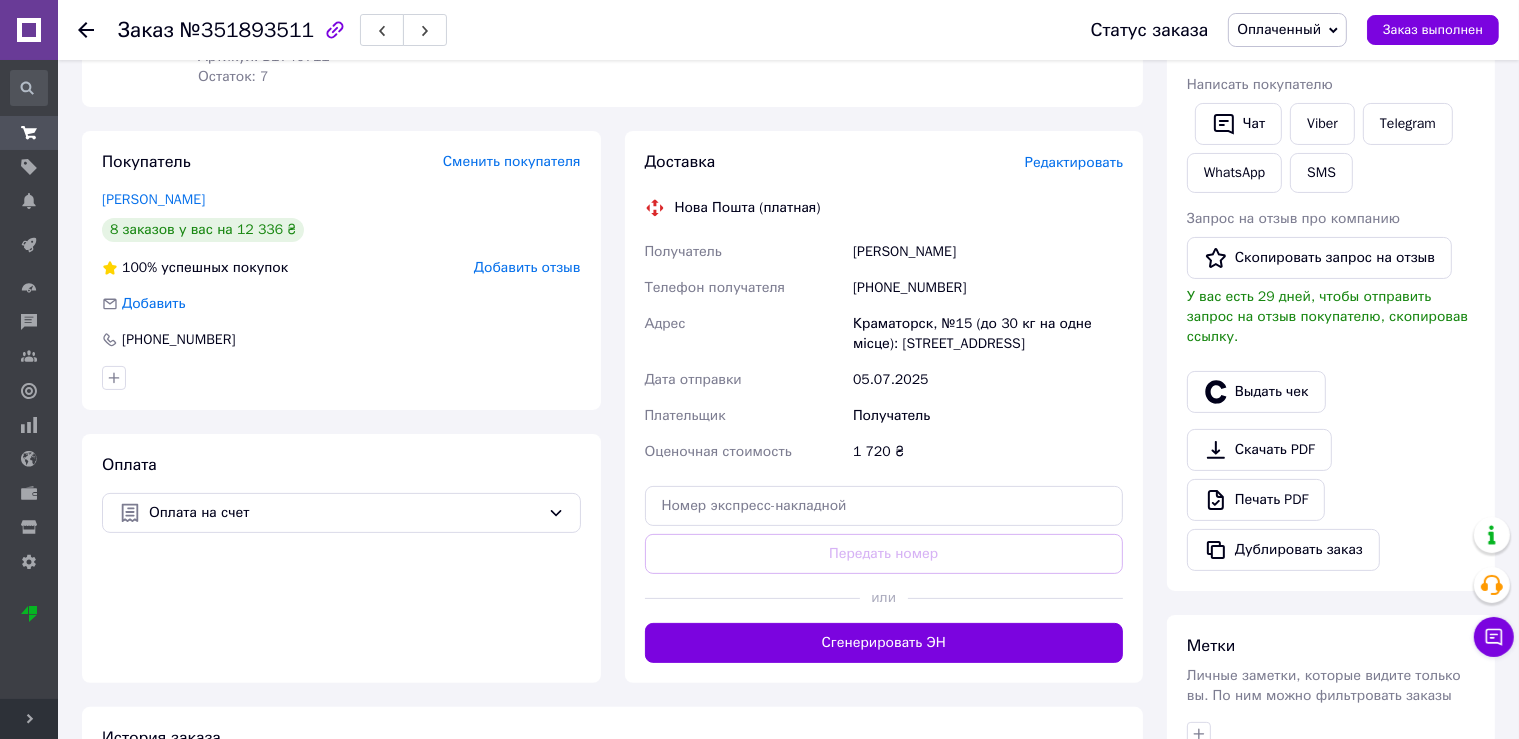 click on "Редактировать" at bounding box center (1074, 162) 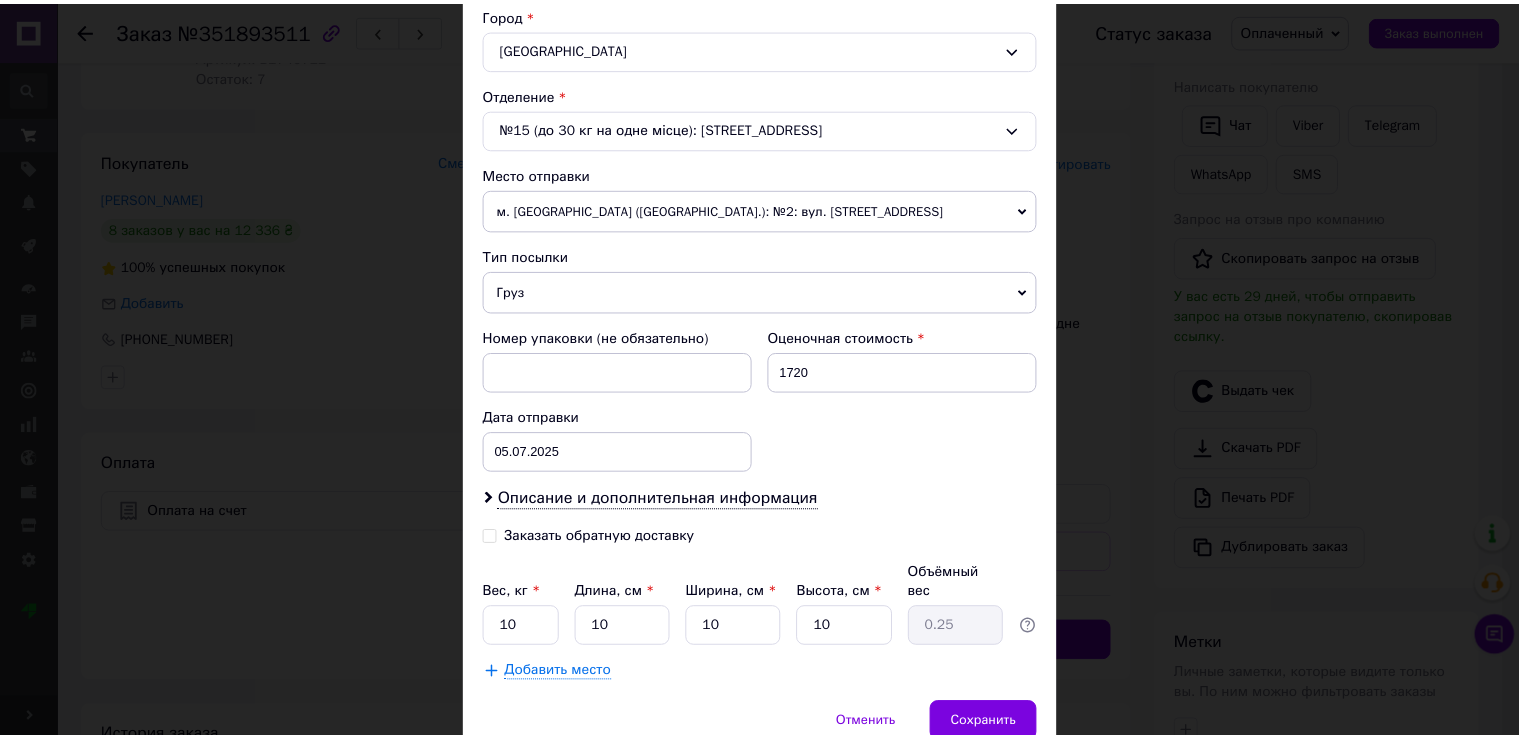 scroll, scrollTop: 552, scrollLeft: 0, axis: vertical 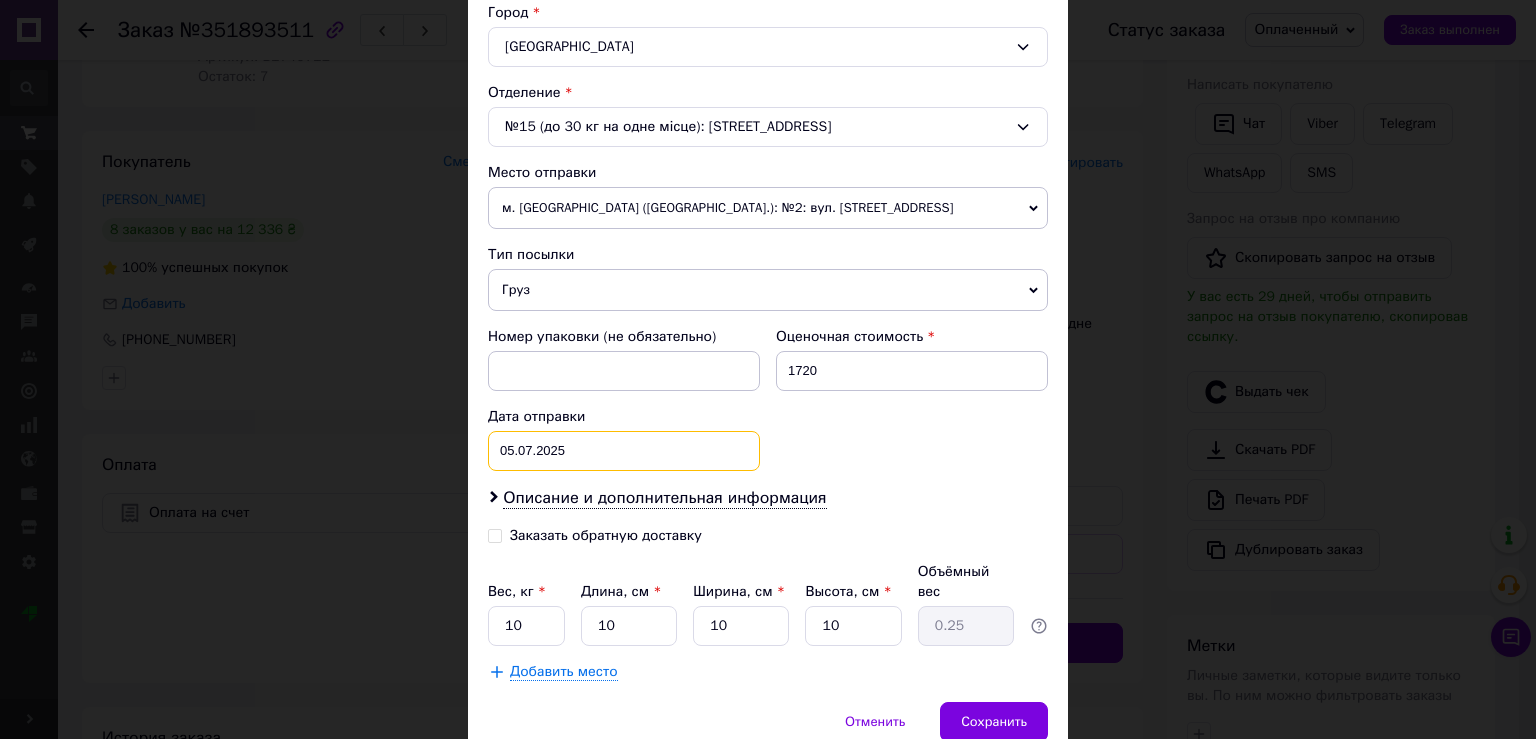 click on "05.07.2025" at bounding box center [624, 451] 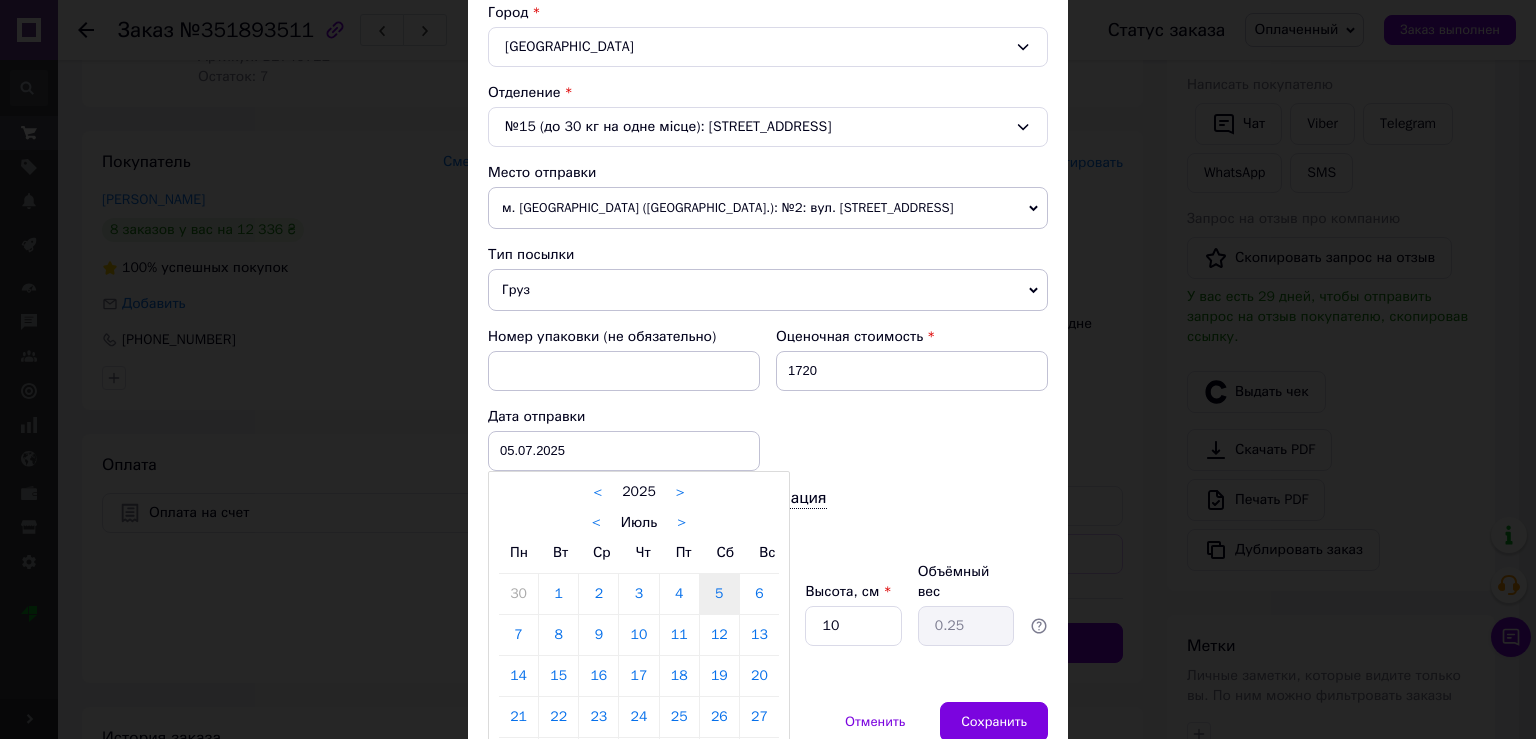 click on ">" at bounding box center (681, 523) 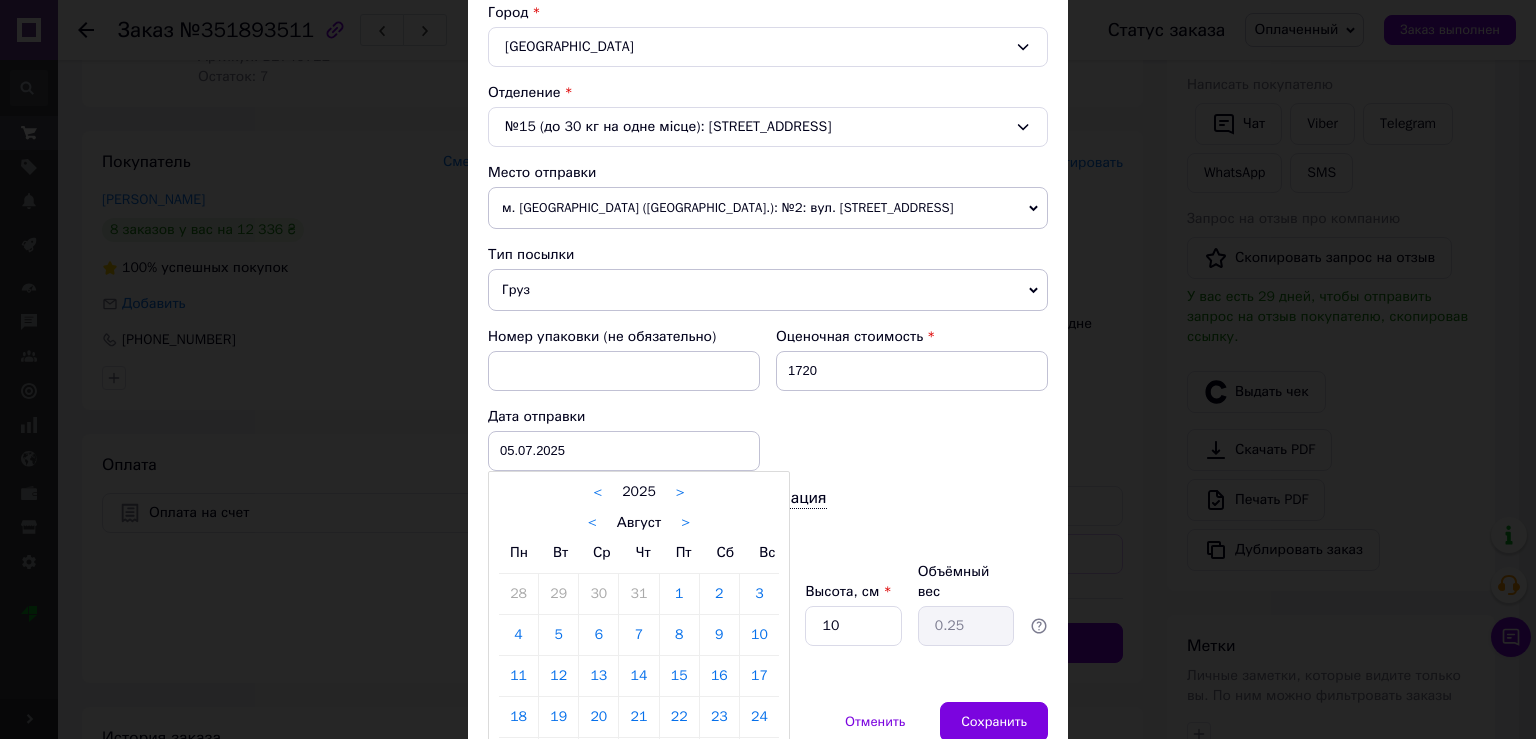 click on "< Август >" at bounding box center [639, 522] 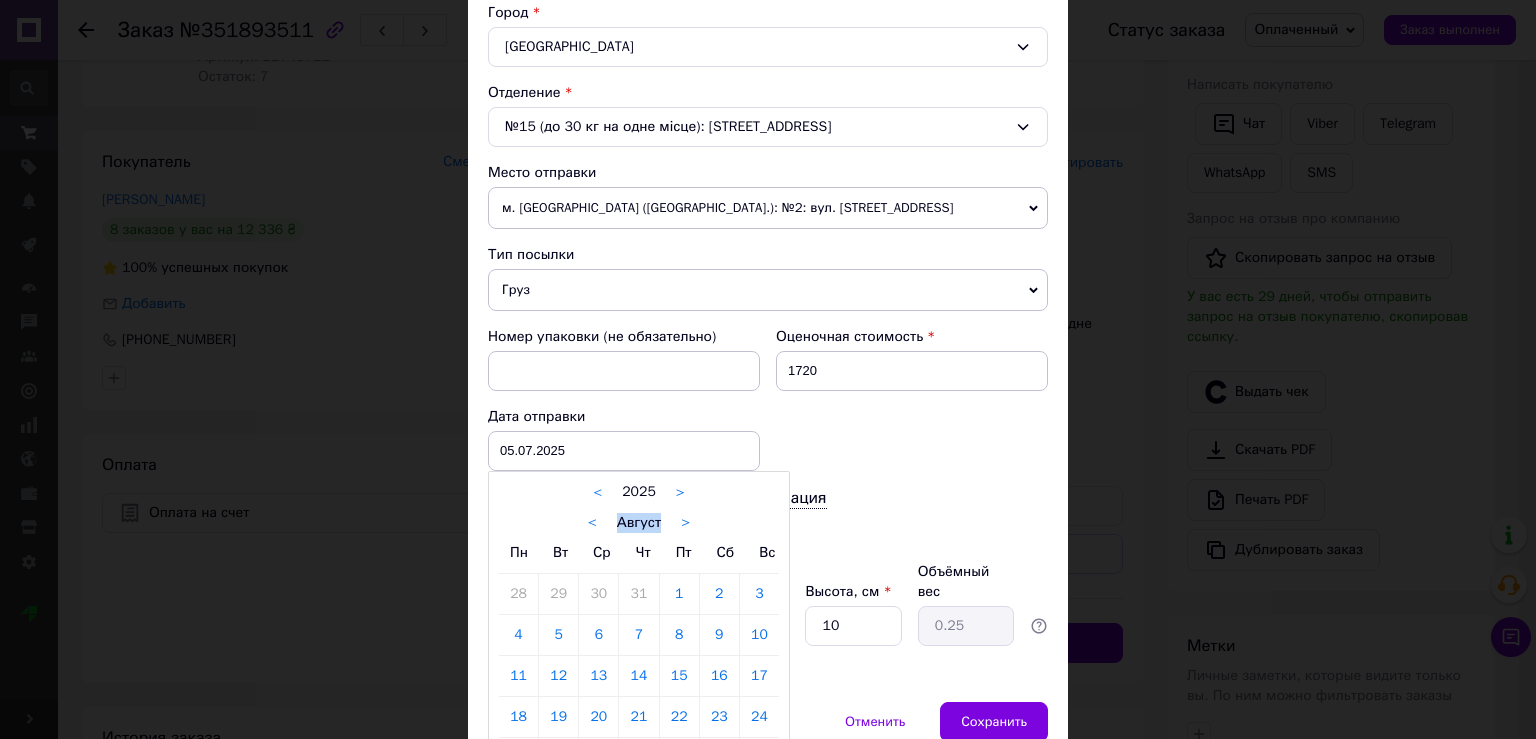 click on "< Август >" at bounding box center (639, 522) 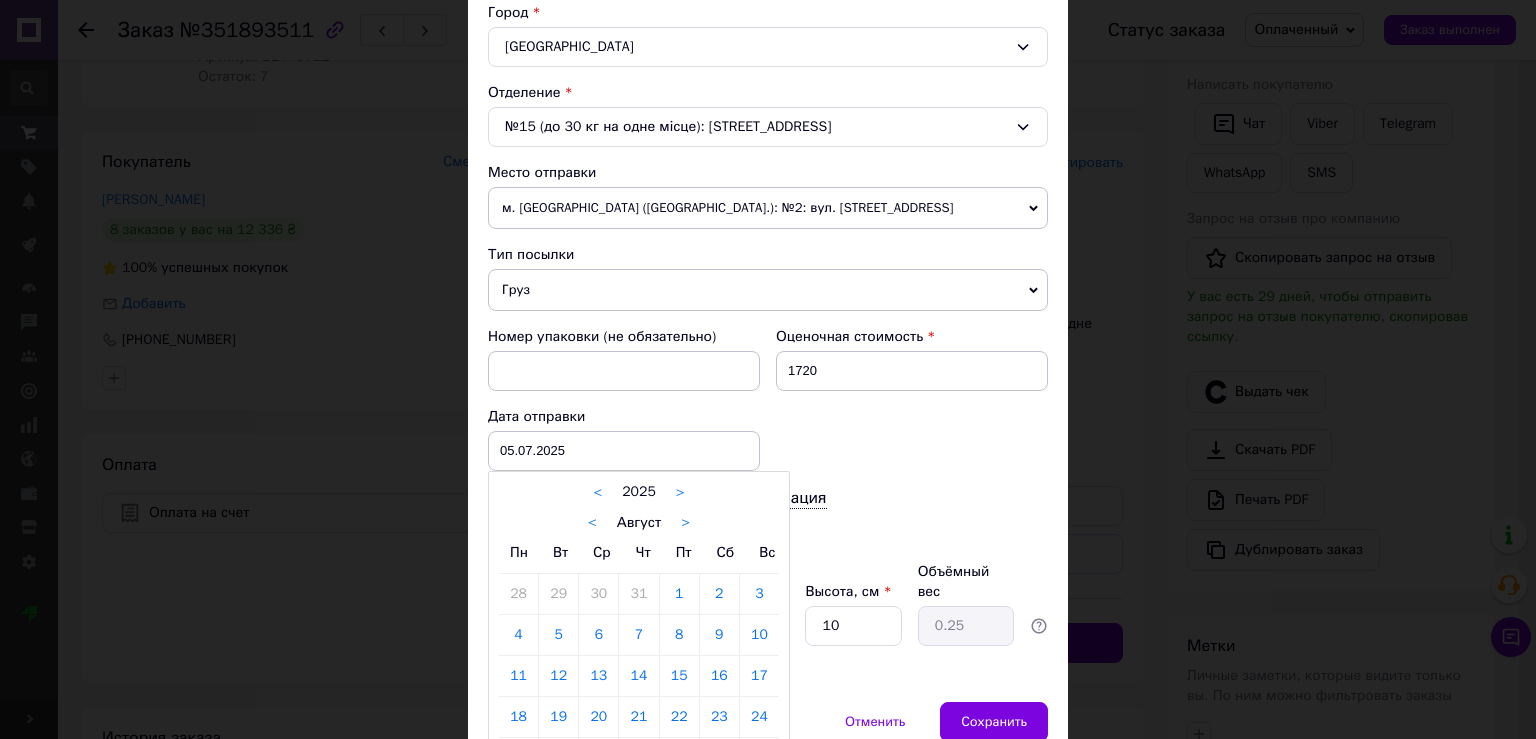 click on "<" at bounding box center (592, 523) 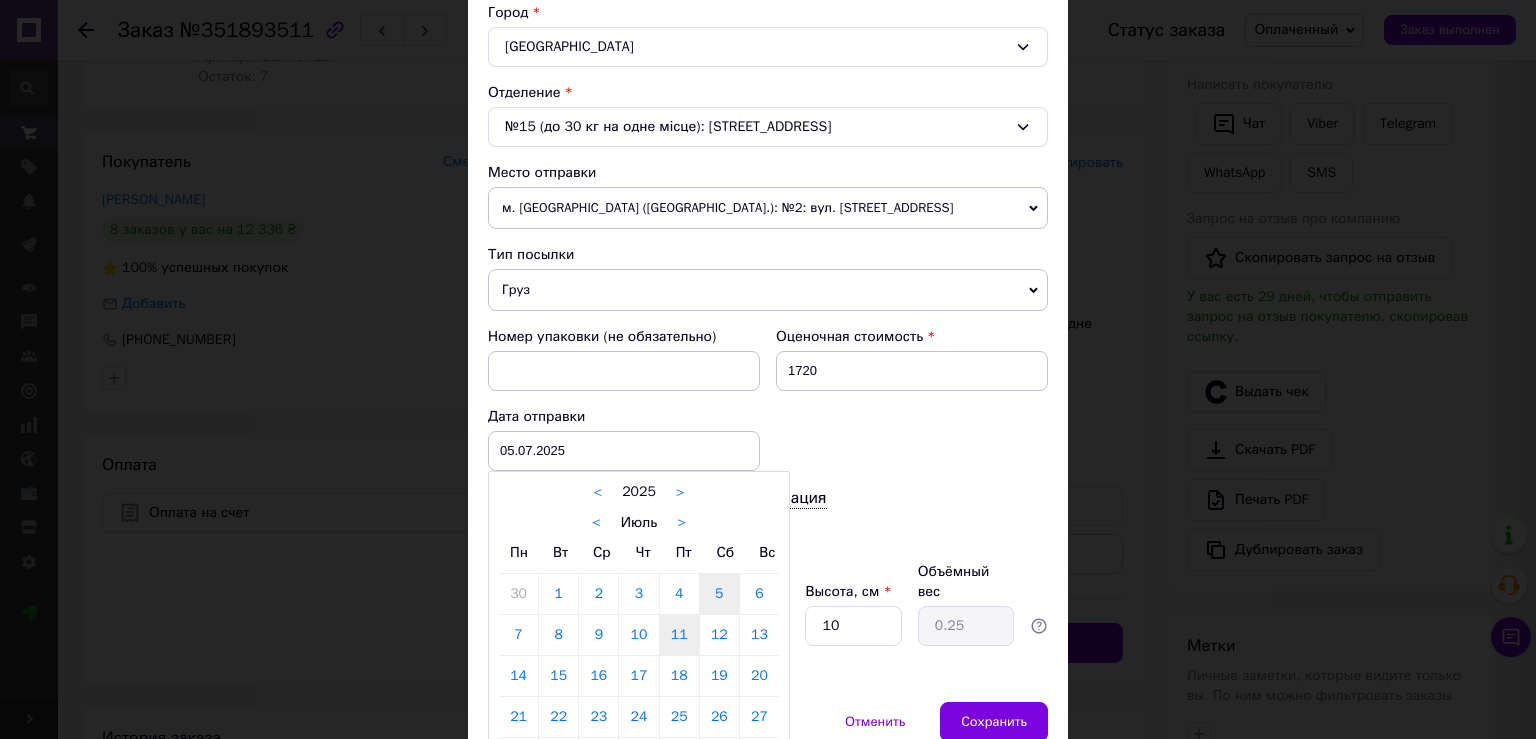 click on "11" at bounding box center [679, 635] 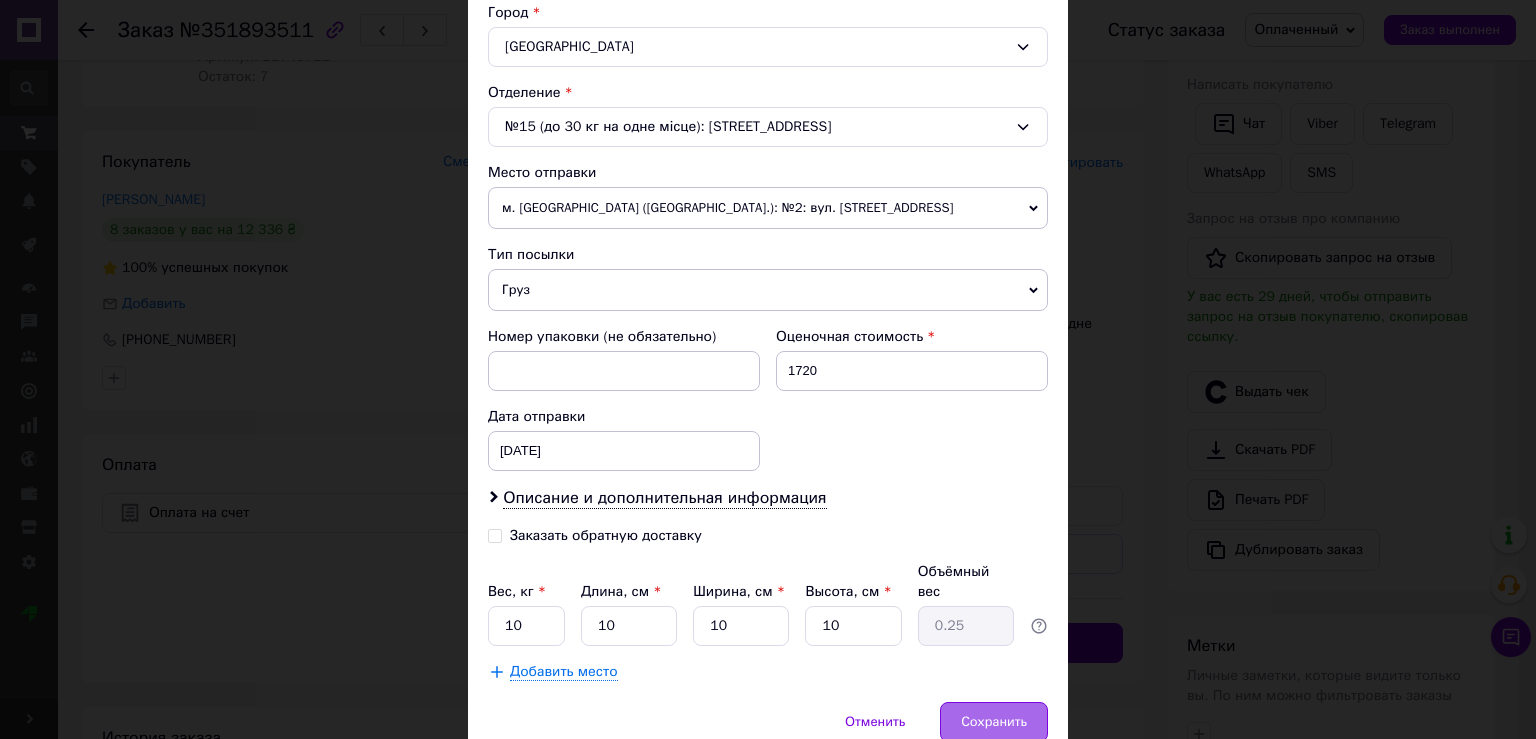 click on "Сохранить" at bounding box center (994, 722) 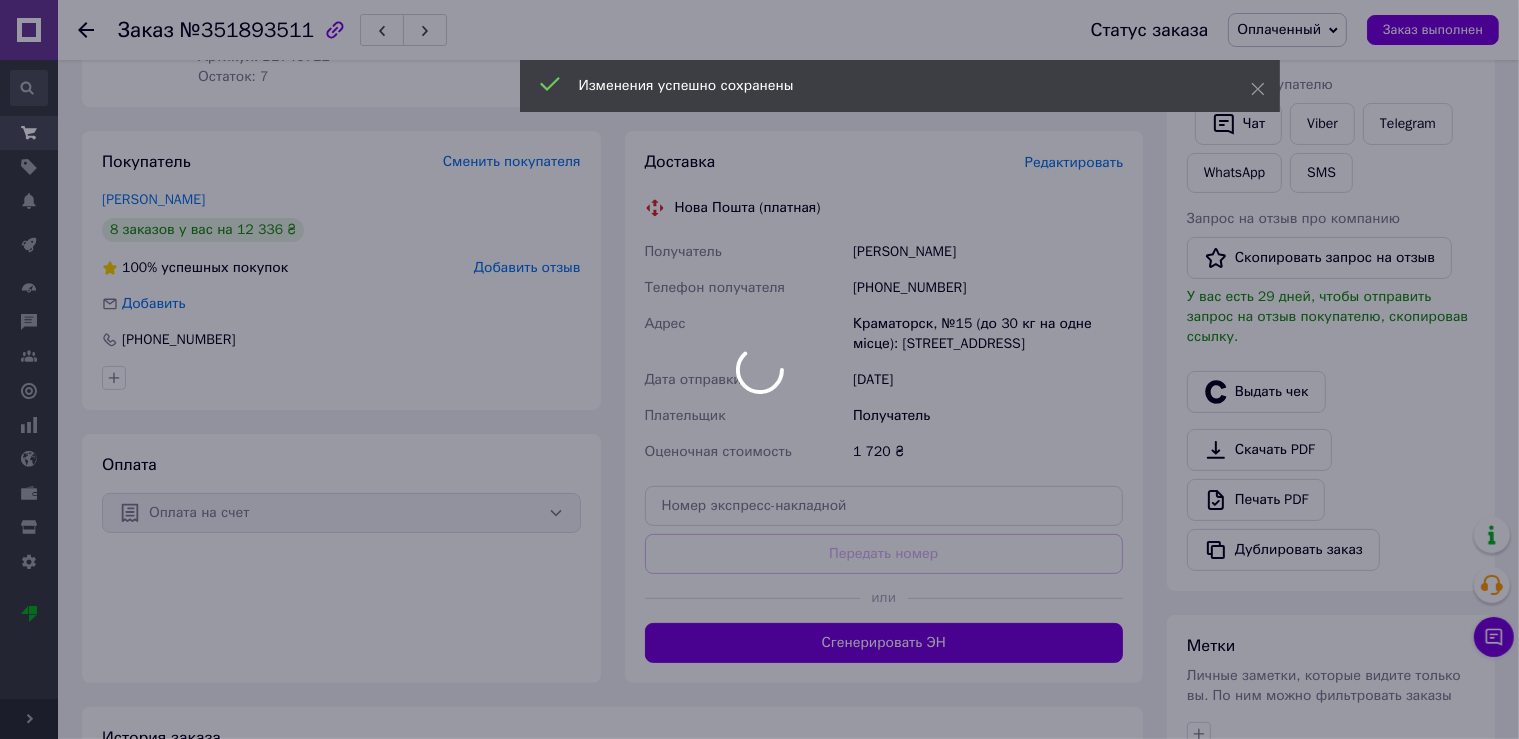 click at bounding box center (759, 369) 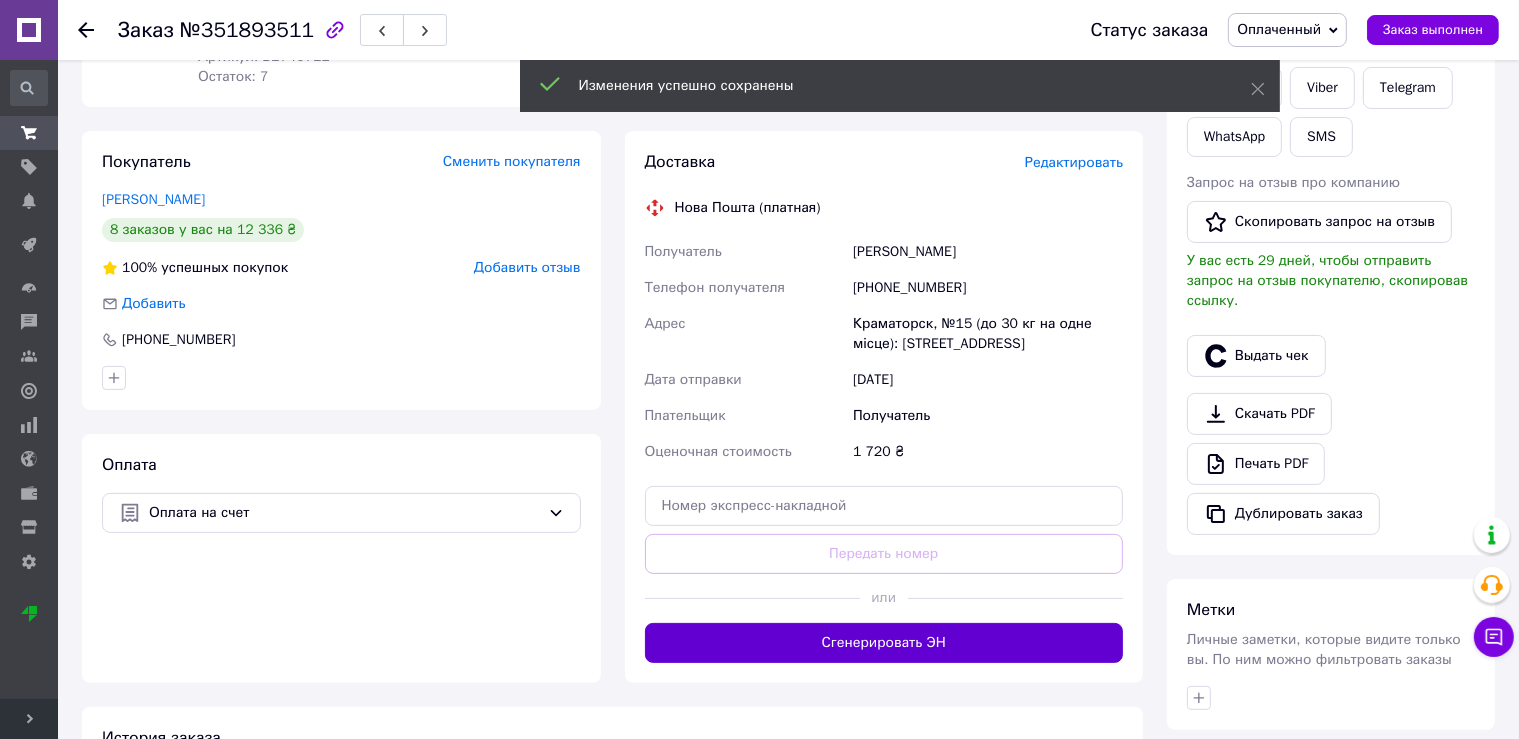 click on "Сгенерировать ЭН" at bounding box center (884, 643) 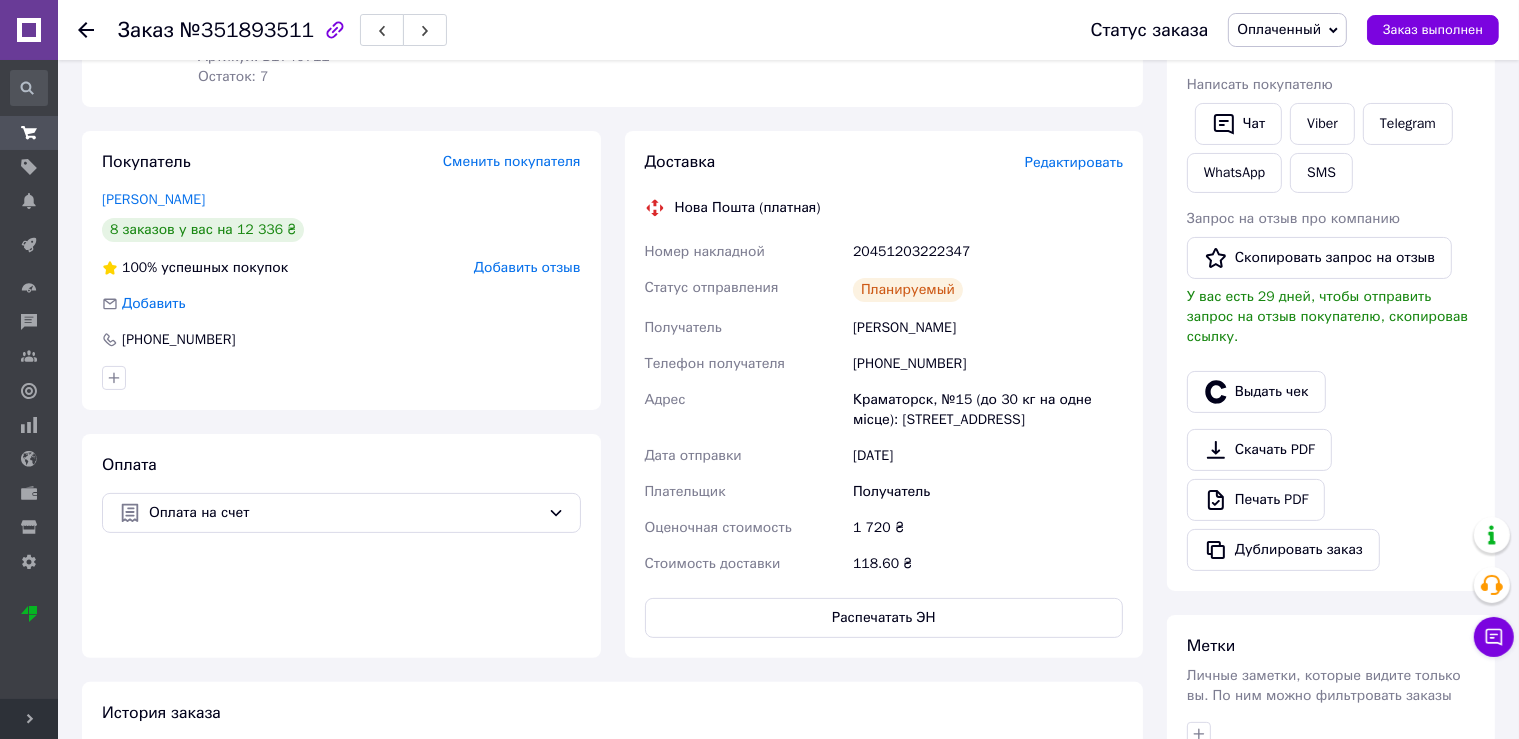 scroll, scrollTop: 0, scrollLeft: 0, axis: both 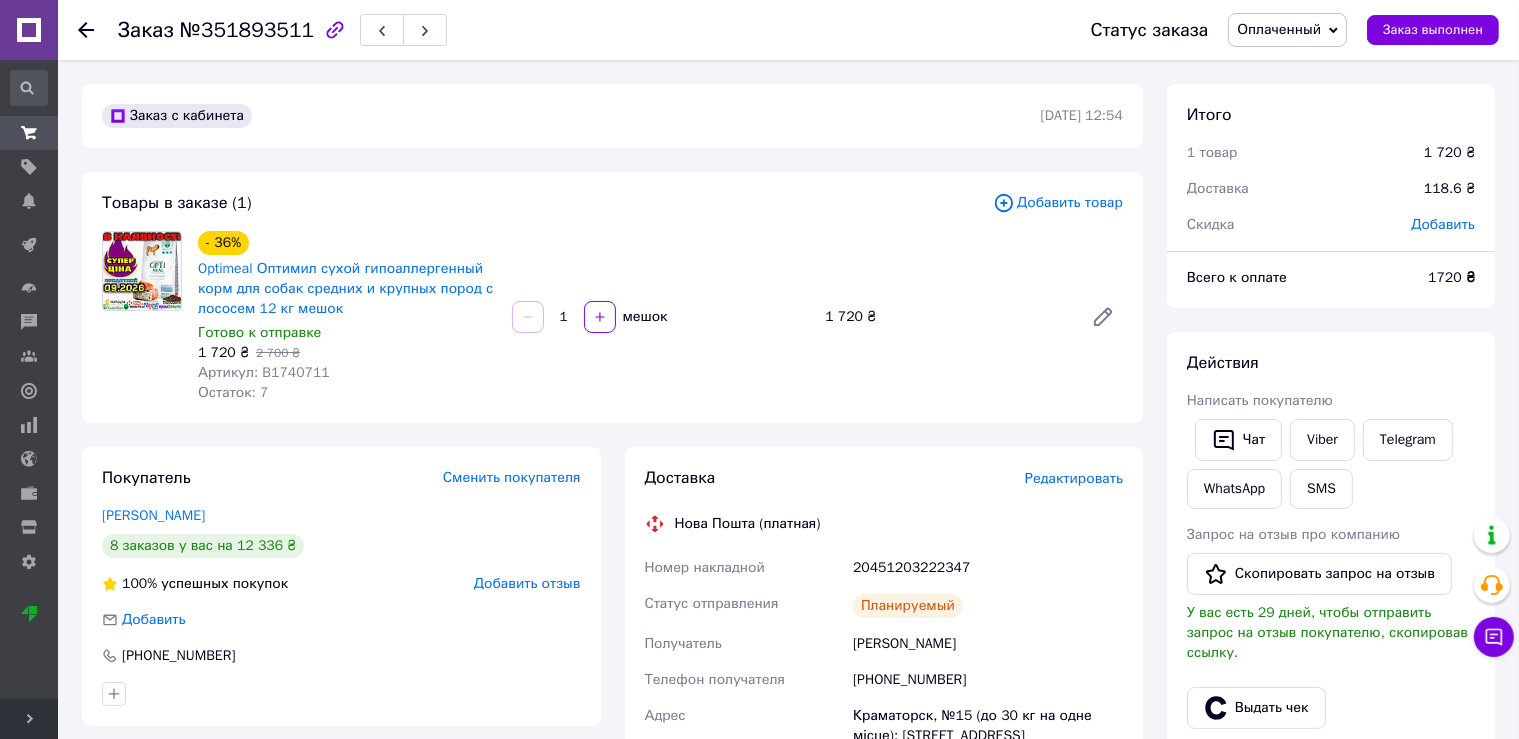 click on "Оплаченный" at bounding box center (1279, 29) 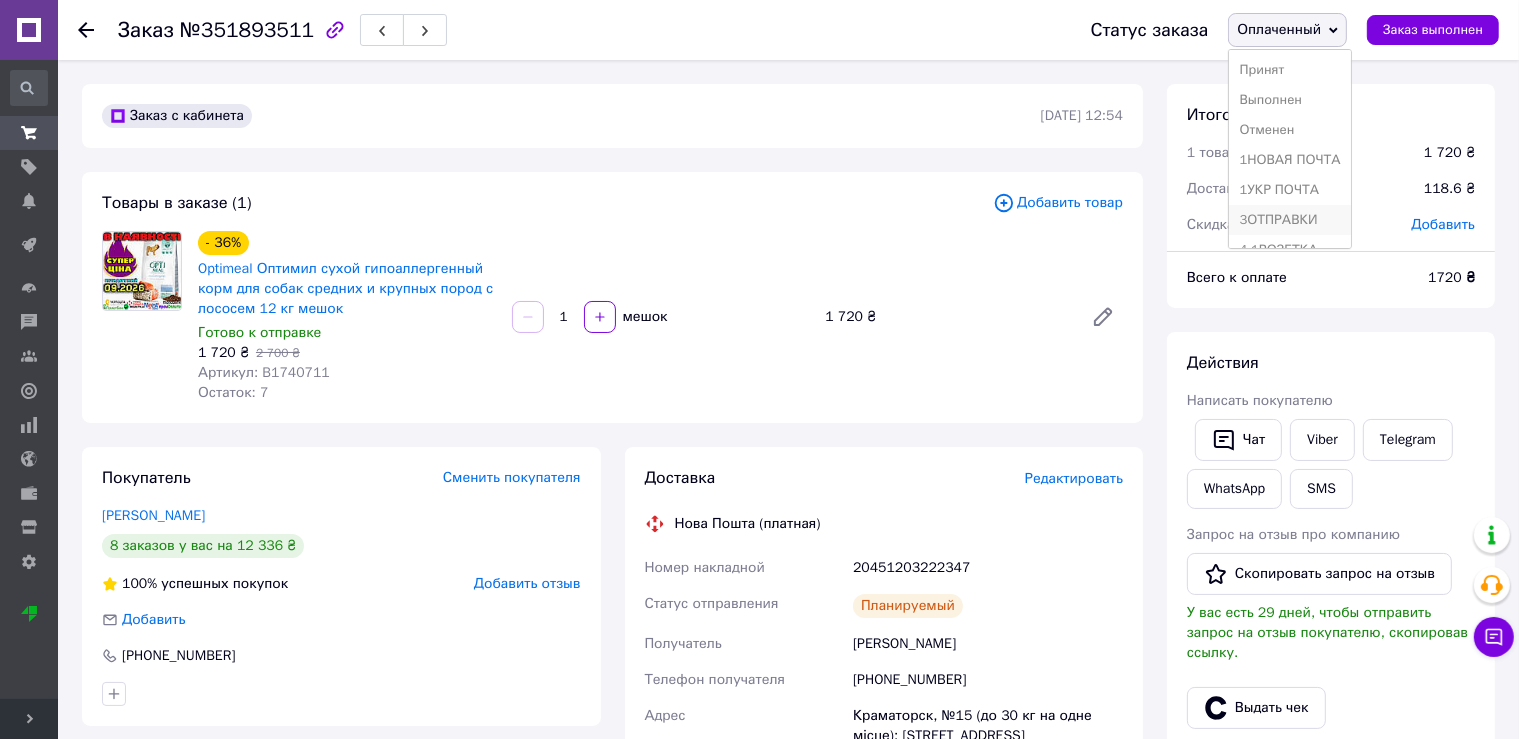 click on "3ОТПРАВКИ" at bounding box center (1289, 220) 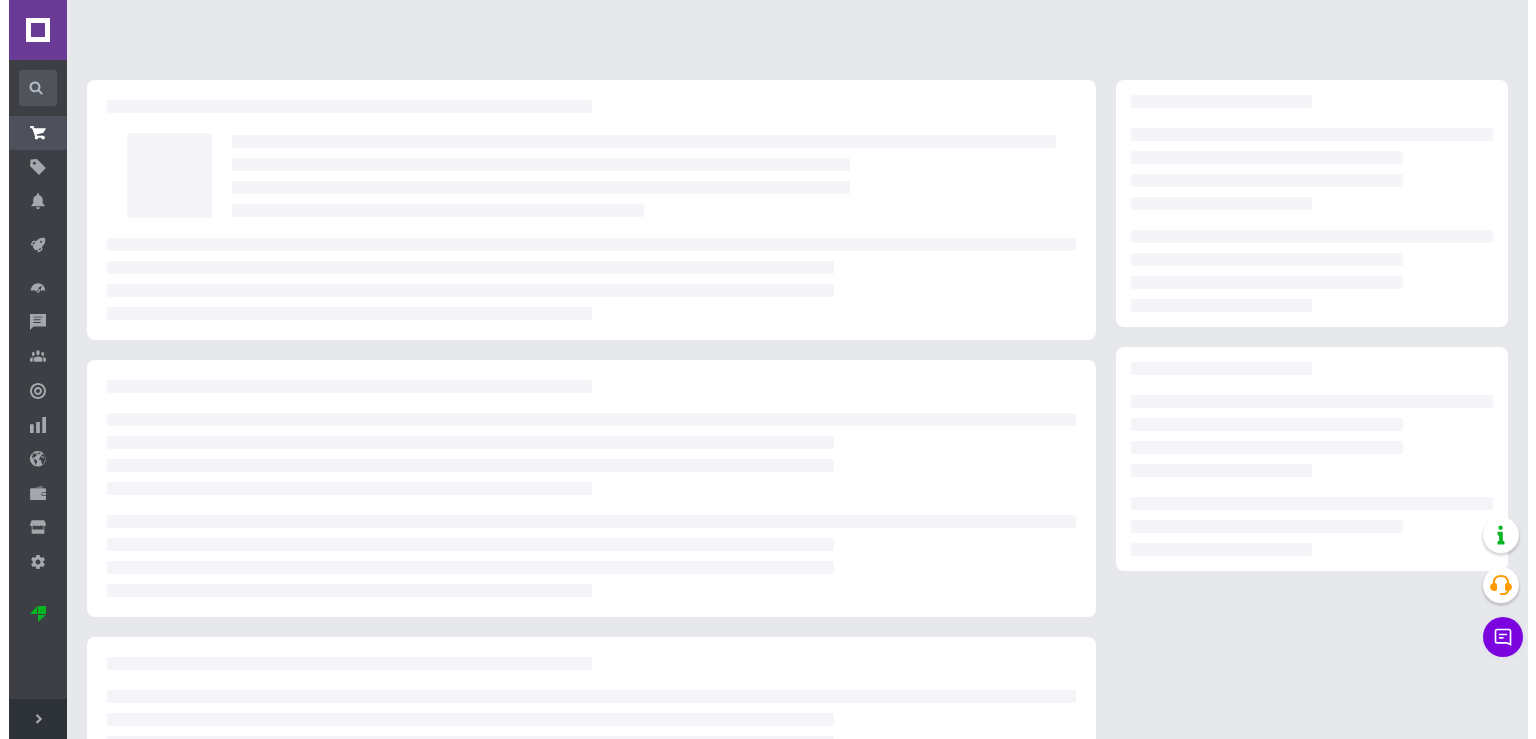 scroll, scrollTop: 0, scrollLeft: 0, axis: both 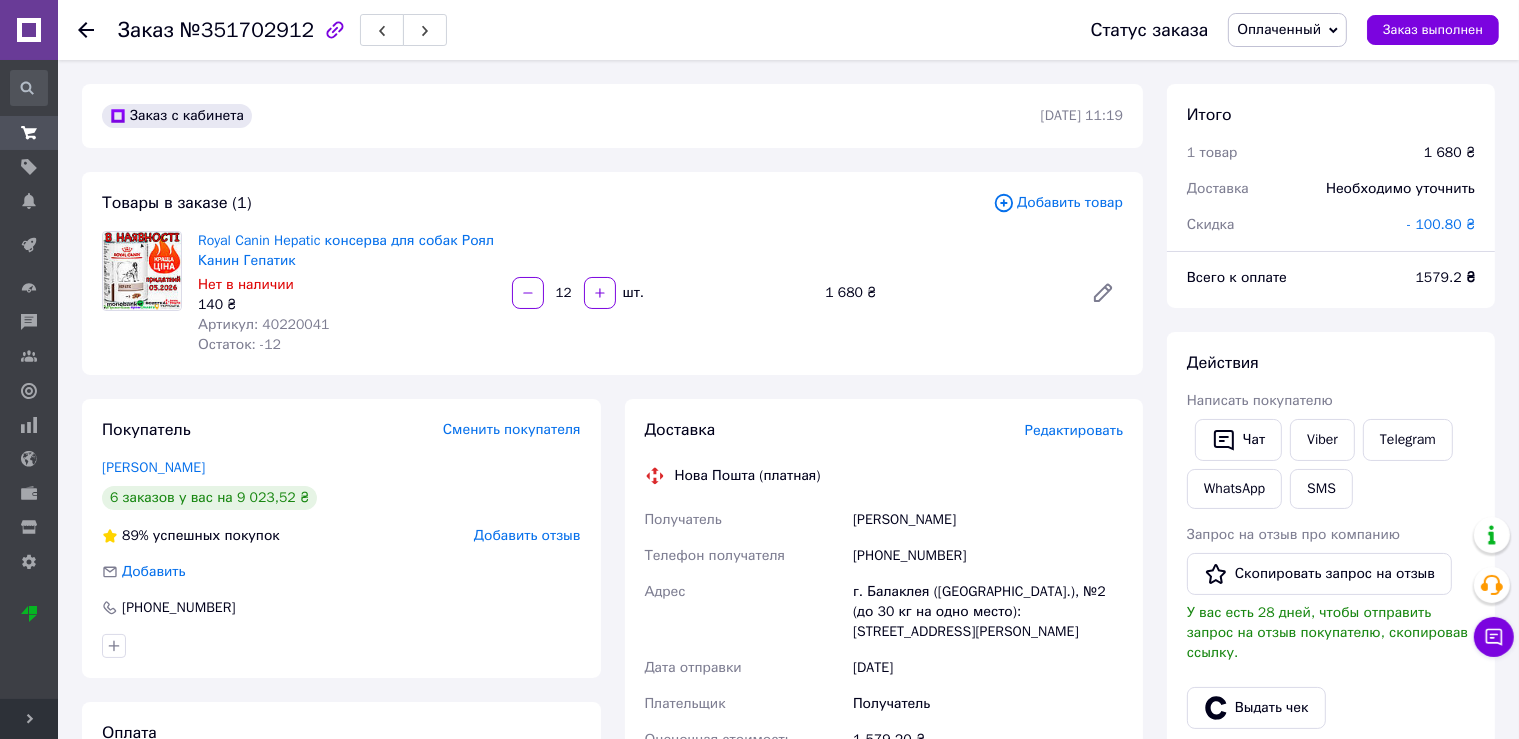 click on "Доставка Редактировать Нова Пошта (платная) Получатель [PERSON_NAME] Телефон получателя [PHONE_NUMBER] Адрес г. Балаклея ([GEOGRAPHIC_DATA].), №2 (до 30 кг на одно место): [STREET_ADDRESS][PERSON_NAME] Дата отправки [DATE] Плательщик Получатель Оценочная стоимость 1 579.20 ₴ Передать номер или Сгенерировать ЭН Плательщик Получатель Отправитель Фамилия получателя [PERSON_NAME] Имя получателя [PERSON_NAME] Отчество получателя Телефон получателя [PHONE_NUMBER] Тип доставки В отделении Курьером В почтомате Город г. [GEOGRAPHIC_DATA] ([GEOGRAPHIC_DATA].) Отделение Место отправки Добавить еще место отправки <" at bounding box center [884, 685] 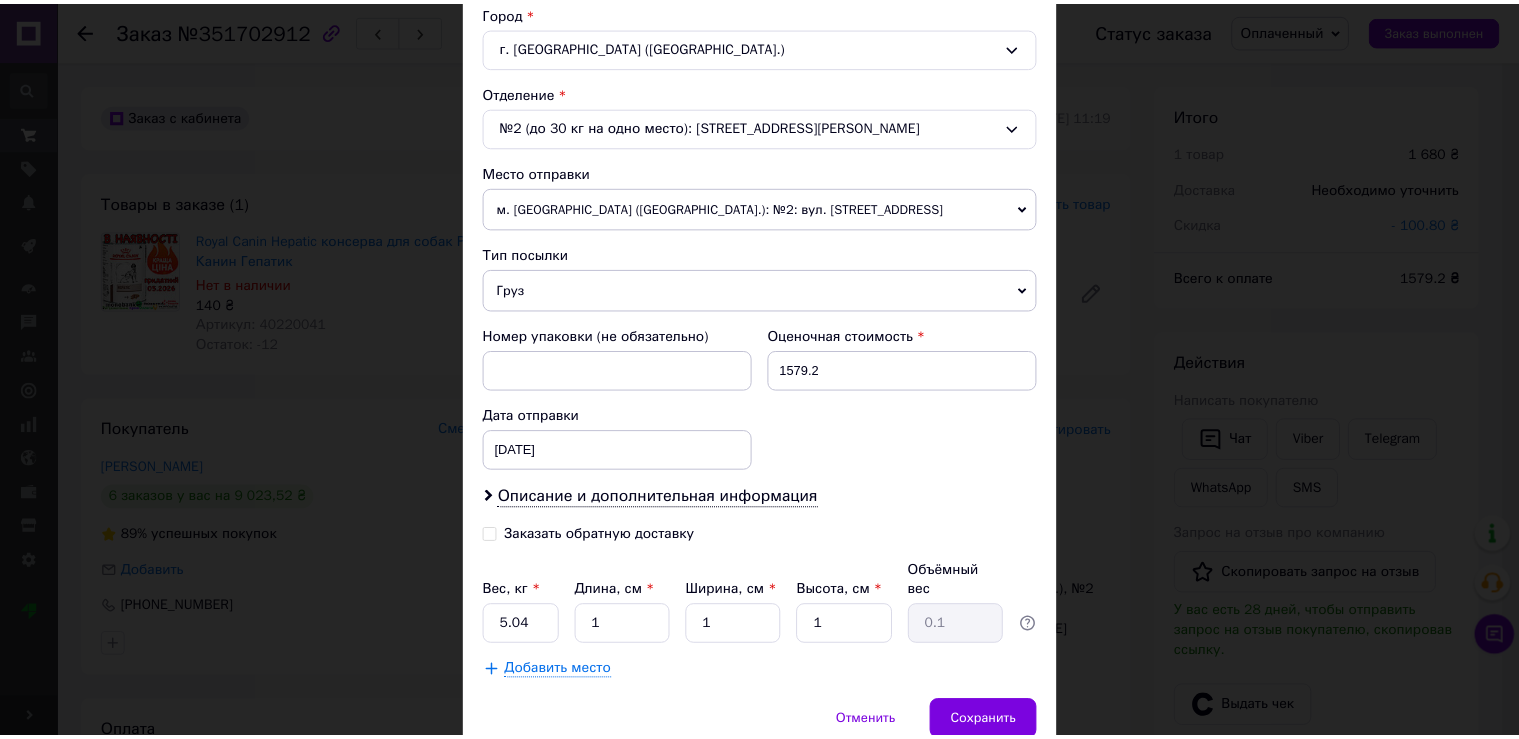 scroll, scrollTop: 619, scrollLeft: 0, axis: vertical 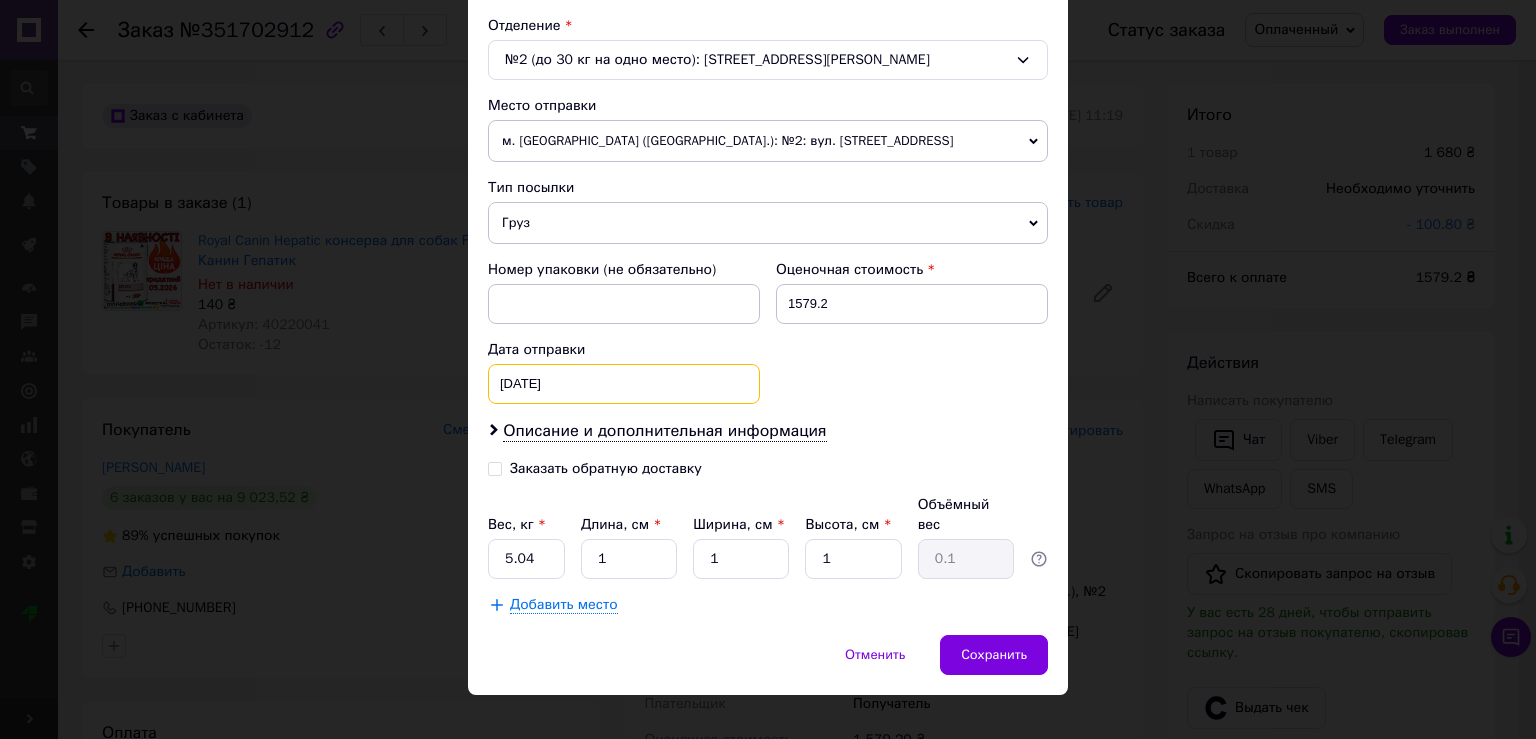 click on "[DATE]" at bounding box center (624, 384) 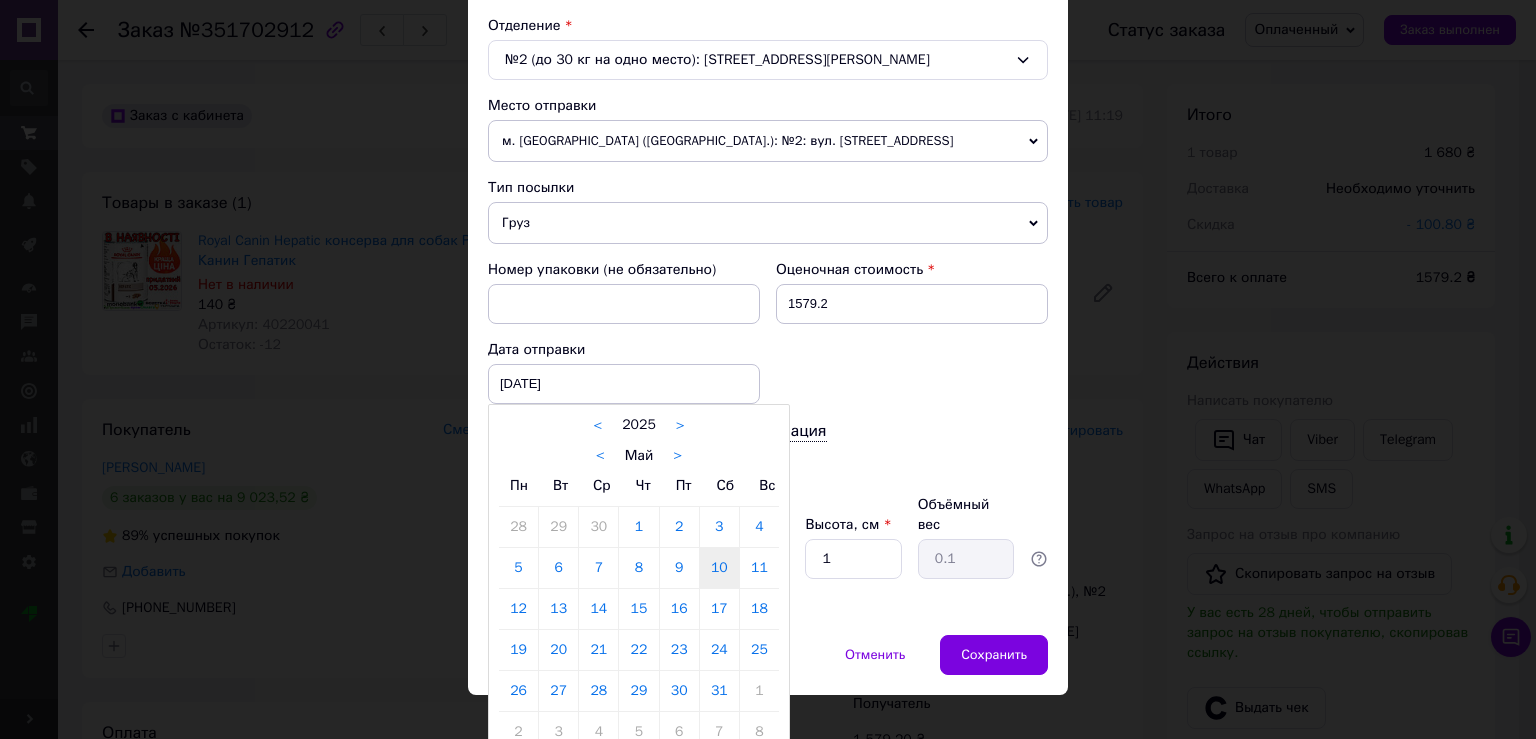 click on ">" at bounding box center (677, 456) 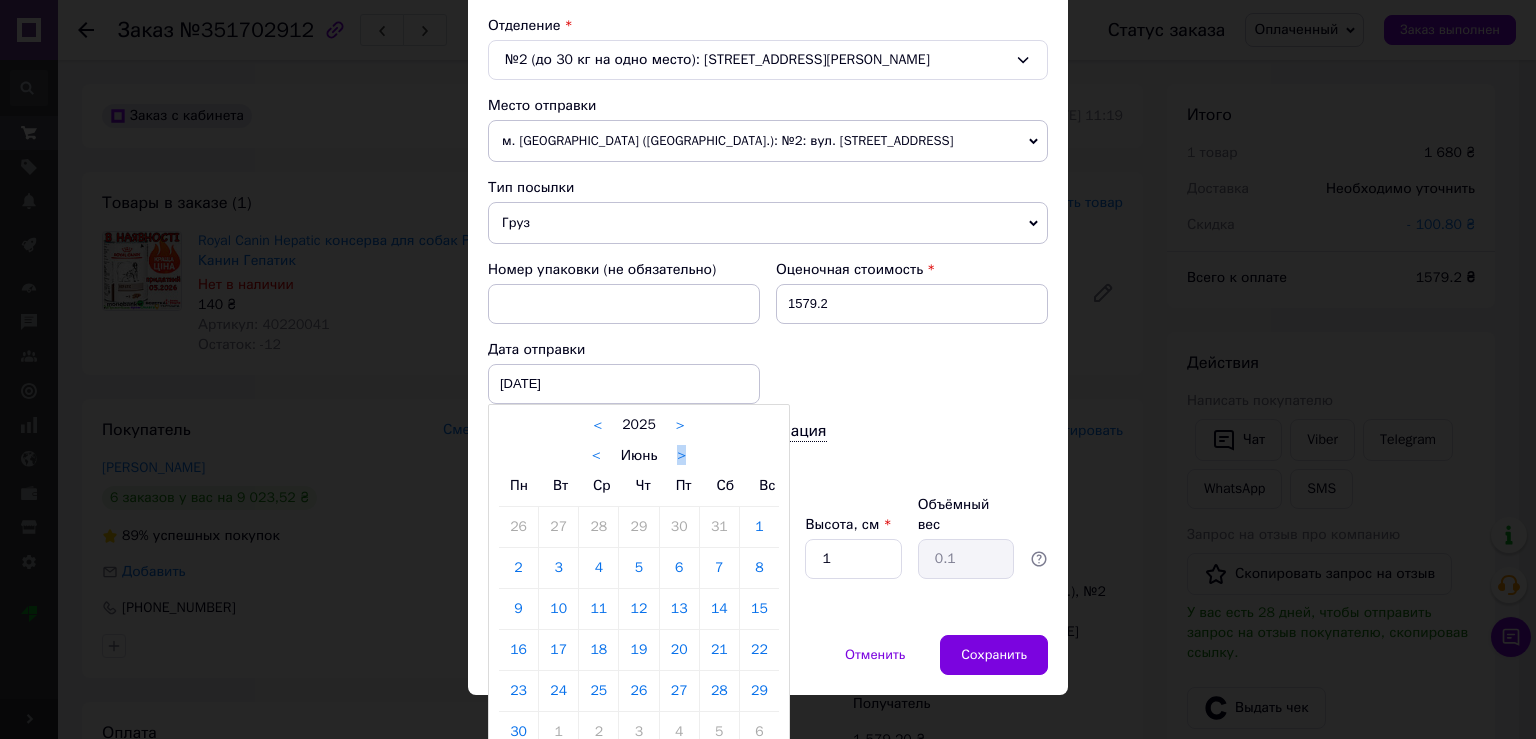 click on ">" at bounding box center (681, 456) 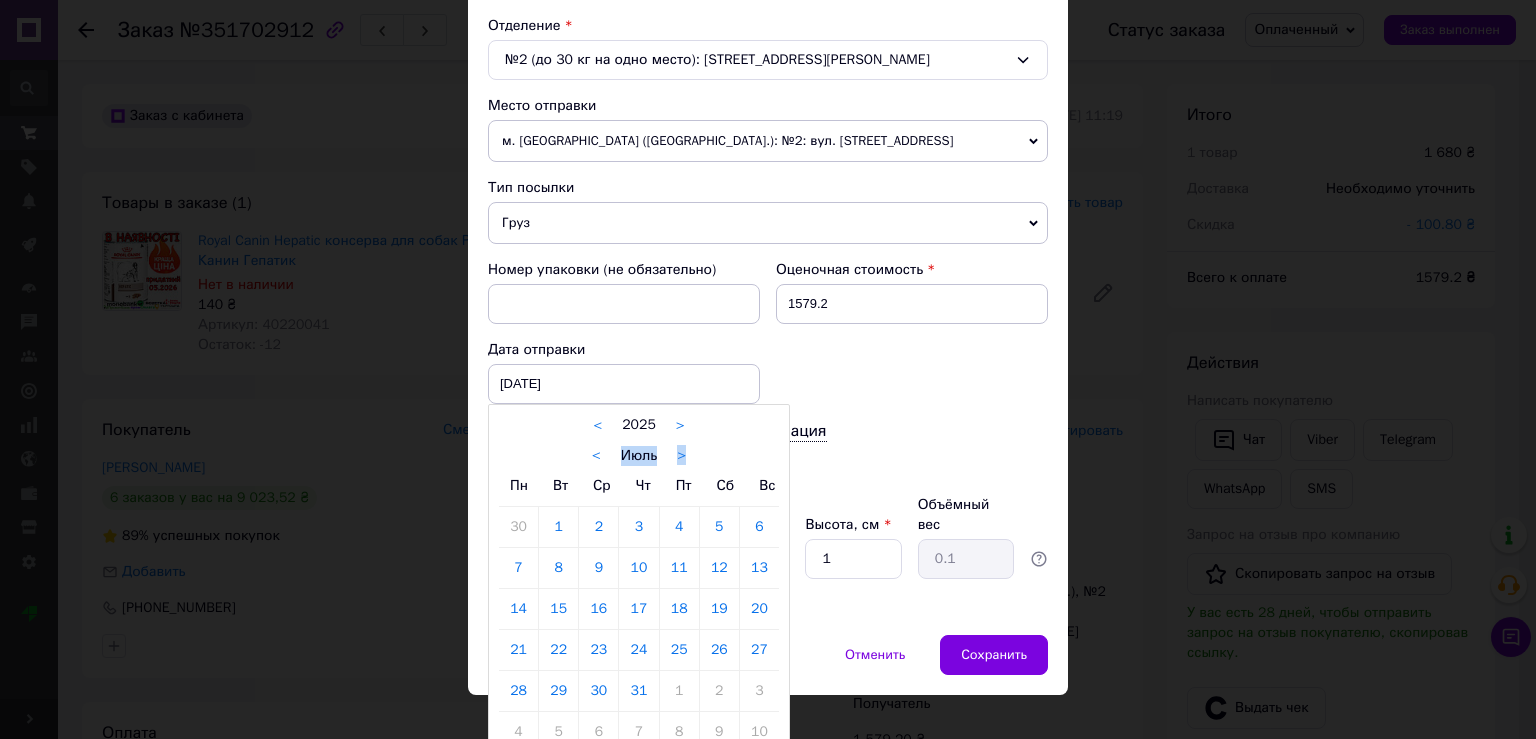 click on "11" at bounding box center (679, 568) 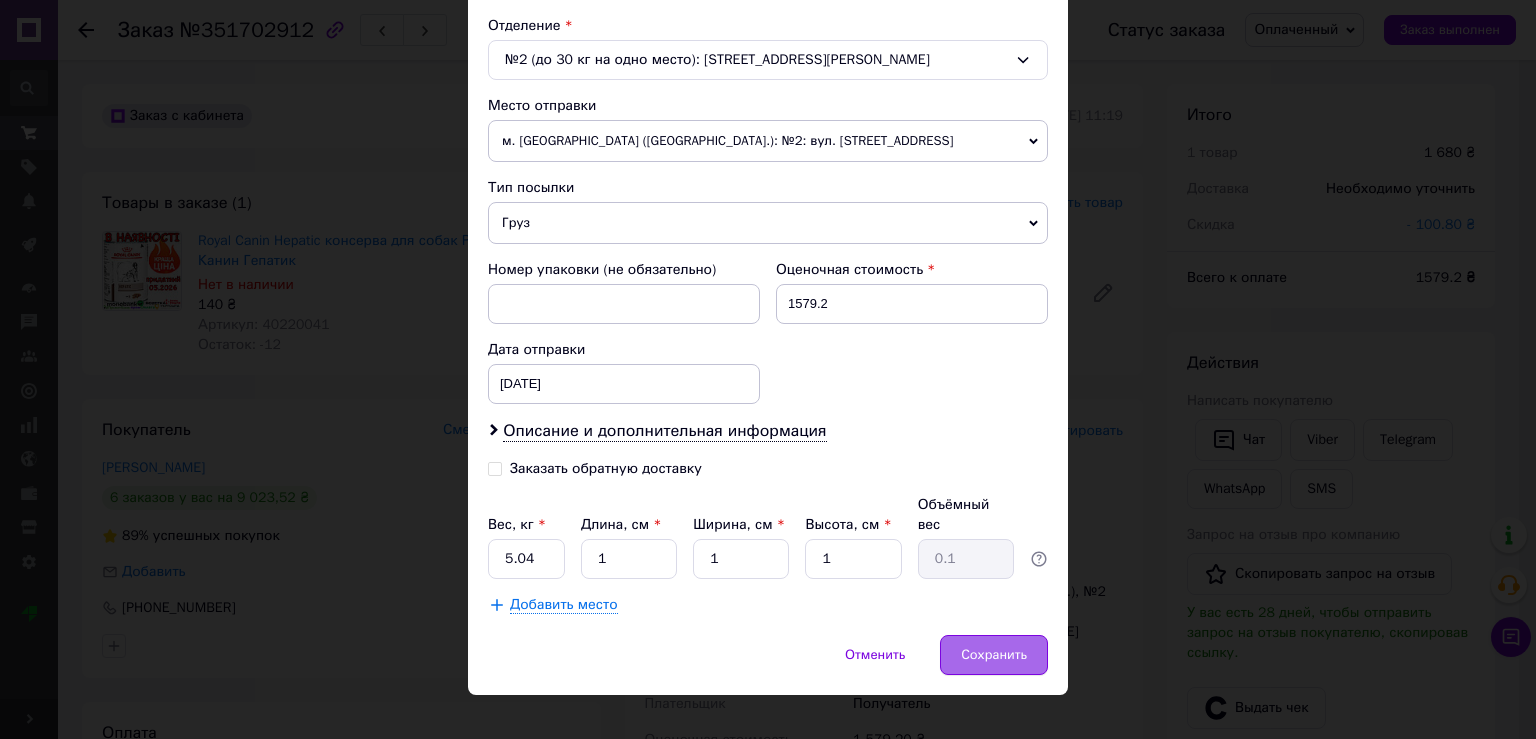 click on "Сохранить" at bounding box center [994, 655] 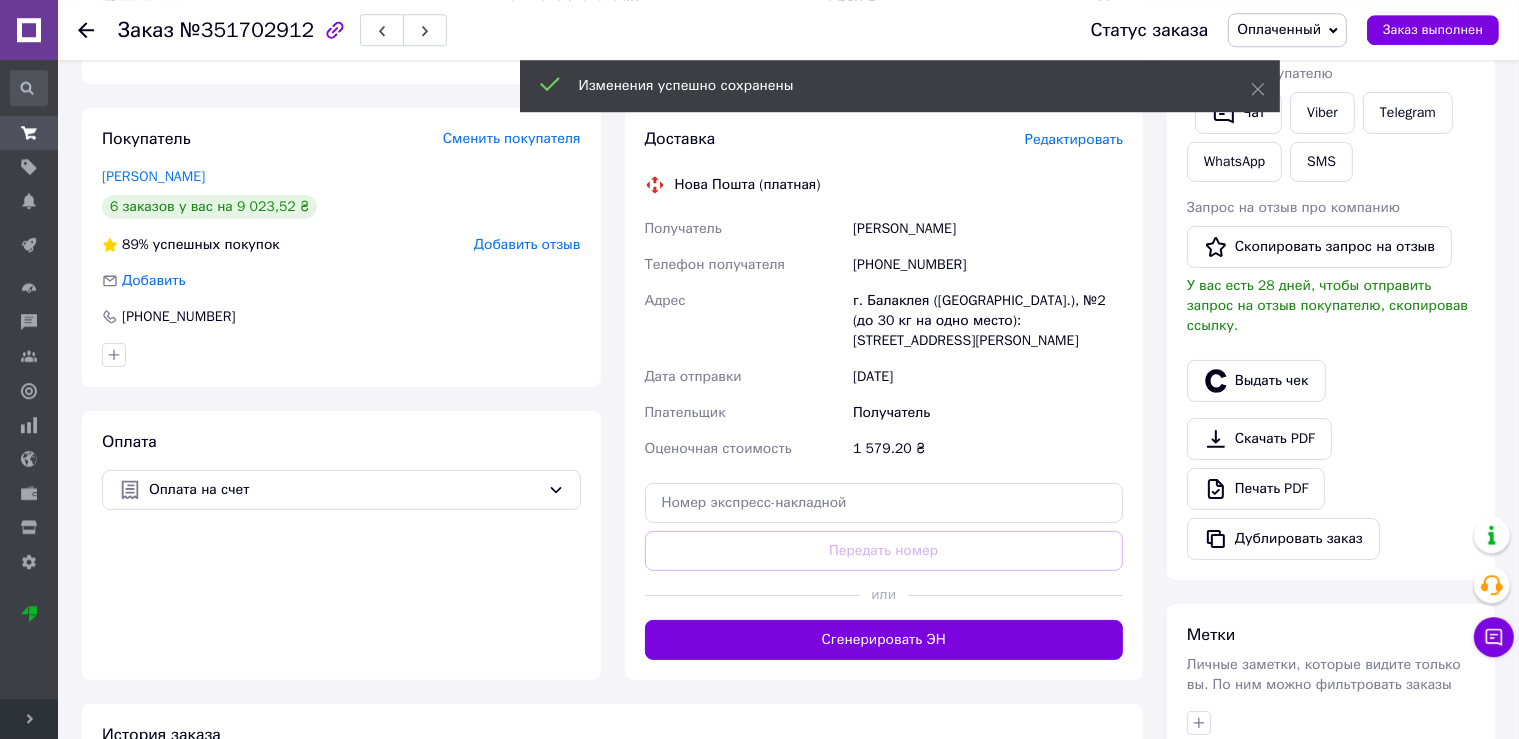 scroll, scrollTop: 316, scrollLeft: 0, axis: vertical 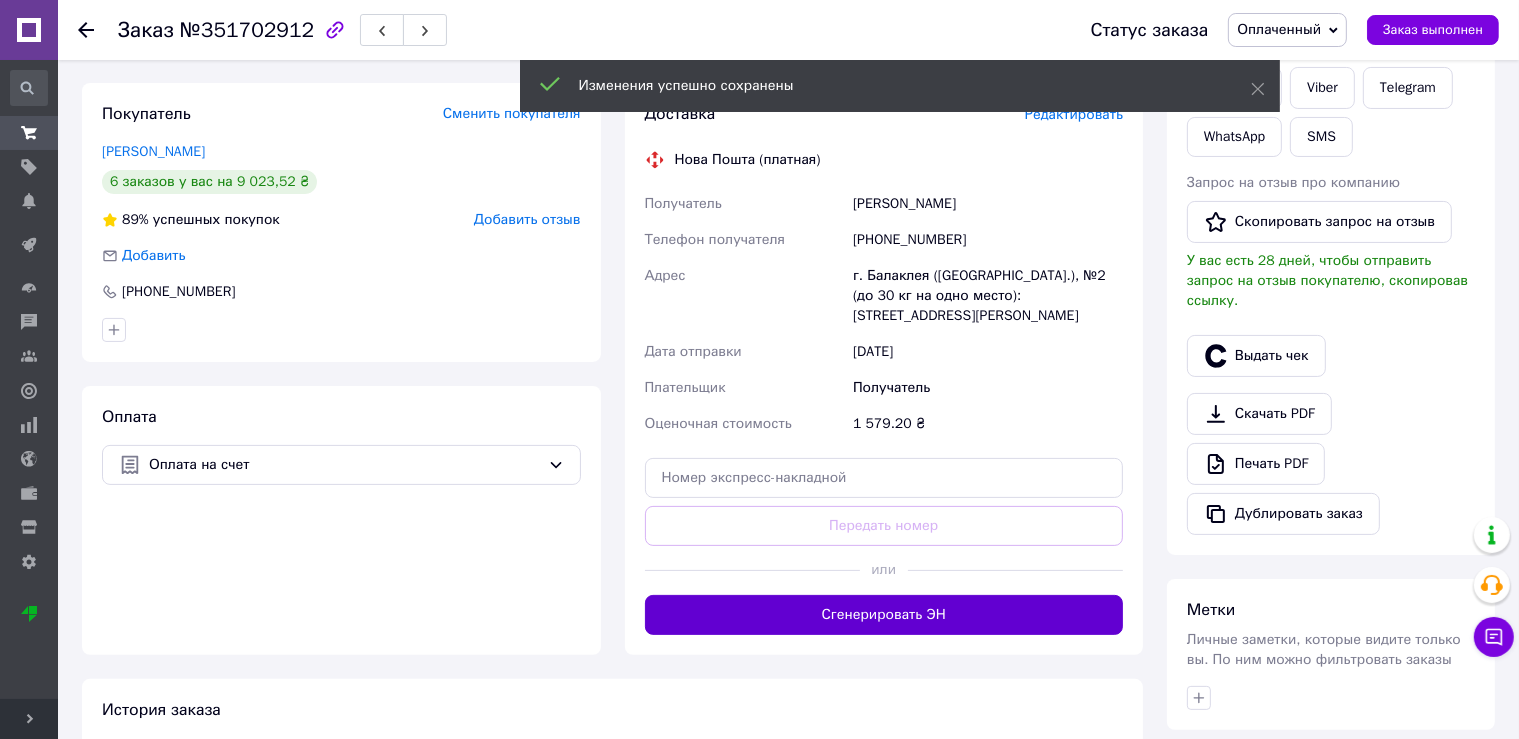 click on "Сгенерировать ЭН" at bounding box center (884, 615) 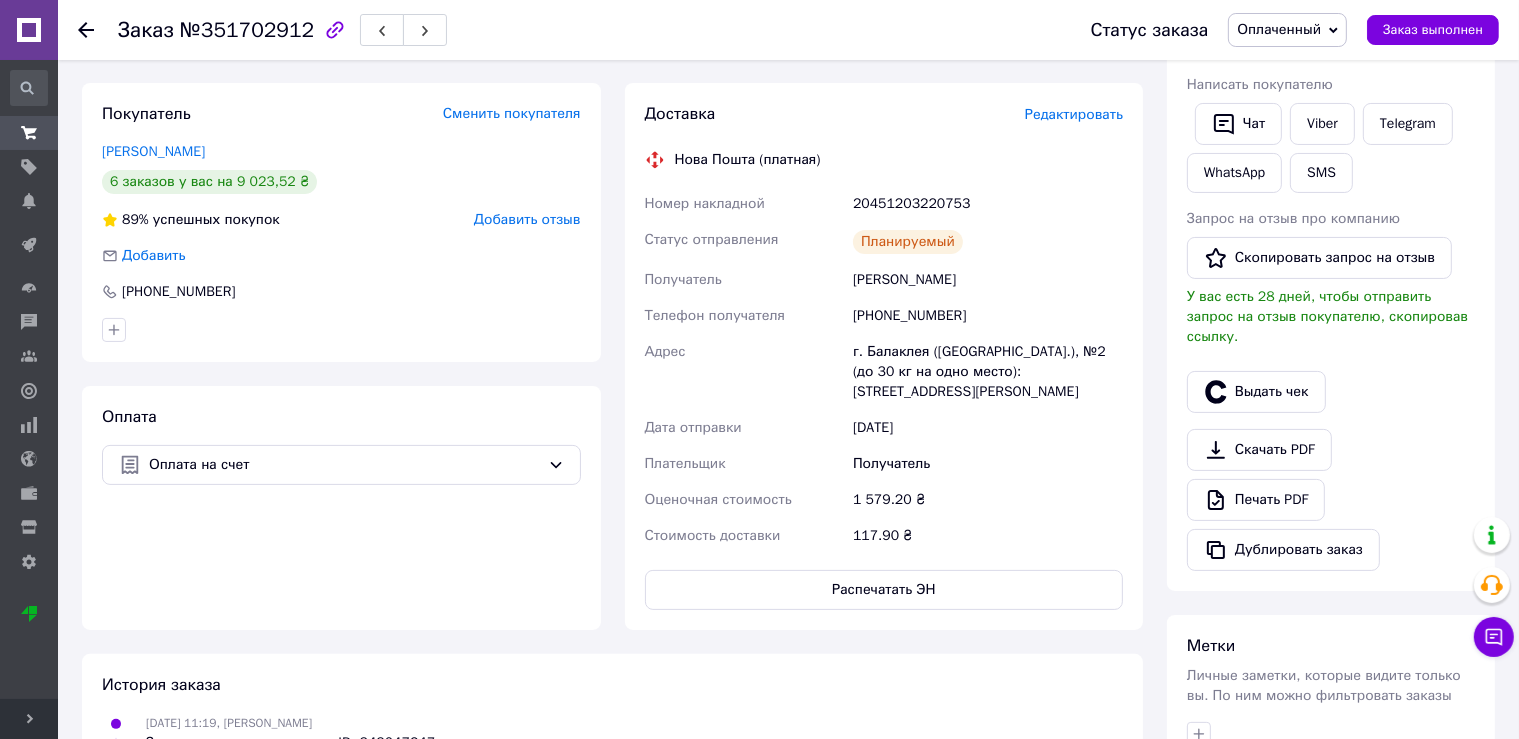 scroll, scrollTop: 36, scrollLeft: 0, axis: vertical 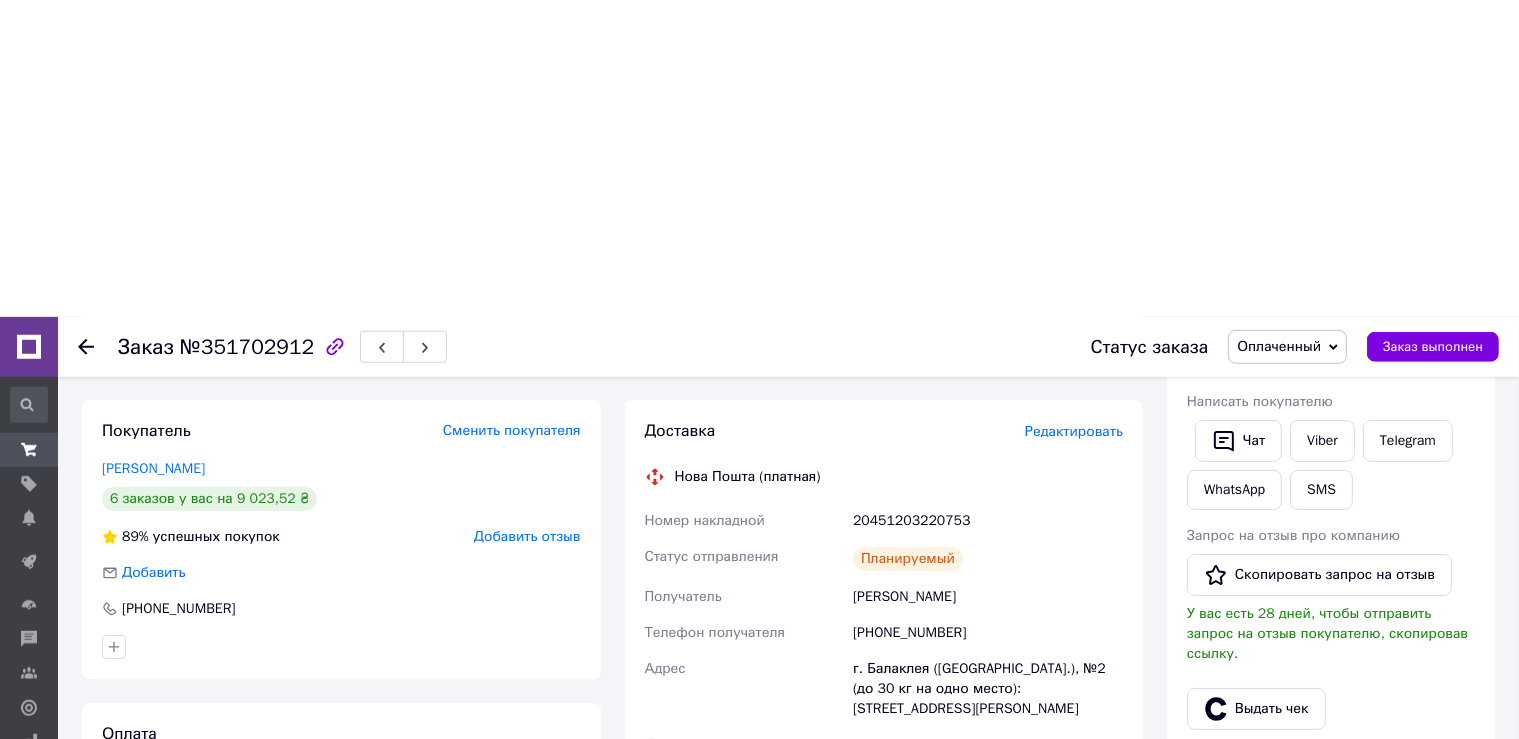 drag, startPoint x: 1258, startPoint y: -282, endPoint x: 1258, endPoint y: 34, distance: 316 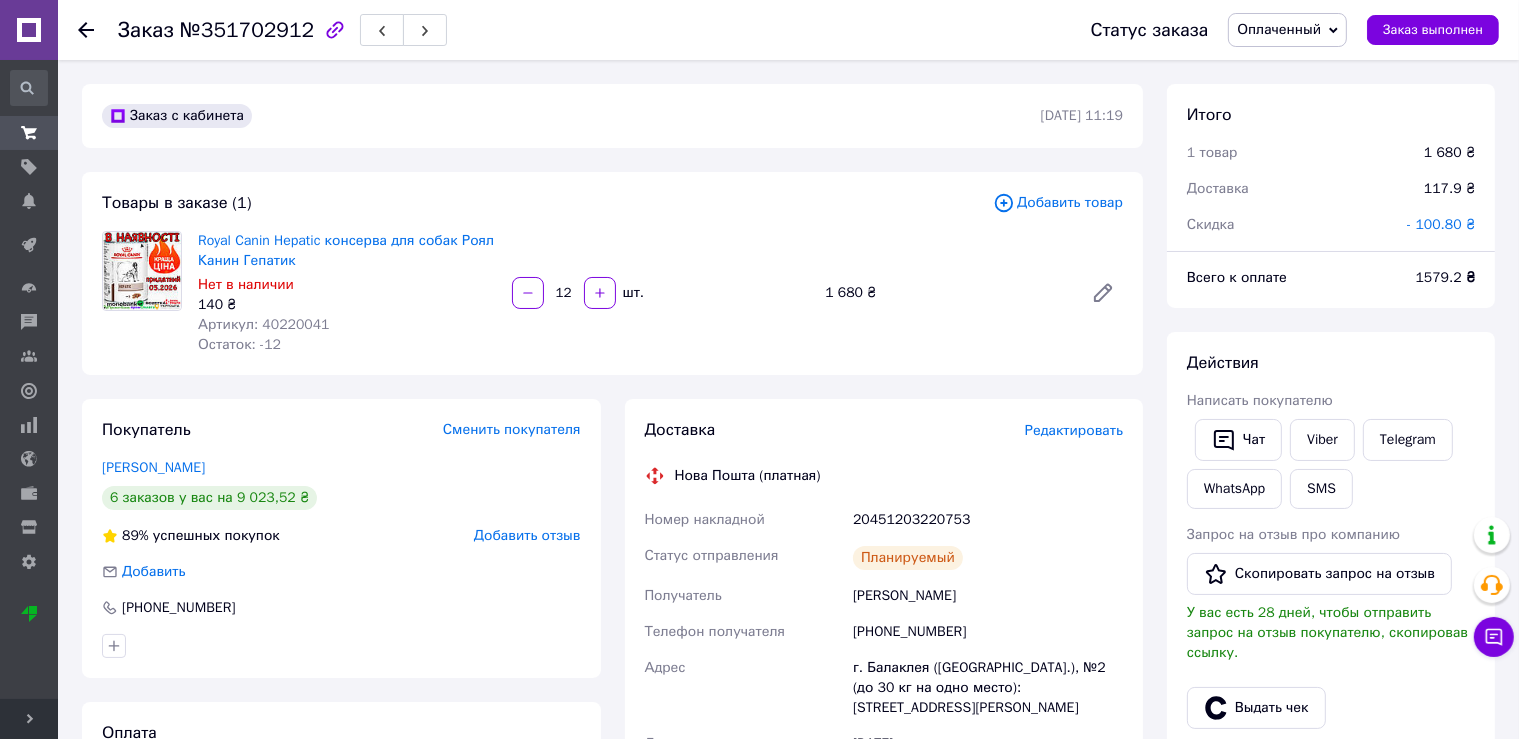 click on "Оплаченный" at bounding box center (1287, 30) 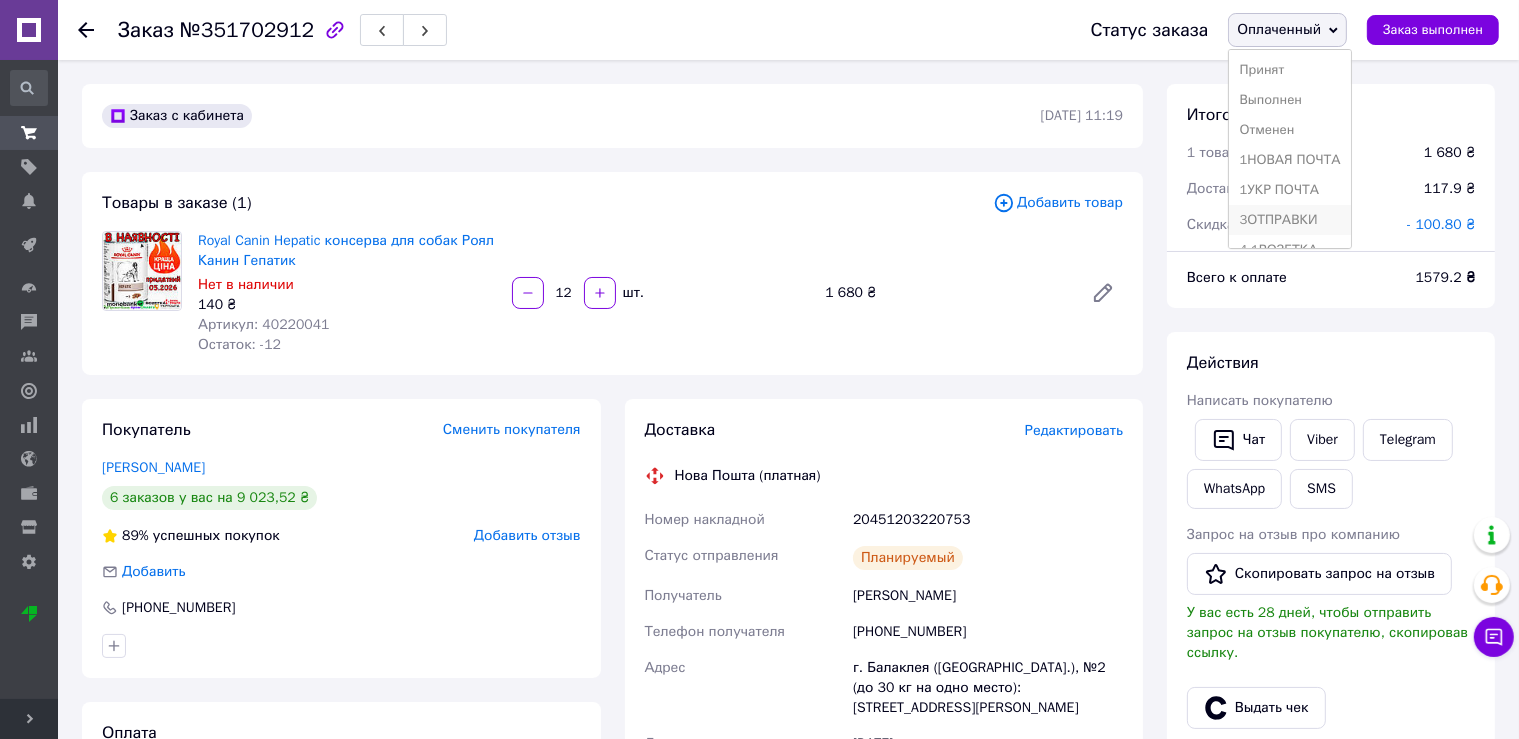 click on "3ОТПРАВКИ" at bounding box center [1289, 220] 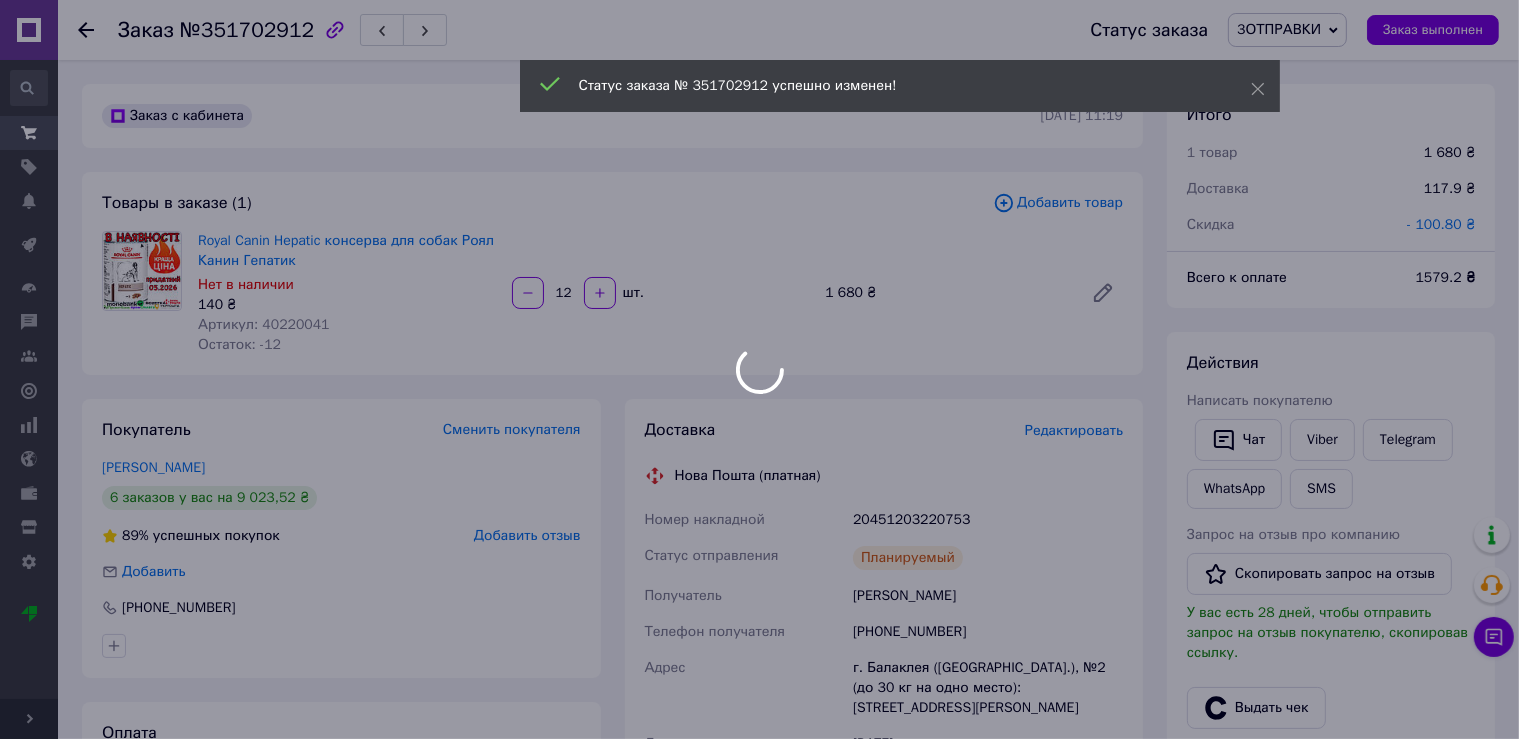 scroll, scrollTop: 84, scrollLeft: 0, axis: vertical 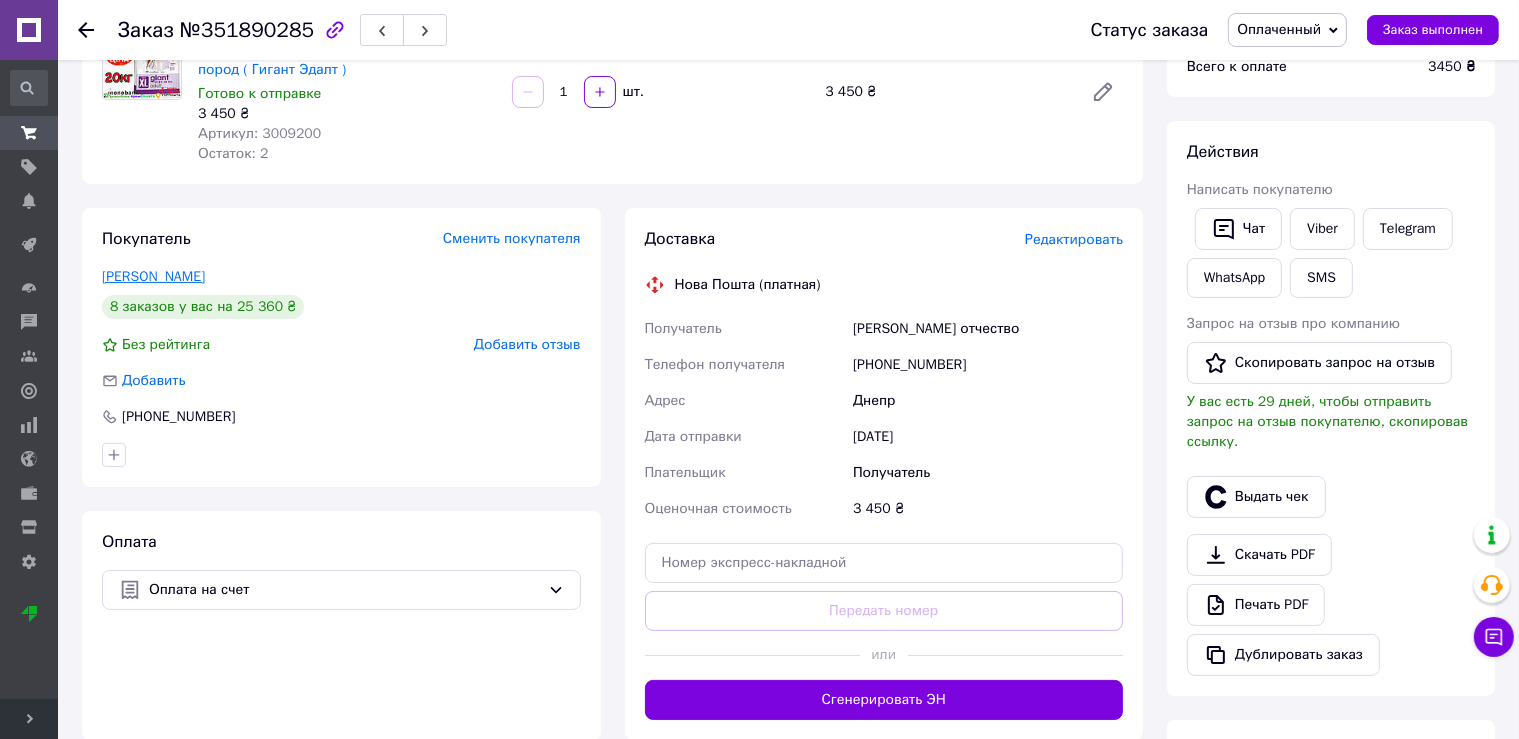click on "[PERSON_NAME]" at bounding box center [153, 276] 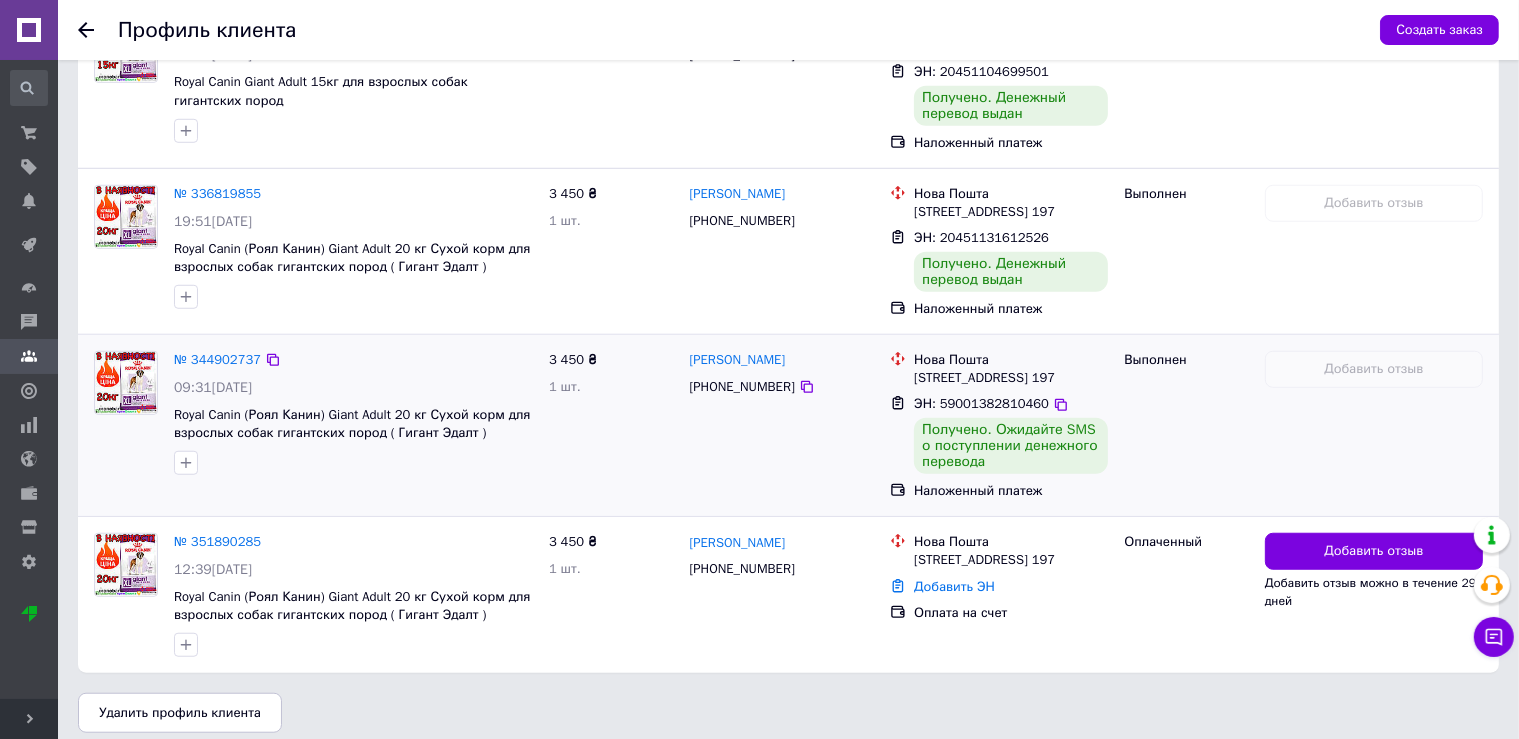 scroll, scrollTop: 1544, scrollLeft: 0, axis: vertical 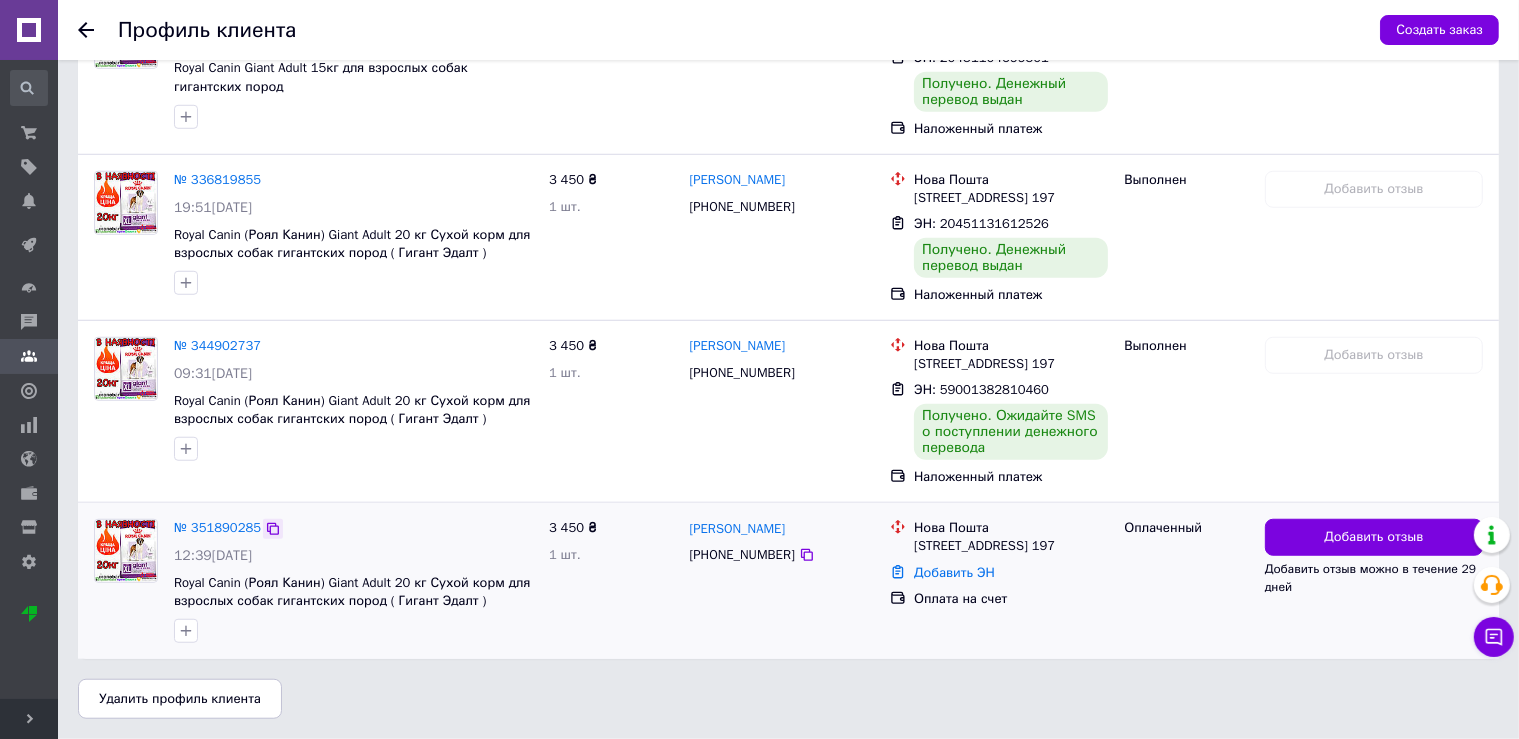 drag, startPoint x: 208, startPoint y: 524, endPoint x: 259, endPoint y: 534, distance: 51.971146 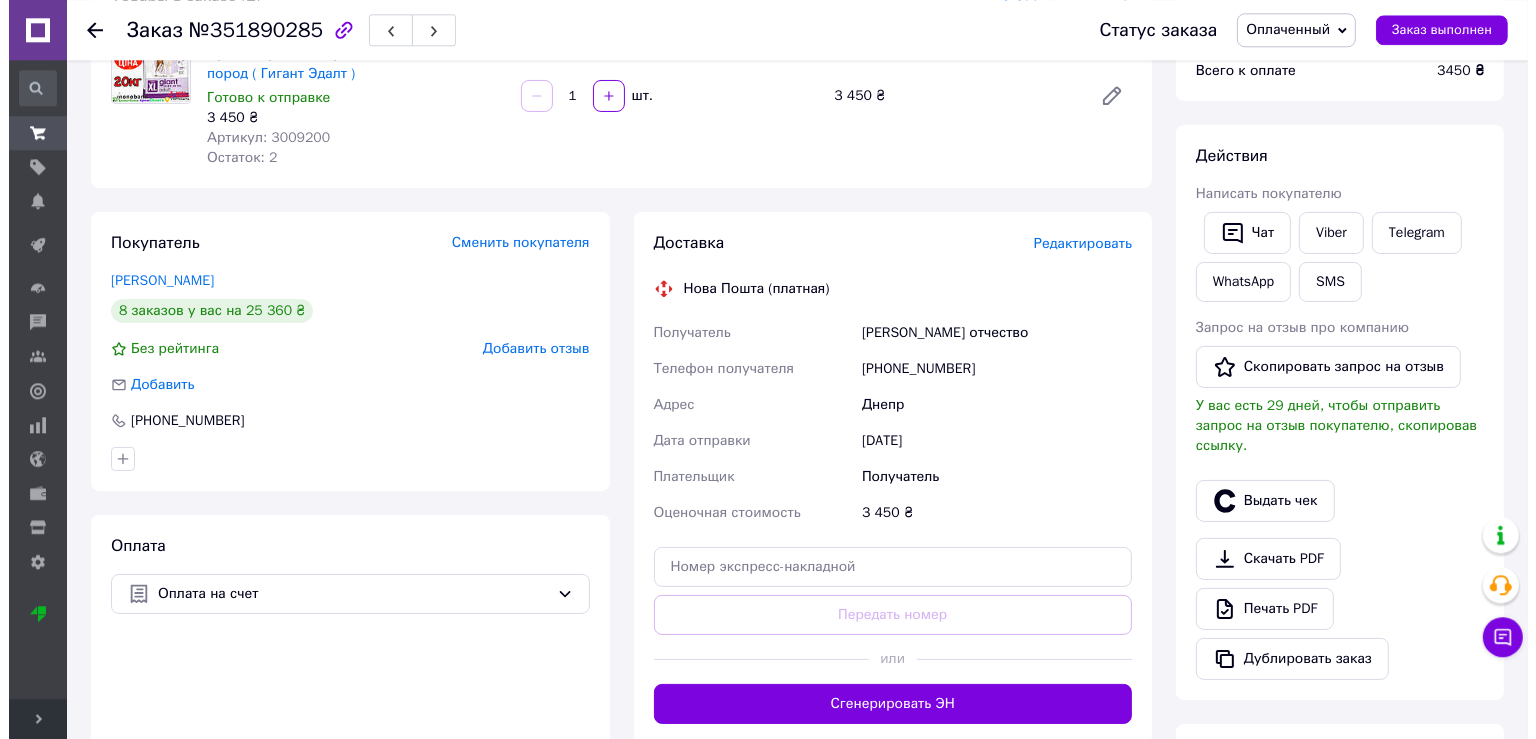 scroll, scrollTop: 211, scrollLeft: 0, axis: vertical 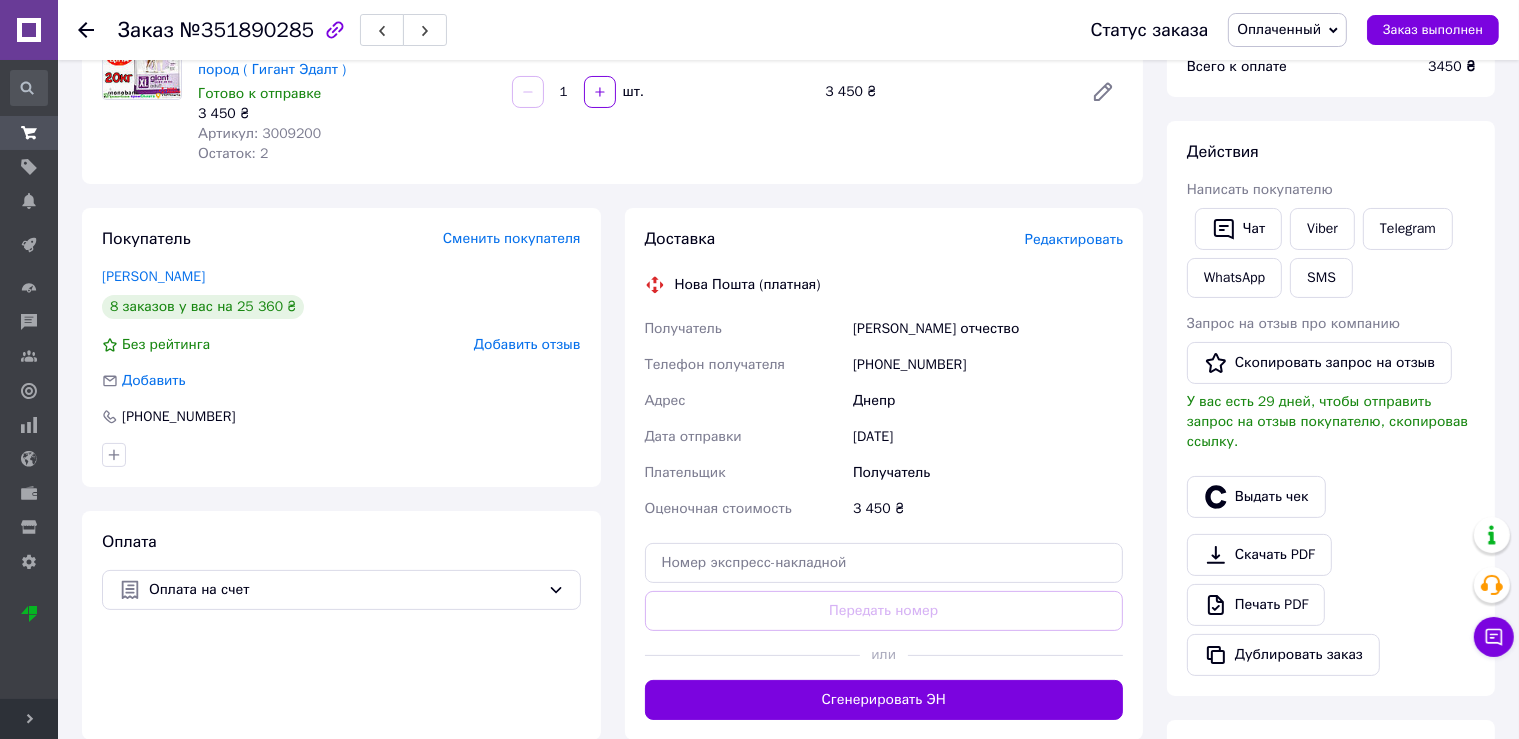 click on "Редактировать" at bounding box center [1074, 239] 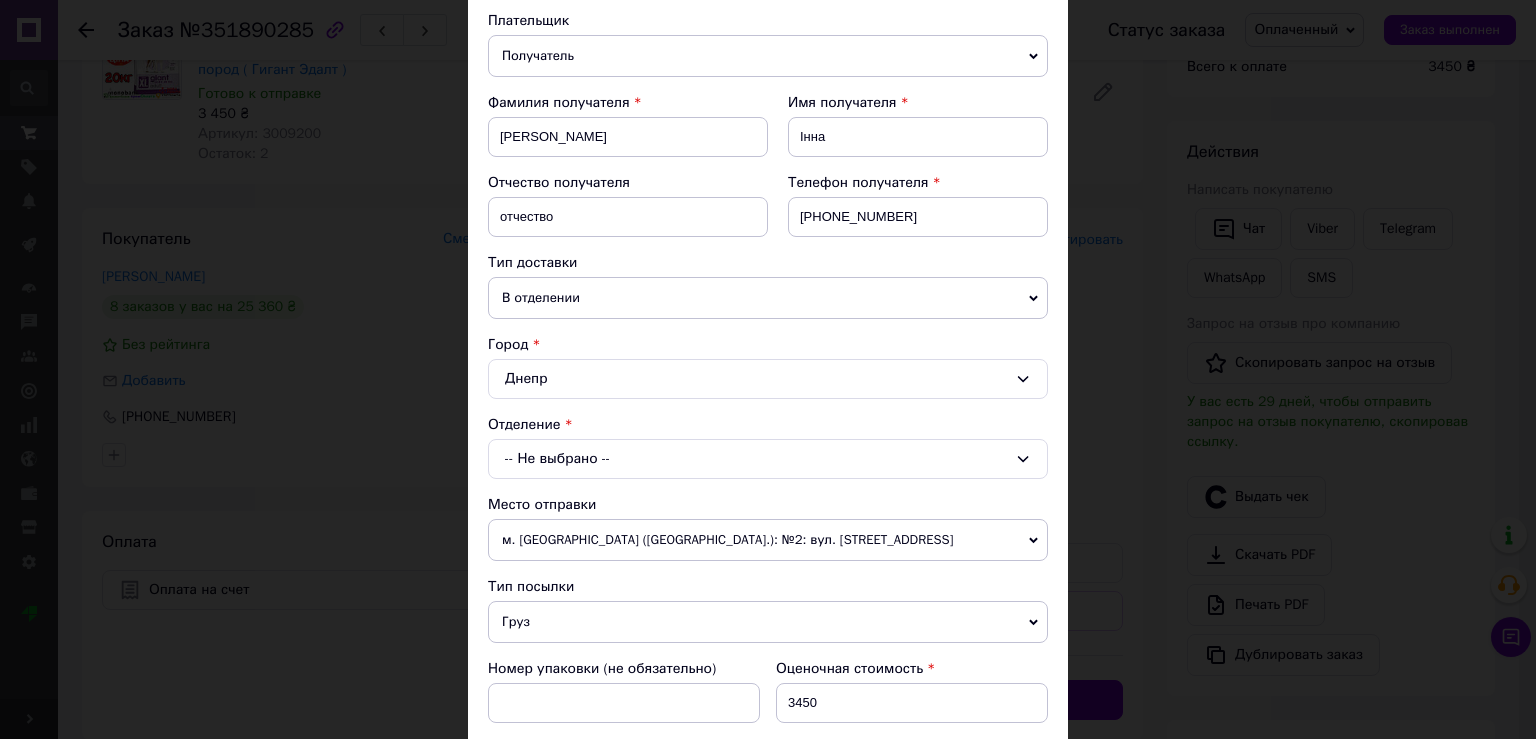 scroll, scrollTop: 221, scrollLeft: 0, axis: vertical 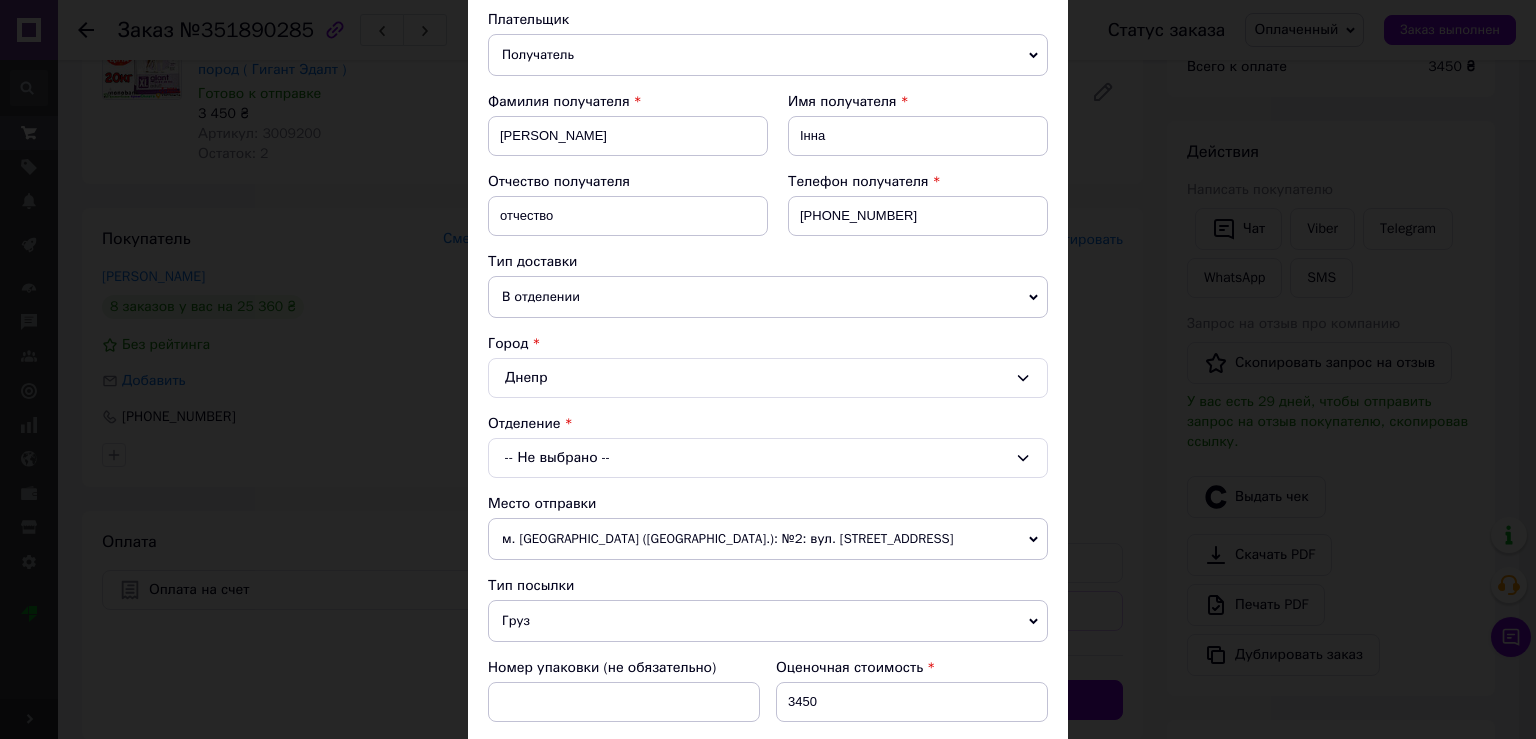 click on "В отделении" at bounding box center (768, 297) 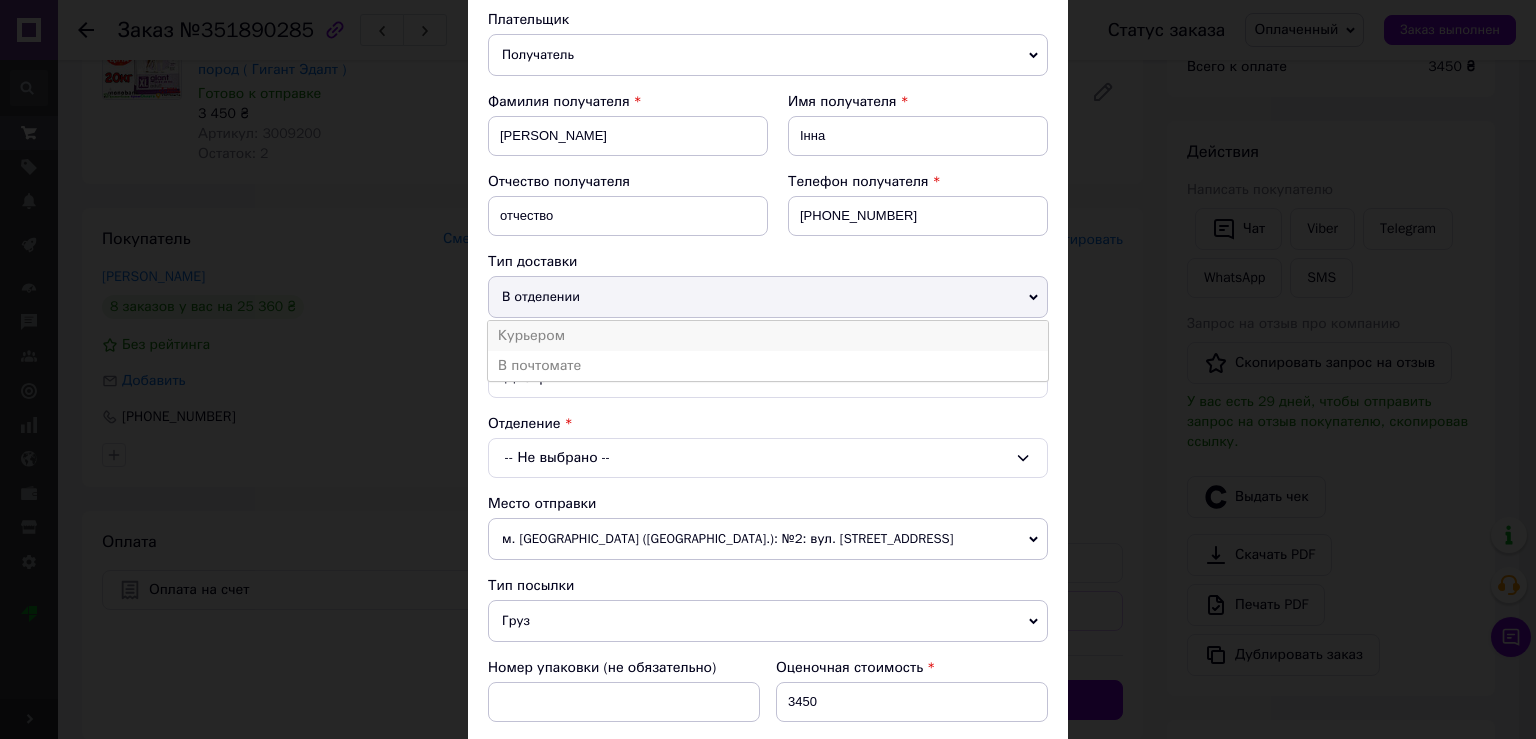 click on "Курьером" at bounding box center [768, 336] 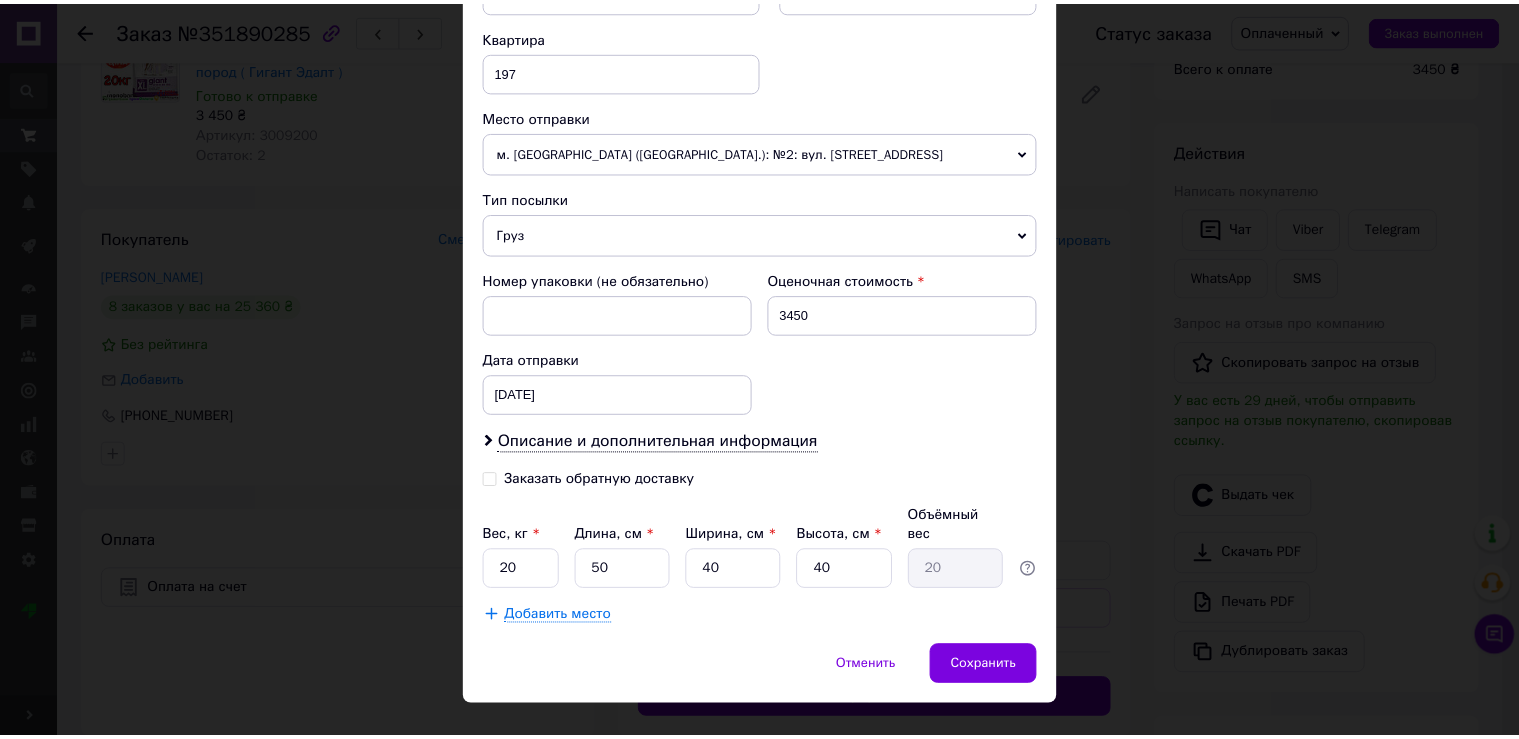 scroll, scrollTop: 699, scrollLeft: 0, axis: vertical 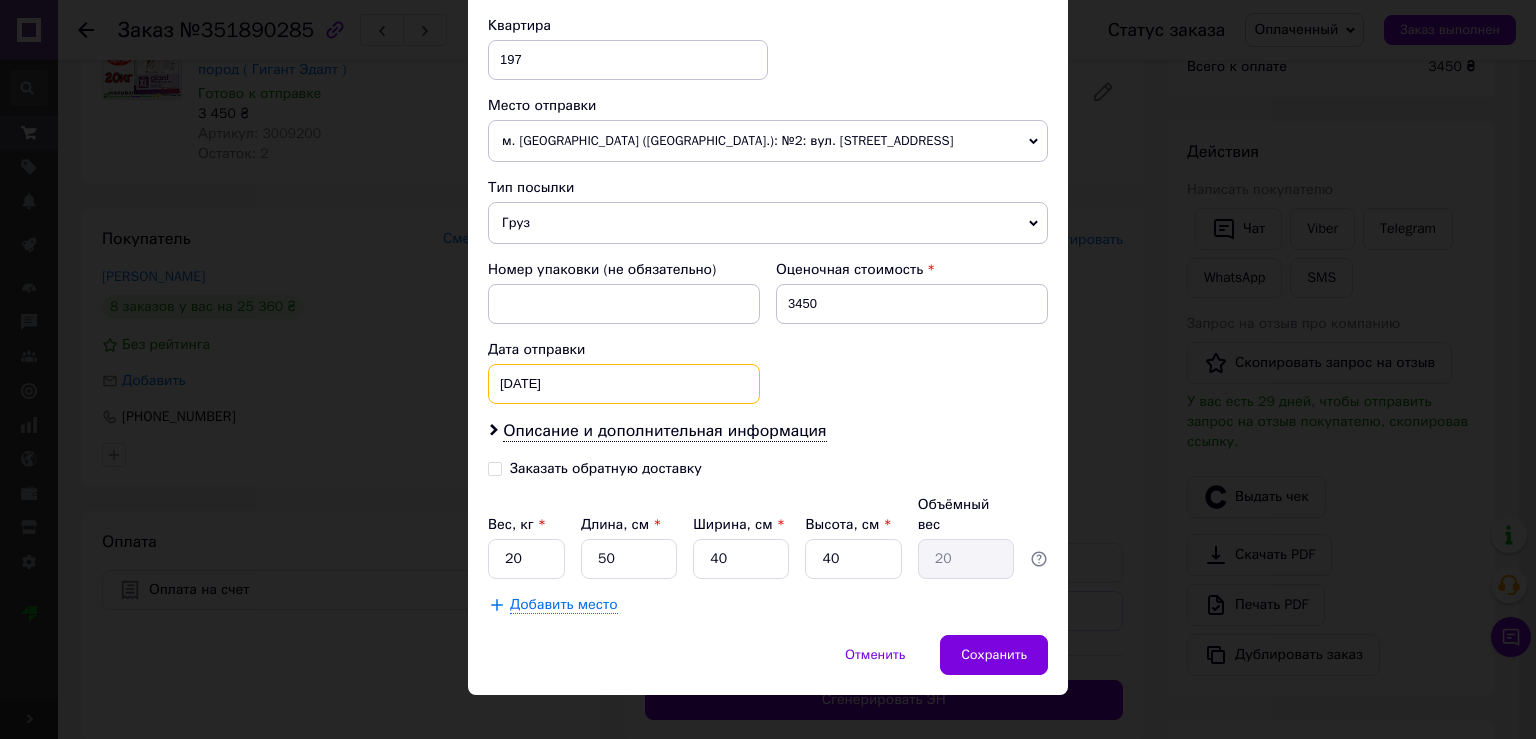 click on "[DATE]" at bounding box center [624, 384] 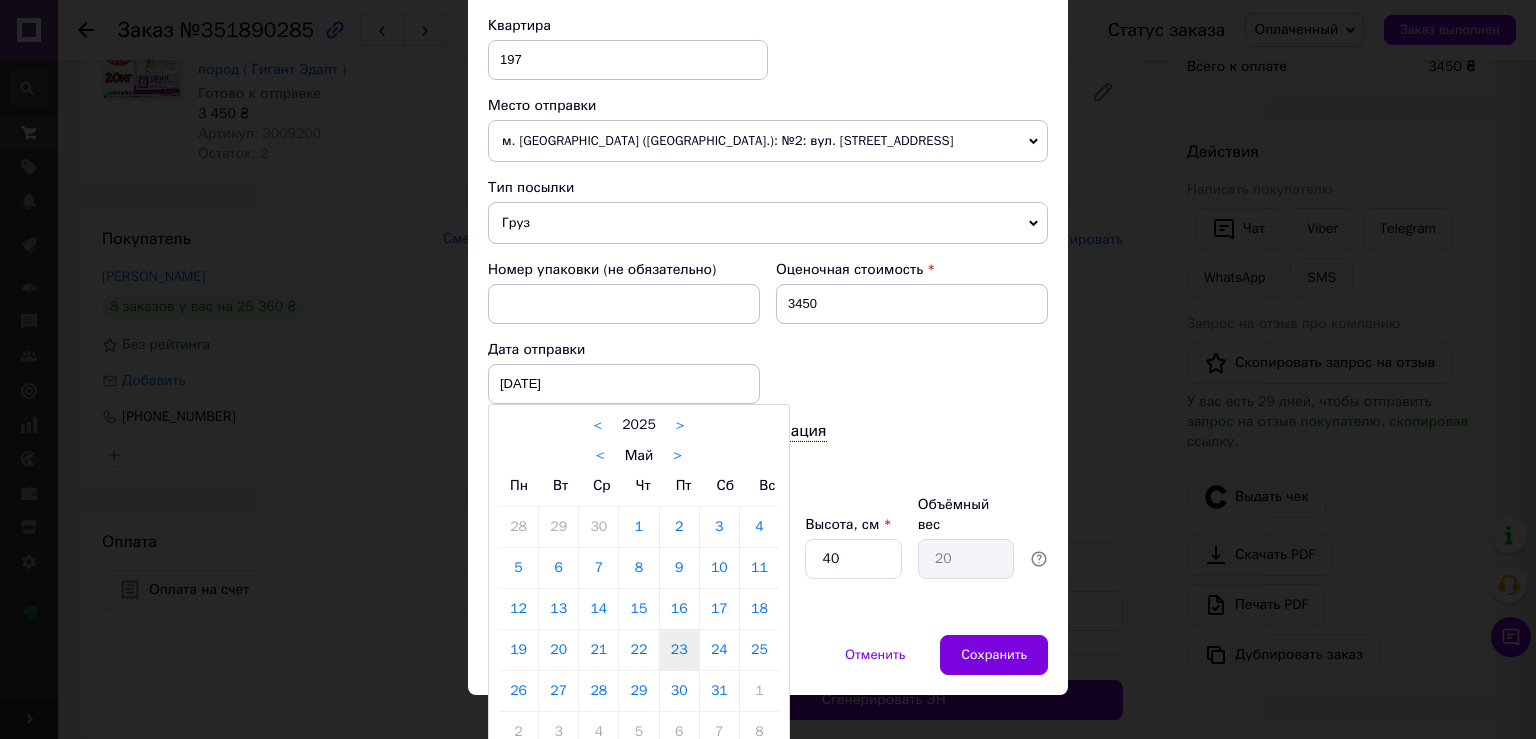 click on ">" at bounding box center (677, 456) 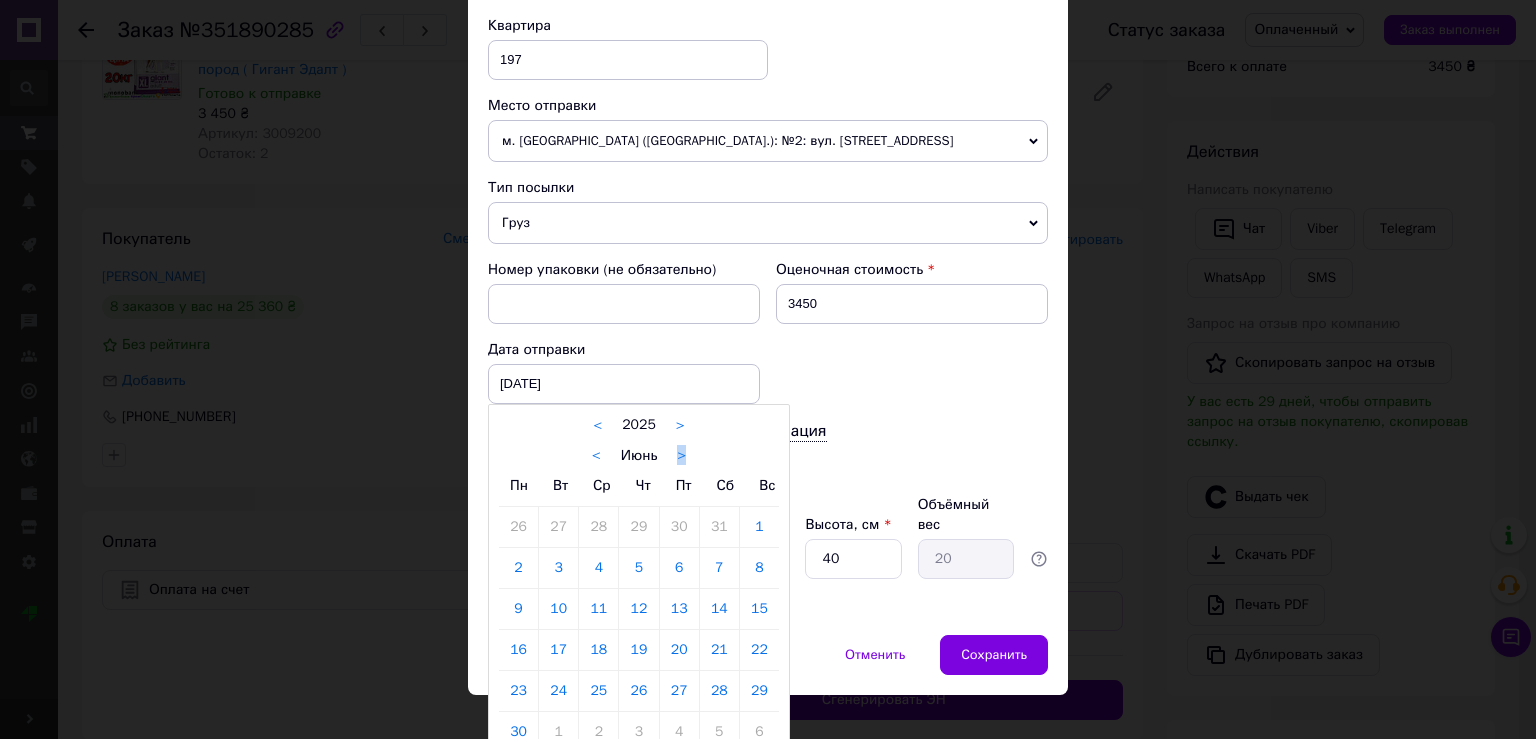 click on ">" at bounding box center (681, 456) 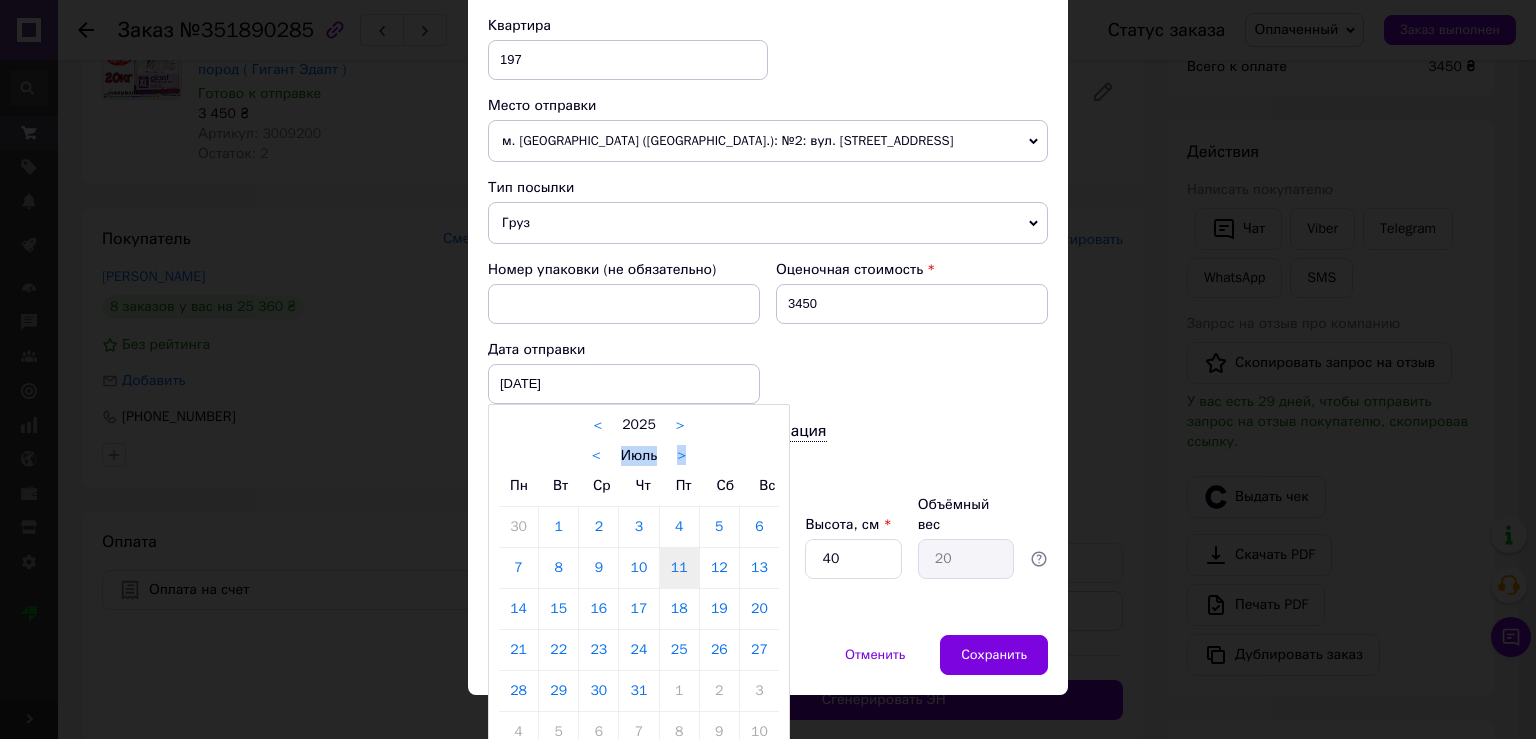 click on "11" at bounding box center (679, 568) 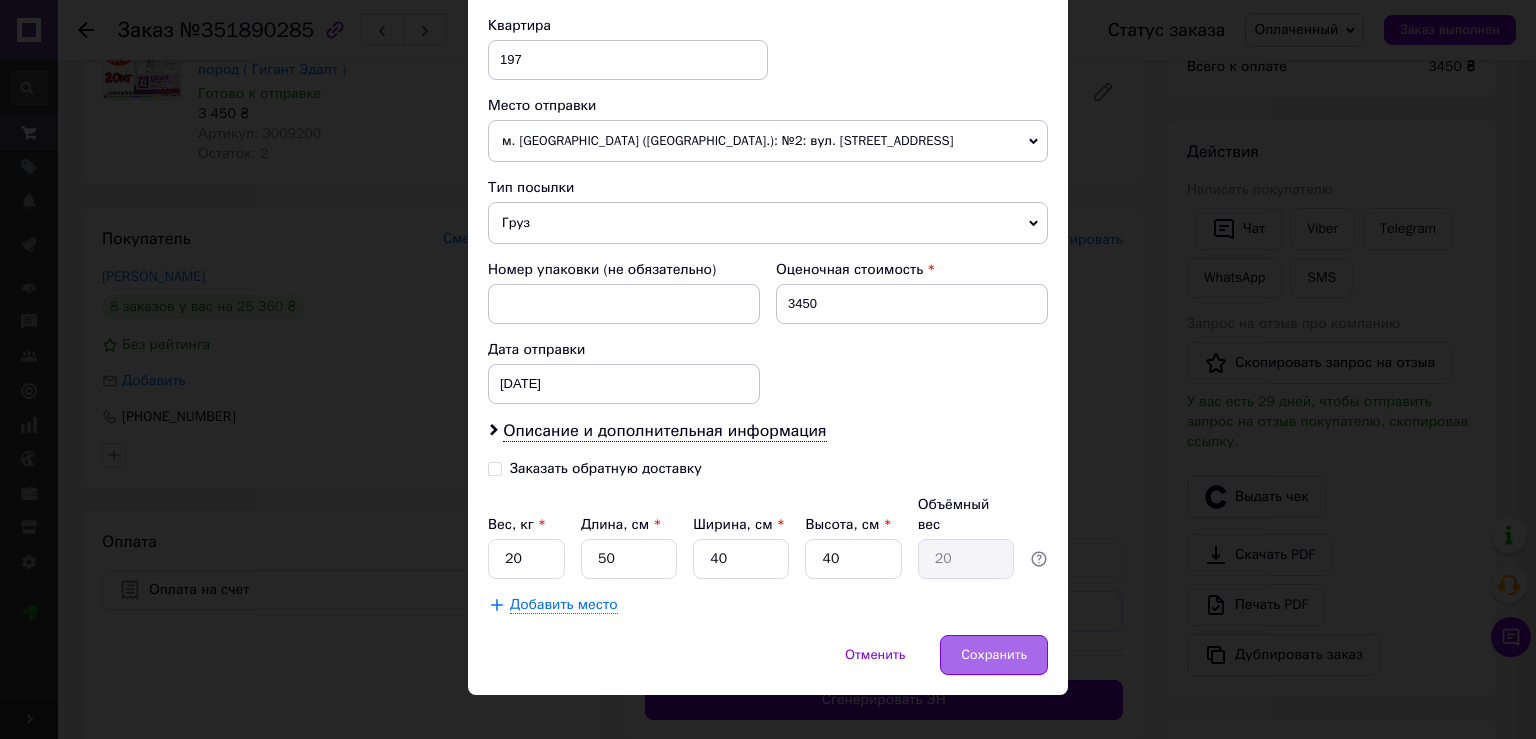 click on "Сохранить" at bounding box center [994, 655] 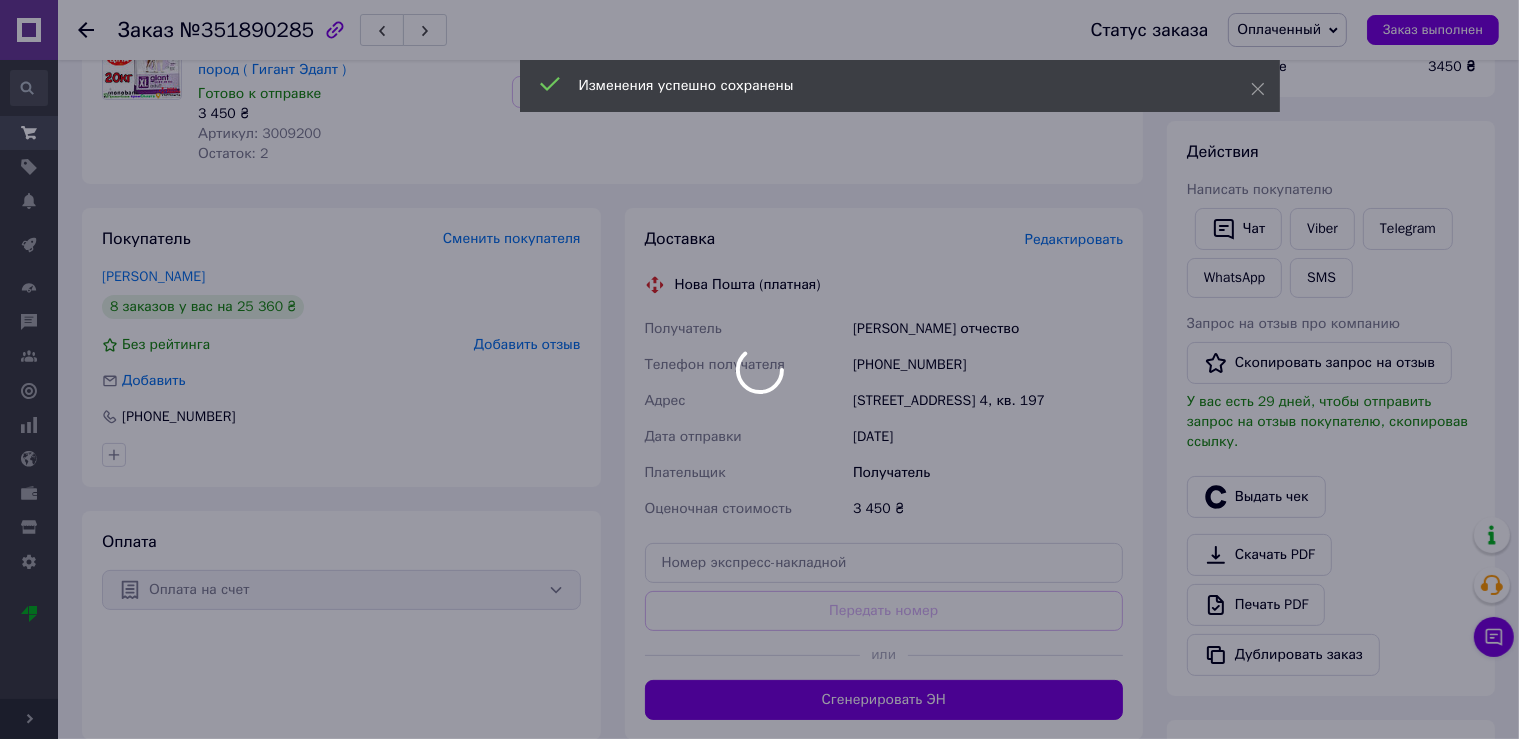 scroll, scrollTop: 528, scrollLeft: 0, axis: vertical 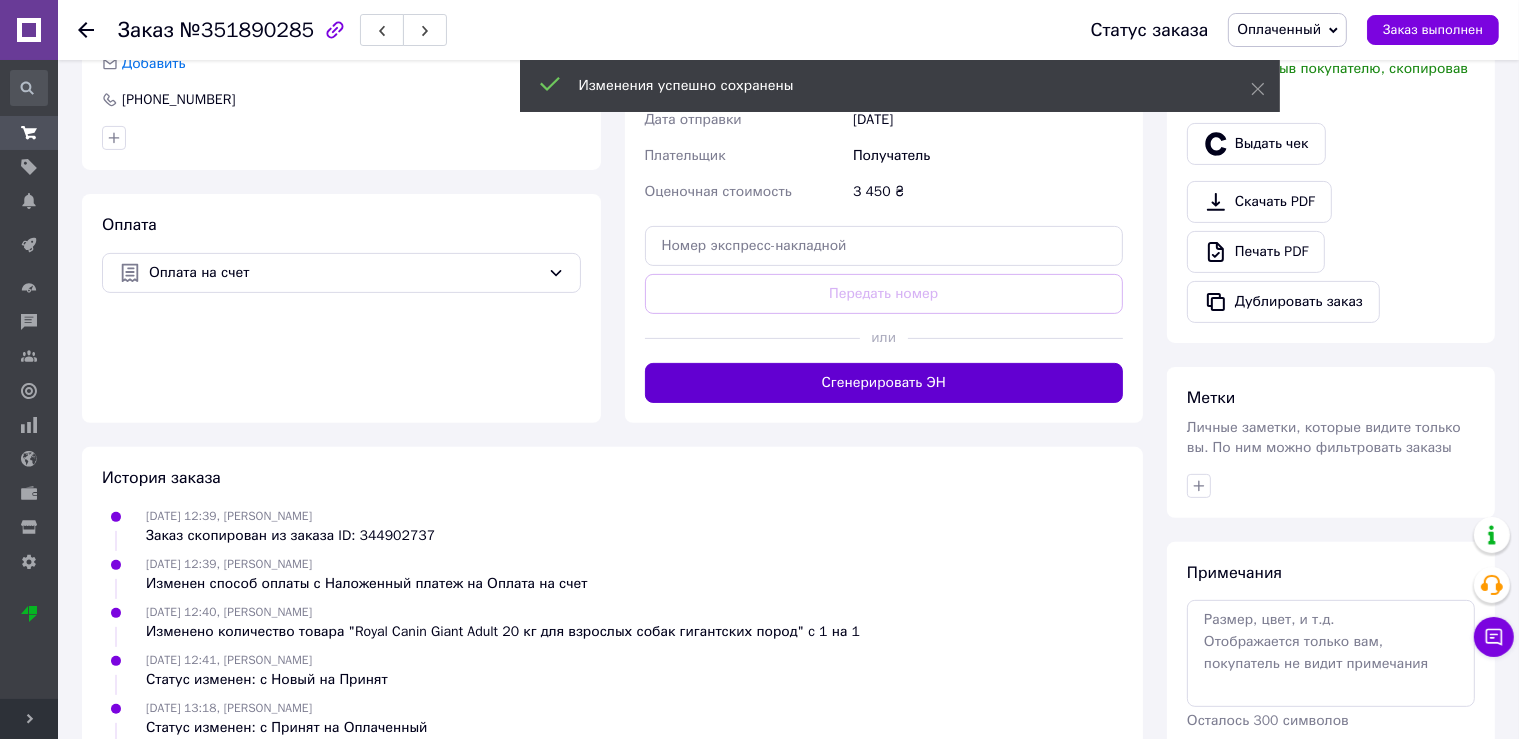 click on "Сгенерировать ЭН" at bounding box center [884, 383] 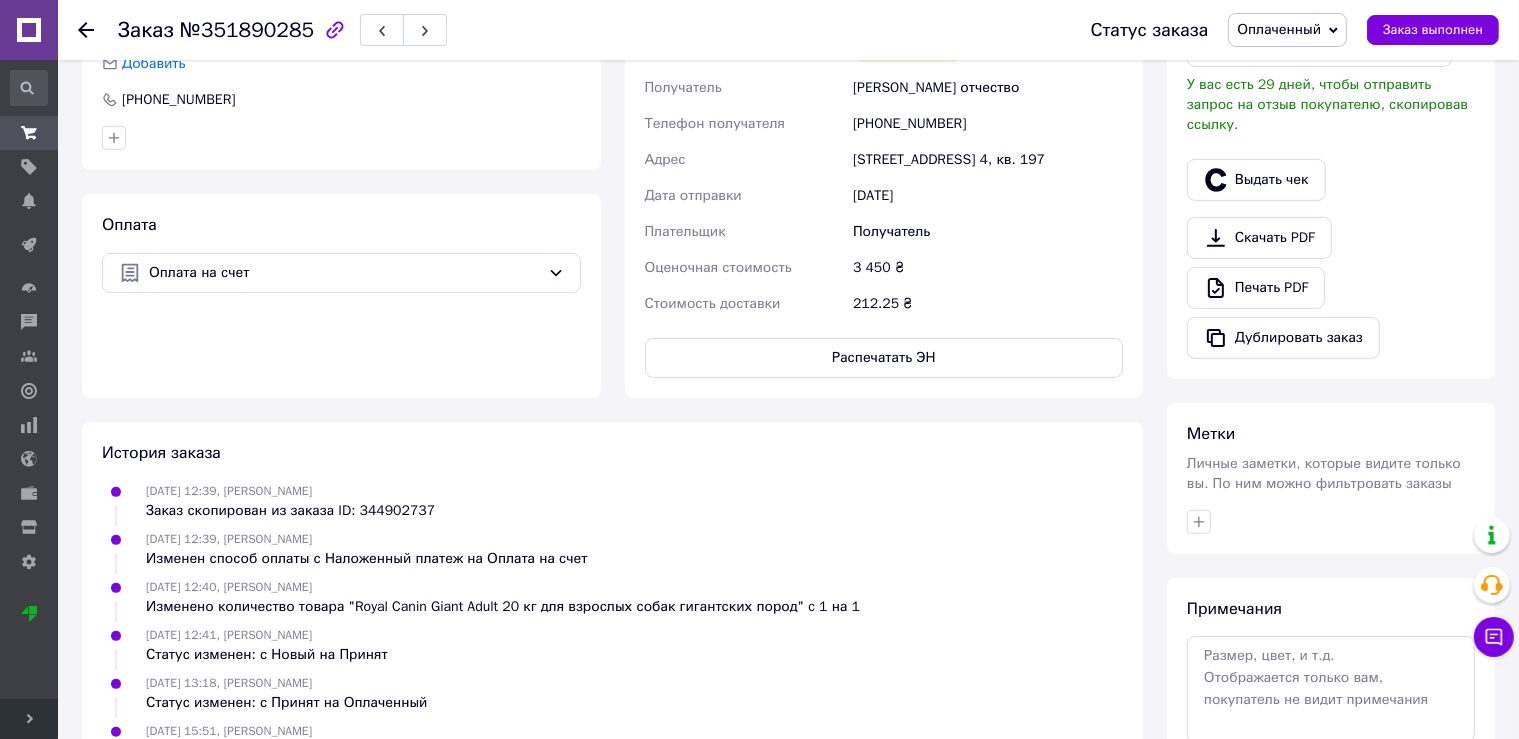 scroll, scrollTop: 0, scrollLeft: 0, axis: both 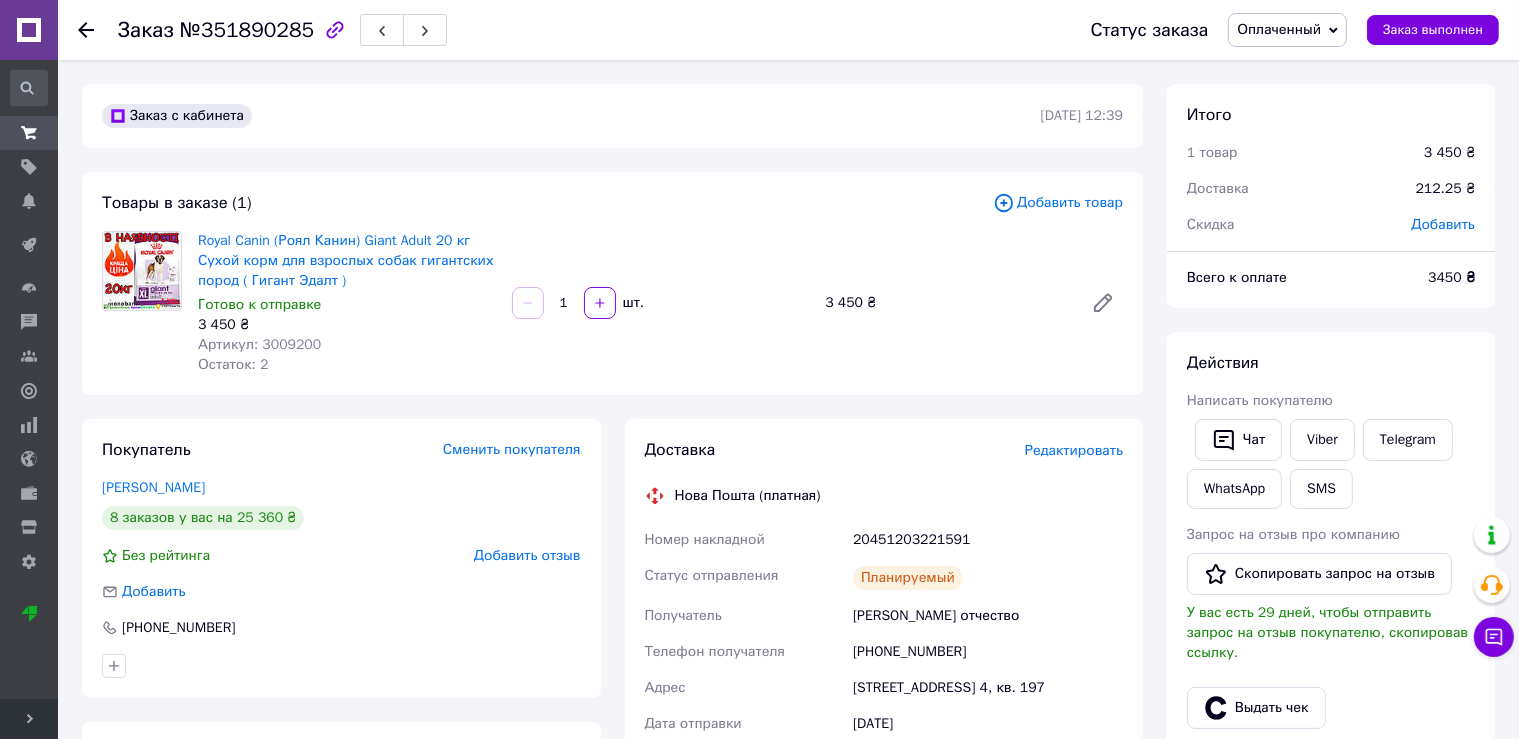 click on "Оплаченный" at bounding box center (1279, 29) 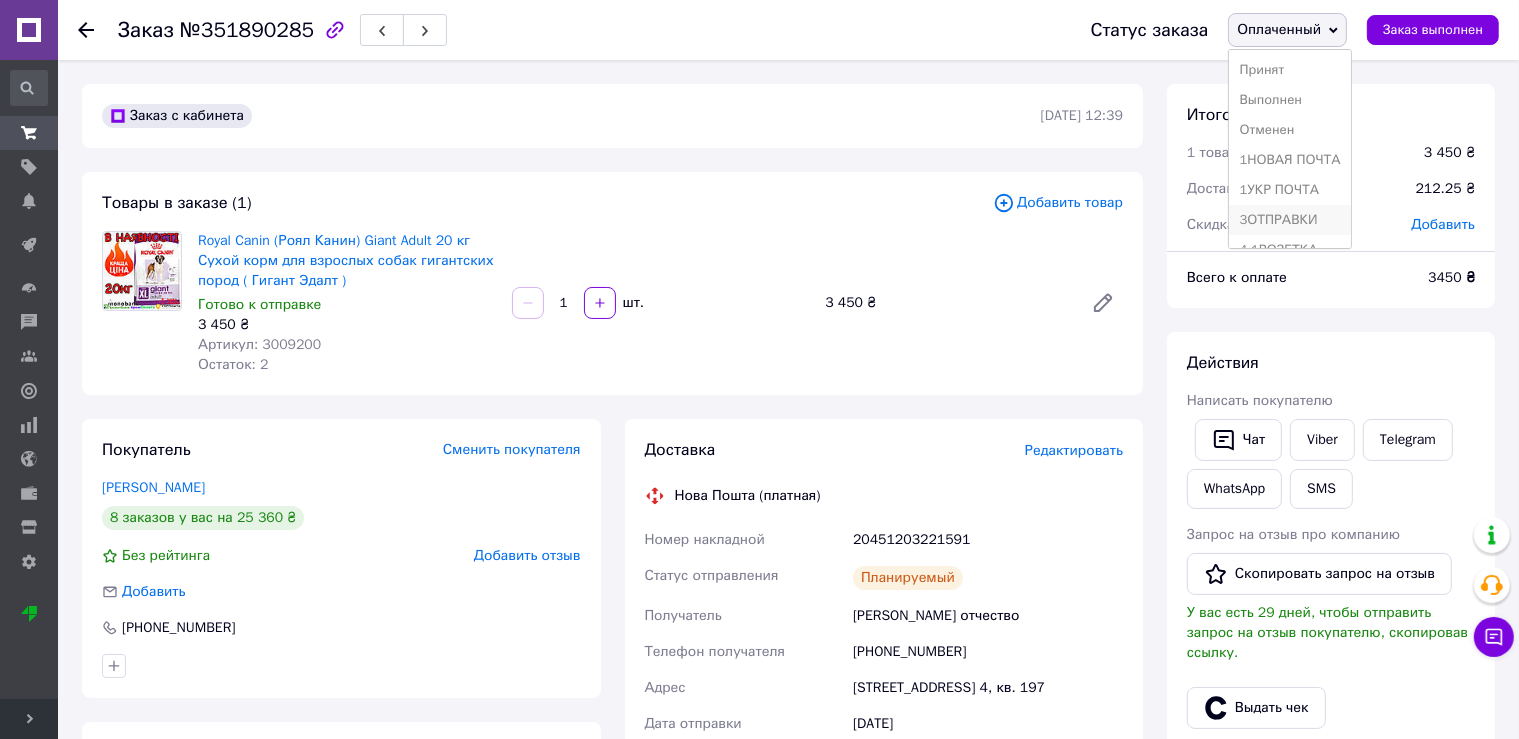 click on "3ОТПРАВКИ" at bounding box center (1289, 220) 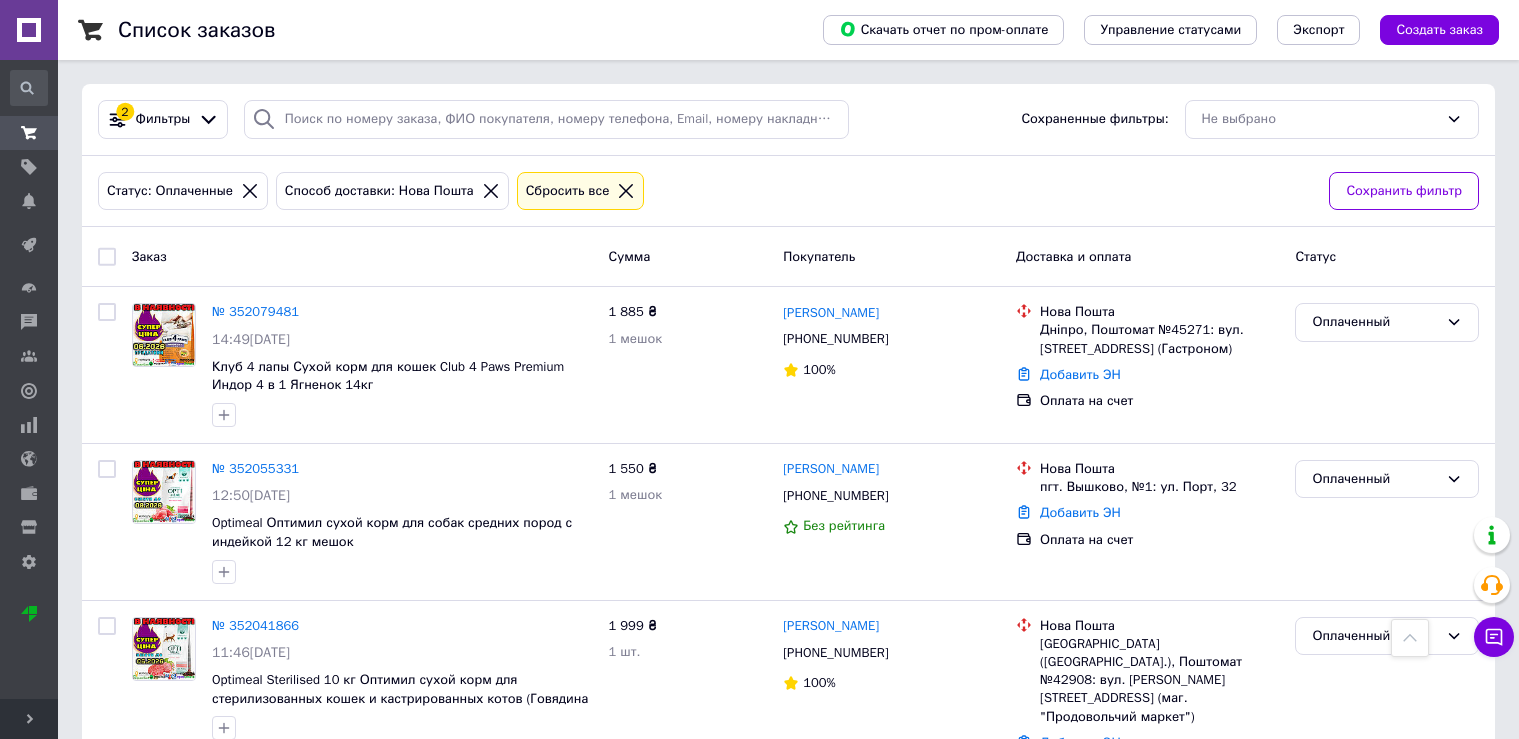 scroll, scrollTop: 1806, scrollLeft: 0, axis: vertical 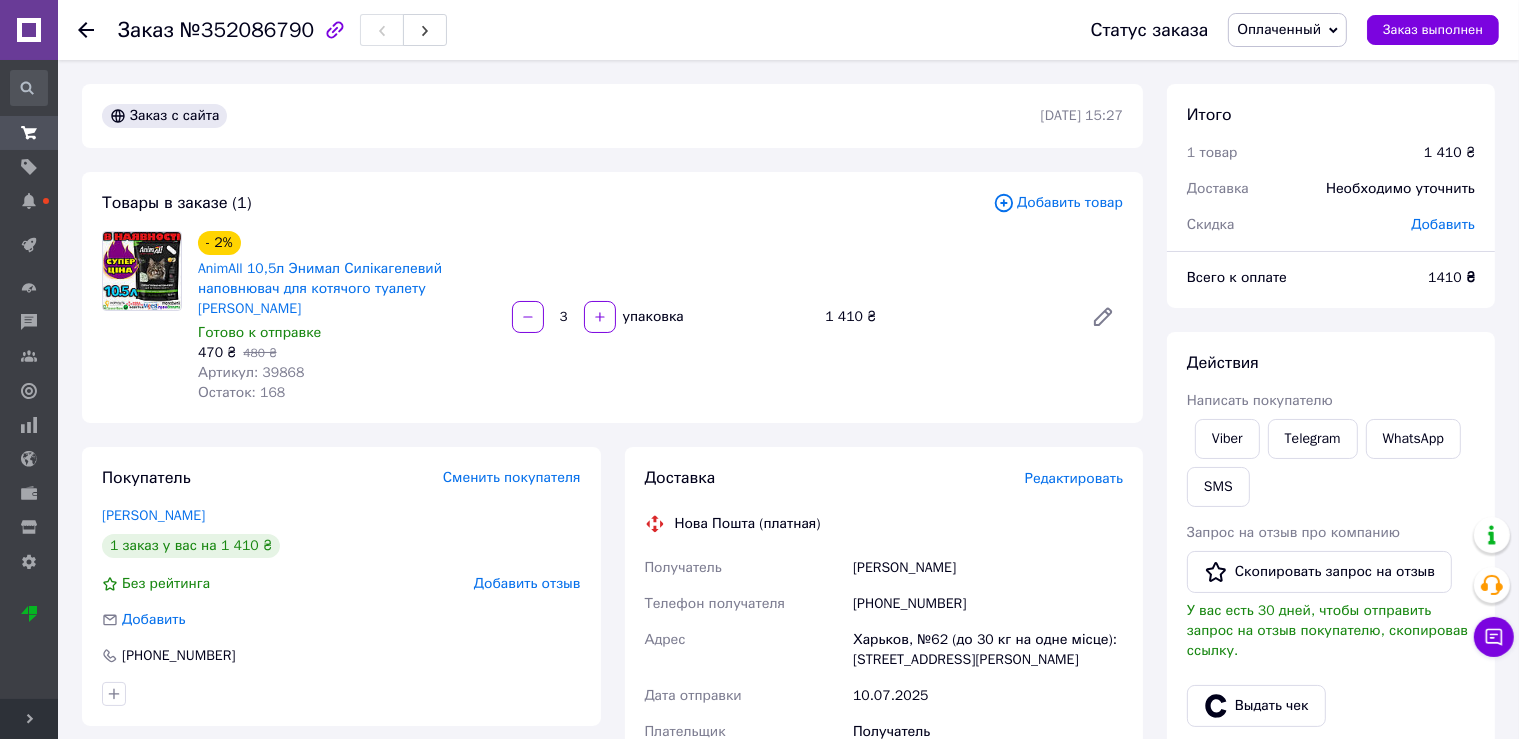 click on "Редактировать" at bounding box center (1074, 478) 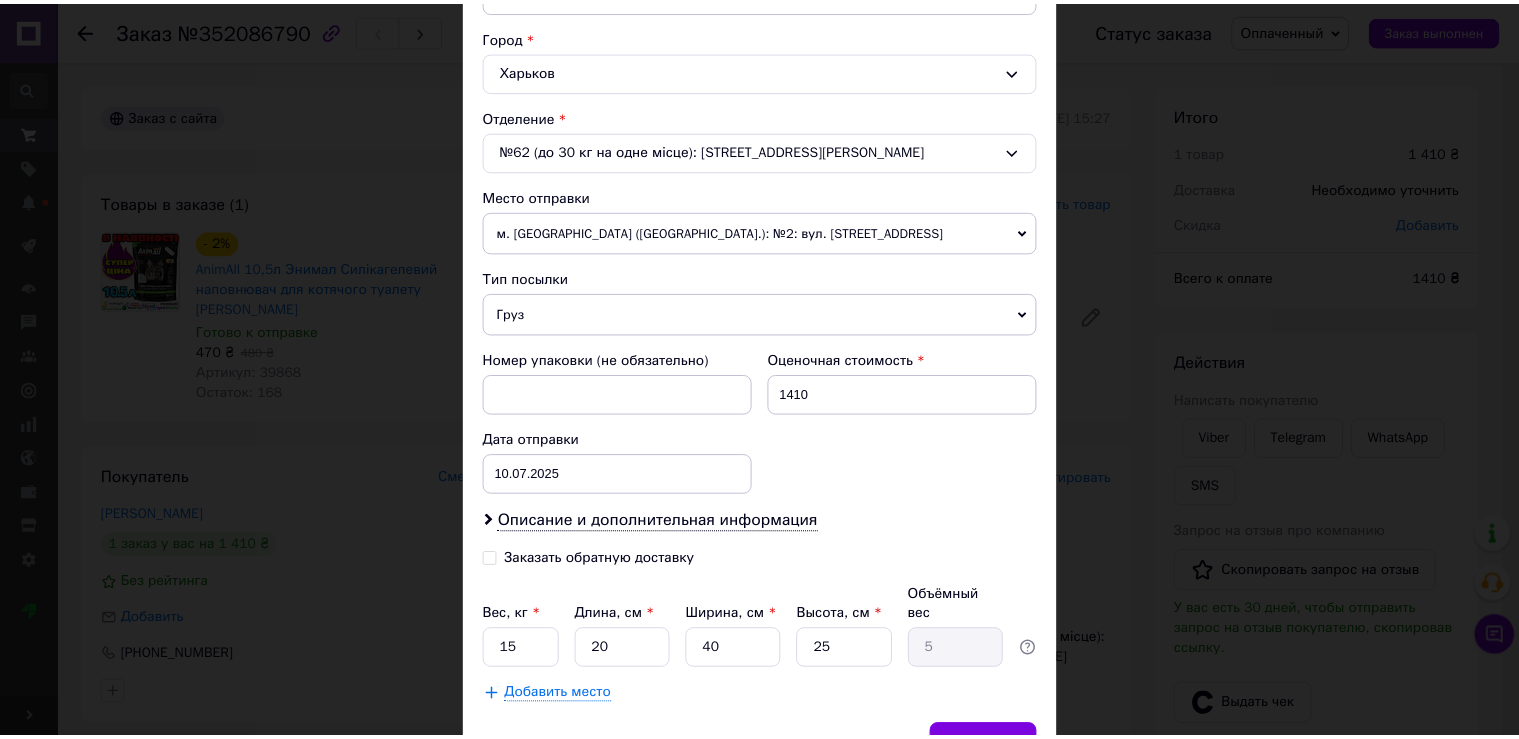 scroll, scrollTop: 552, scrollLeft: 0, axis: vertical 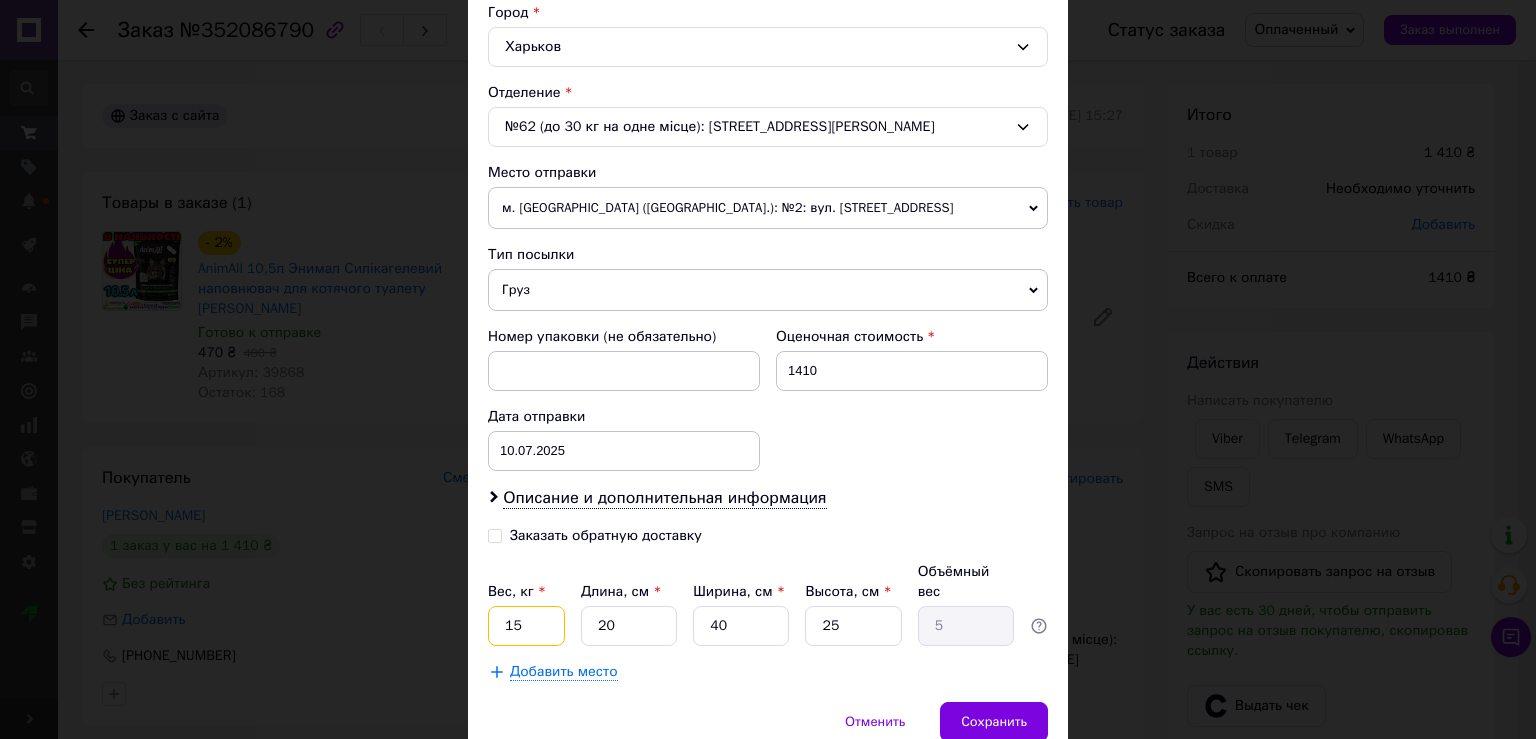 drag, startPoint x: 504, startPoint y: 605, endPoint x: 540, endPoint y: 606, distance: 36.013885 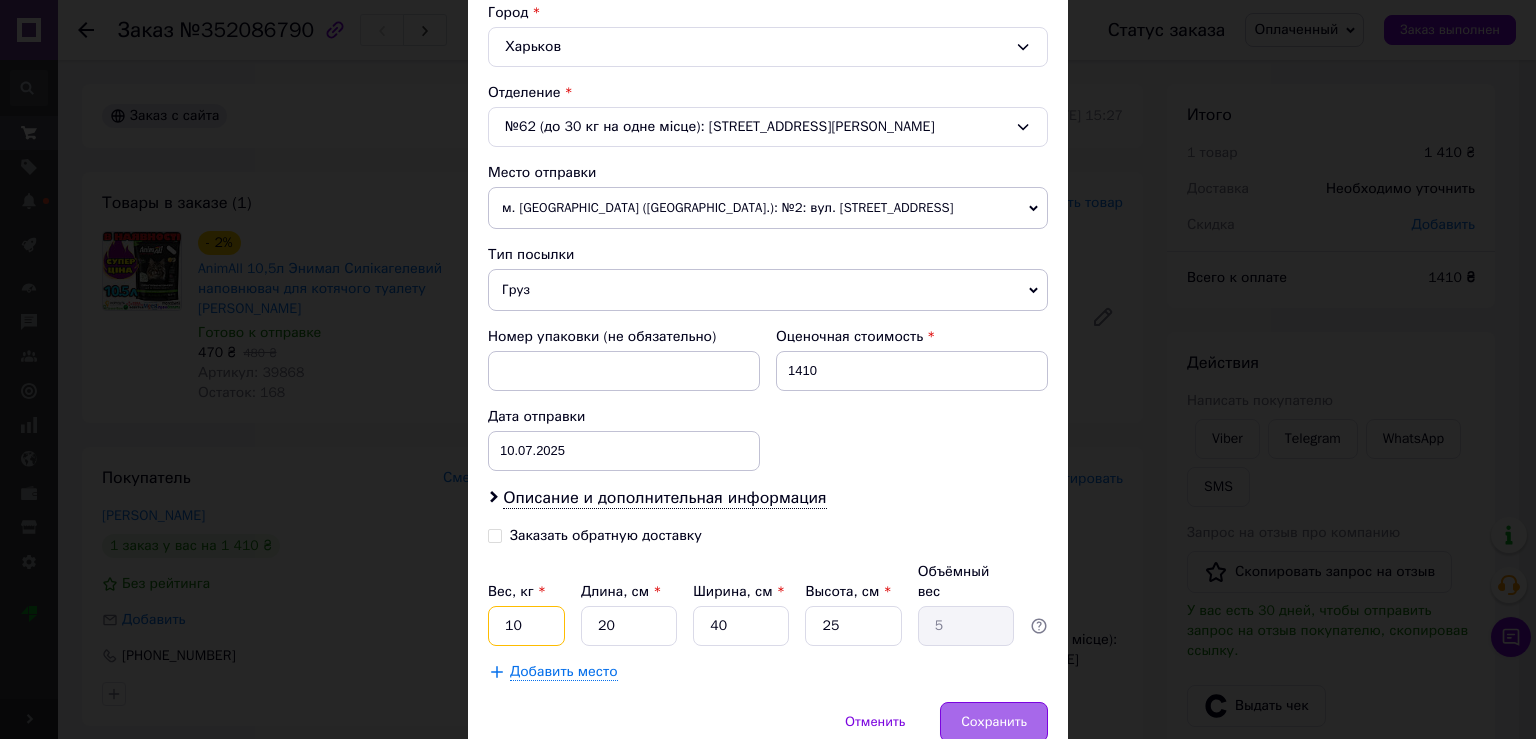 type on "10" 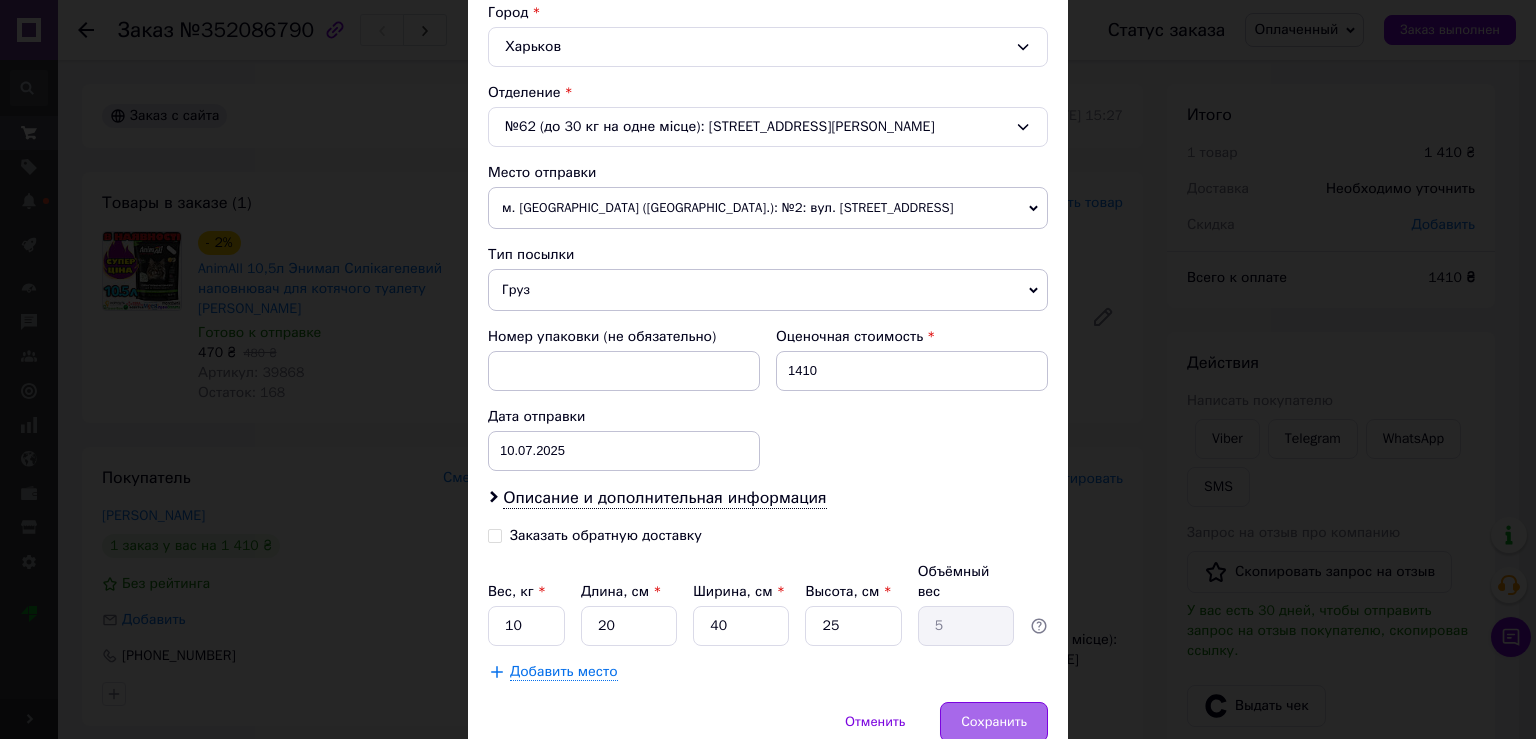 click on "Сохранить" at bounding box center [994, 722] 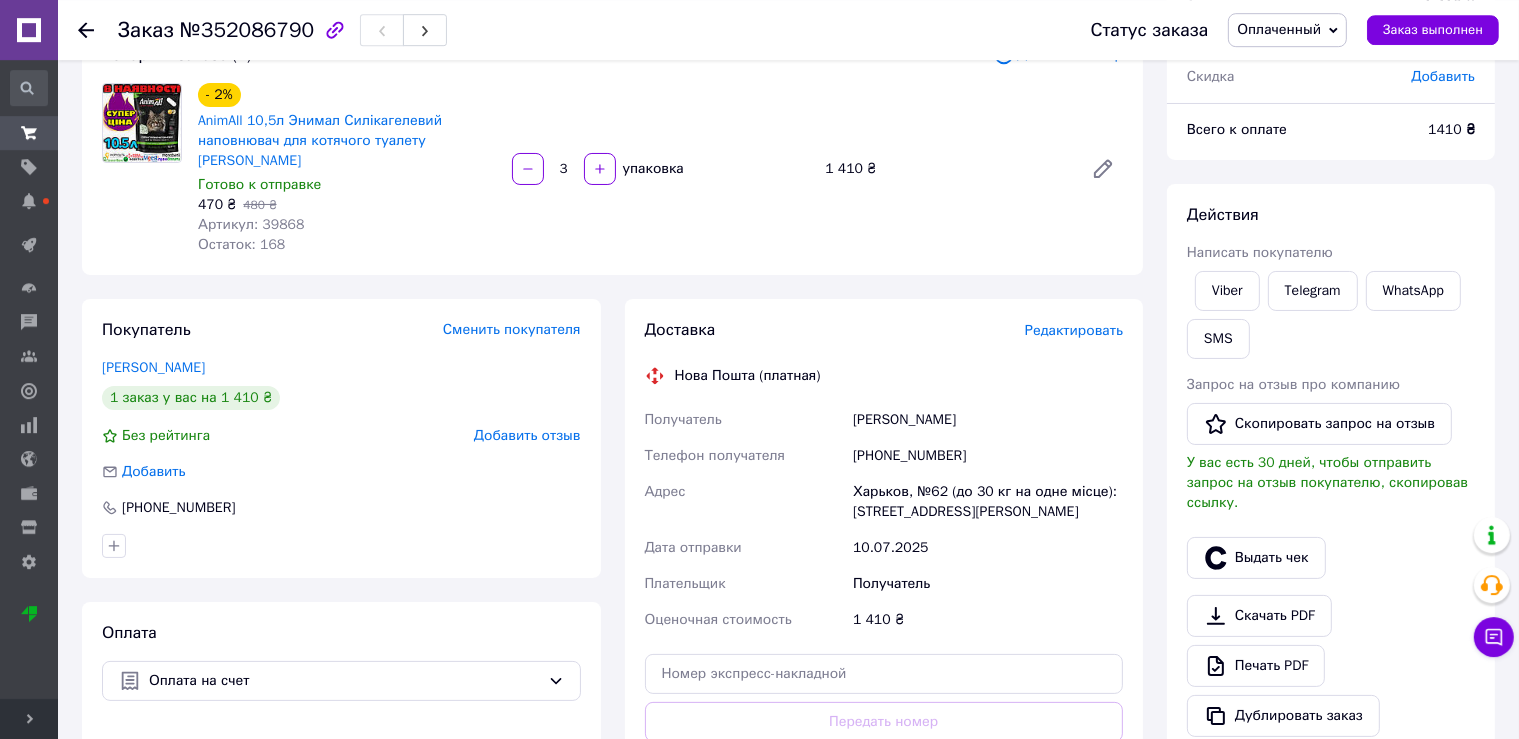 scroll, scrollTop: 316, scrollLeft: 0, axis: vertical 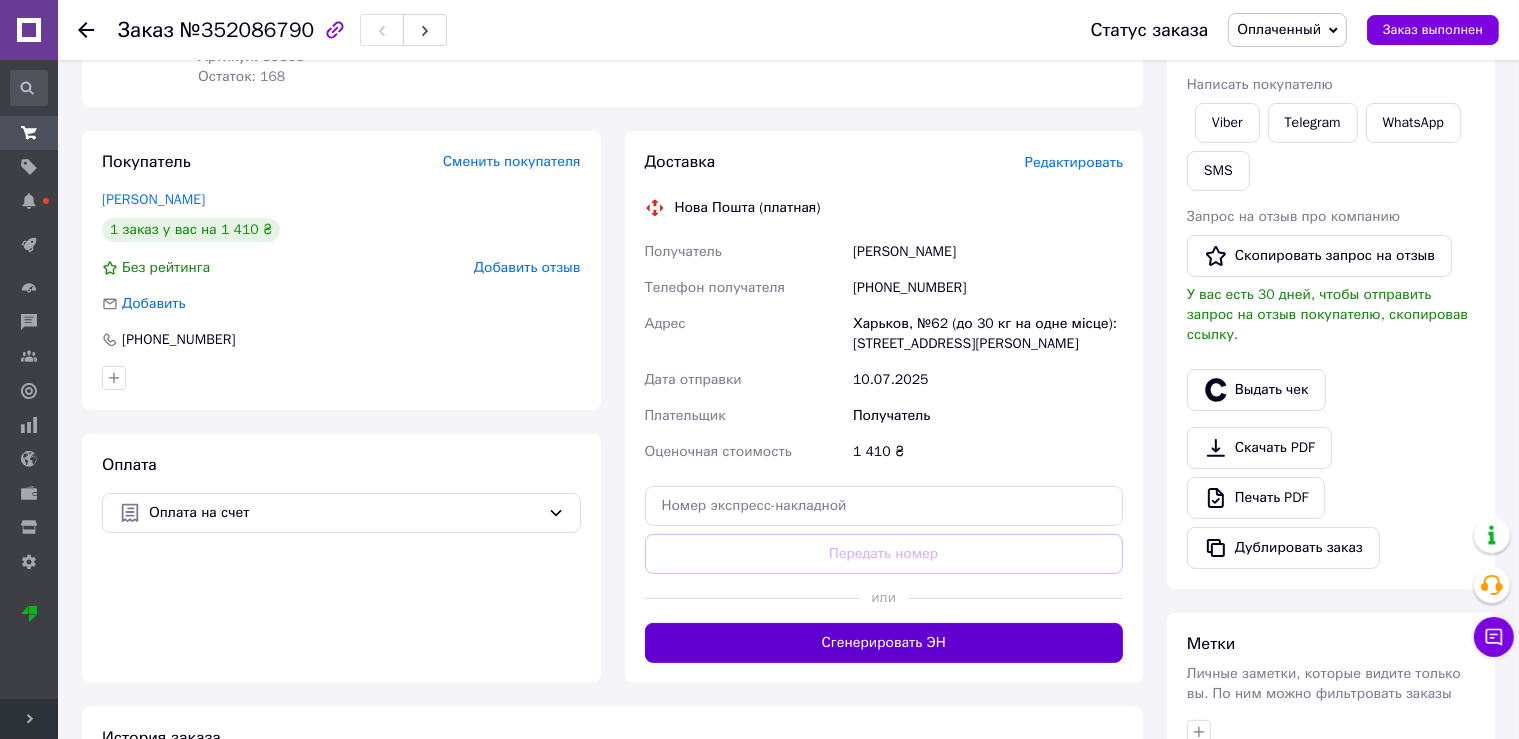 click on "Сгенерировать ЭН" at bounding box center (884, 643) 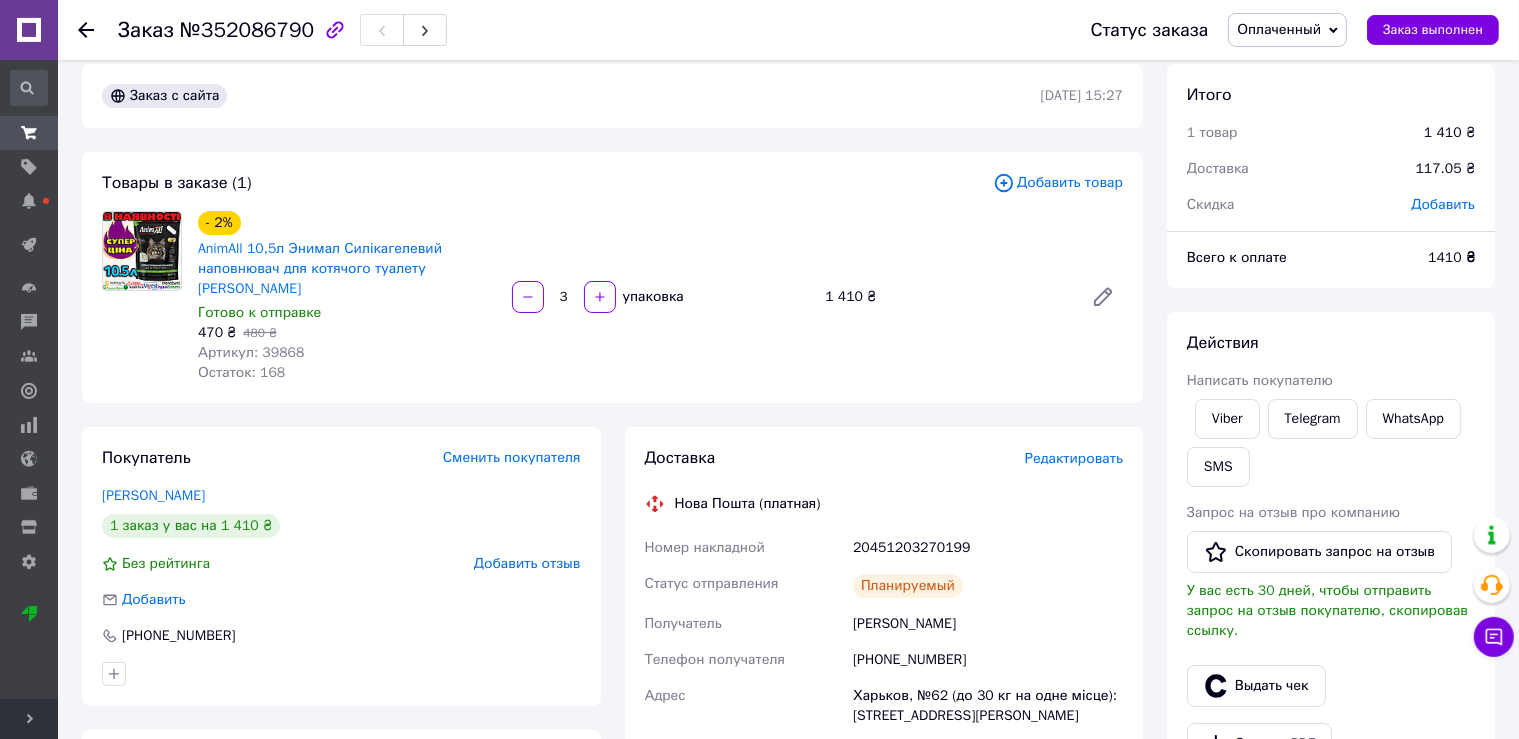 scroll, scrollTop: 0, scrollLeft: 0, axis: both 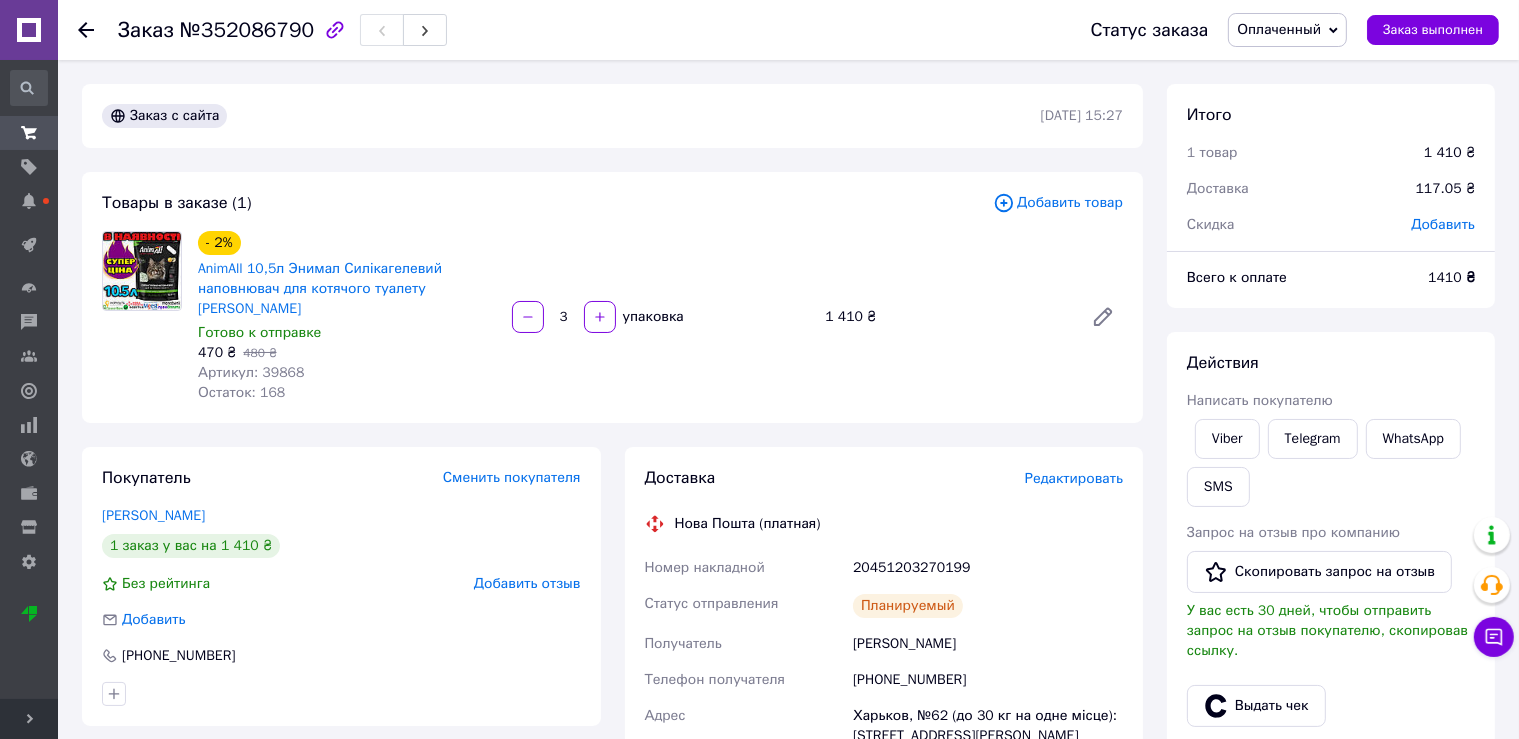 drag, startPoint x: 1316, startPoint y: 38, endPoint x: 1296, endPoint y: 123, distance: 87.32124 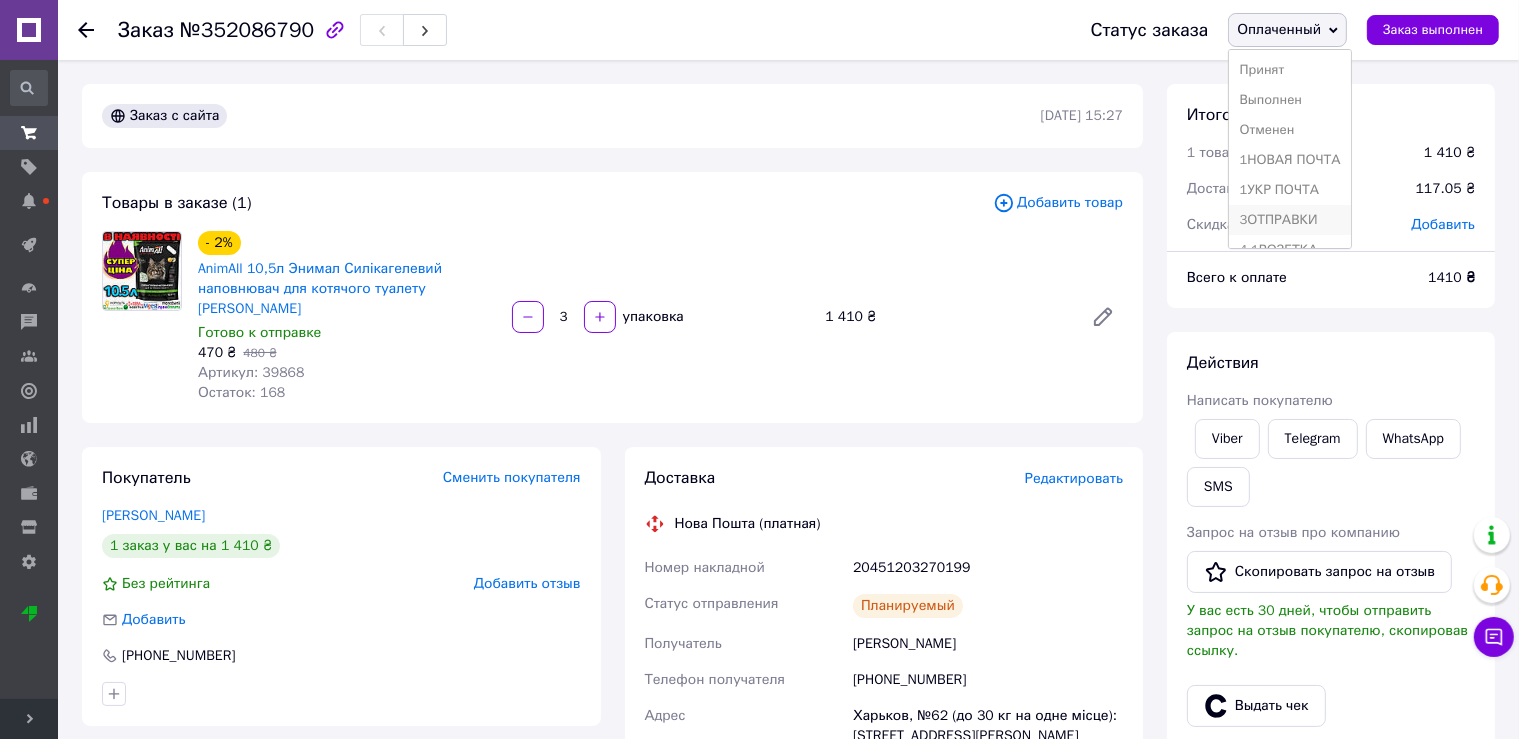 click on "3ОТПРАВКИ" at bounding box center [1289, 220] 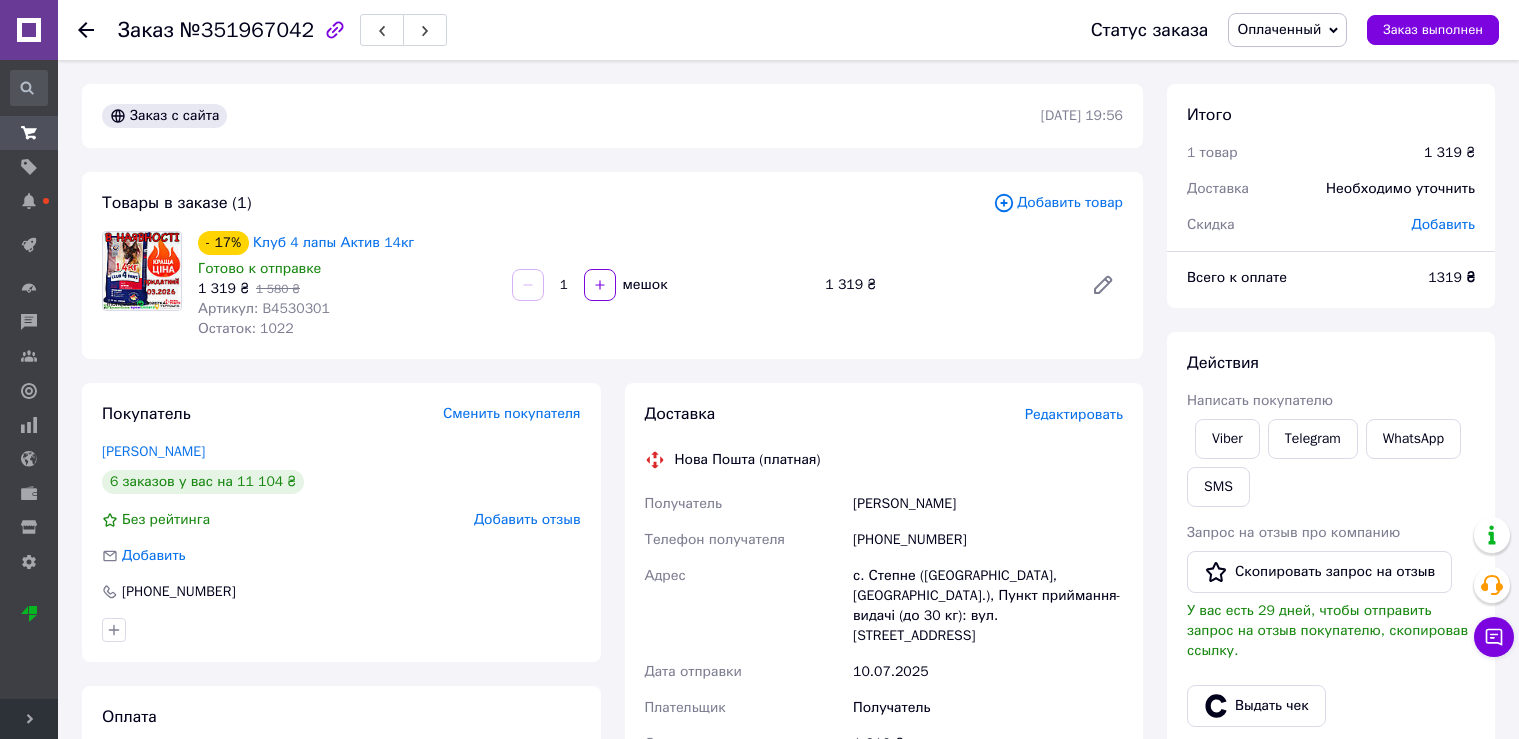 scroll, scrollTop: 0, scrollLeft: 0, axis: both 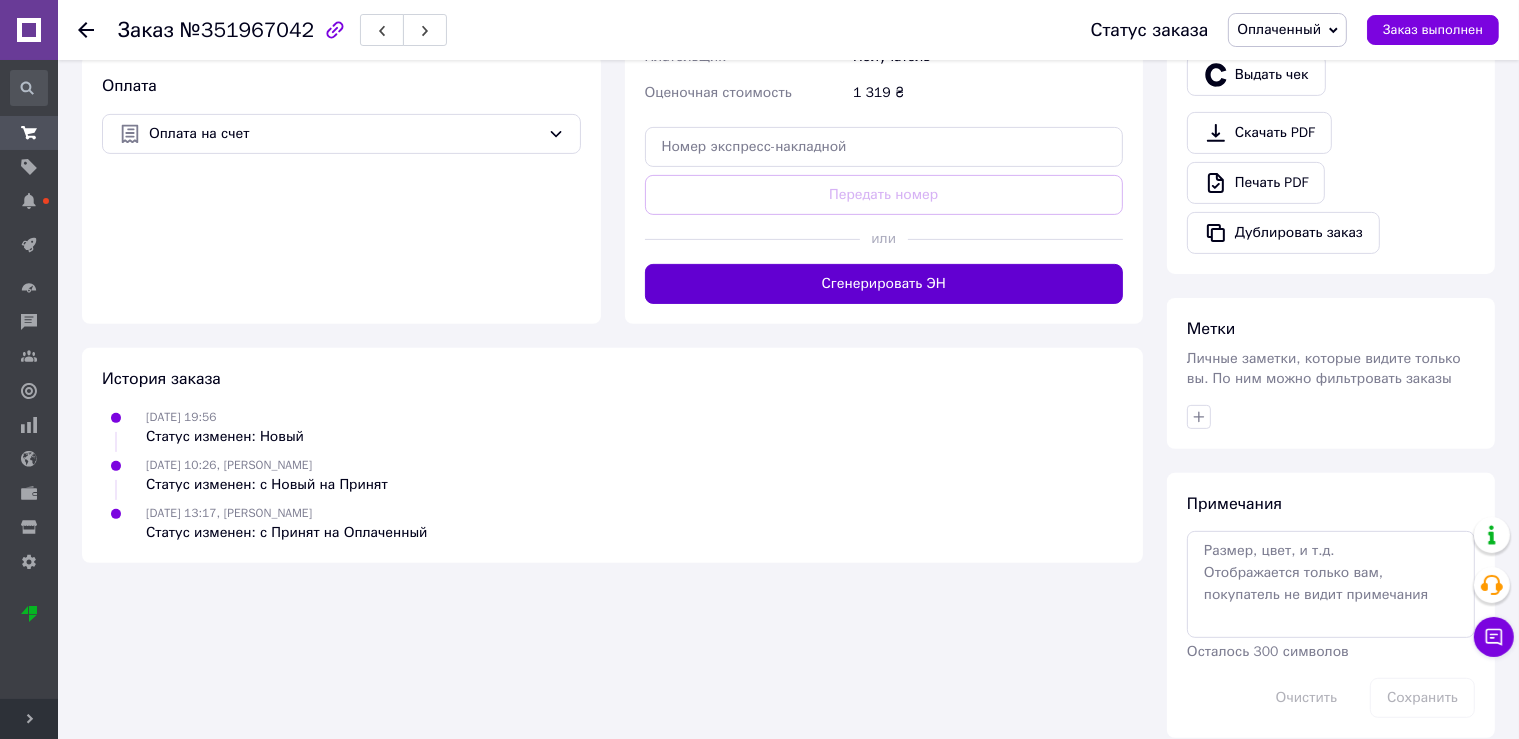 click on "Сгенерировать ЭН" at bounding box center (884, 284) 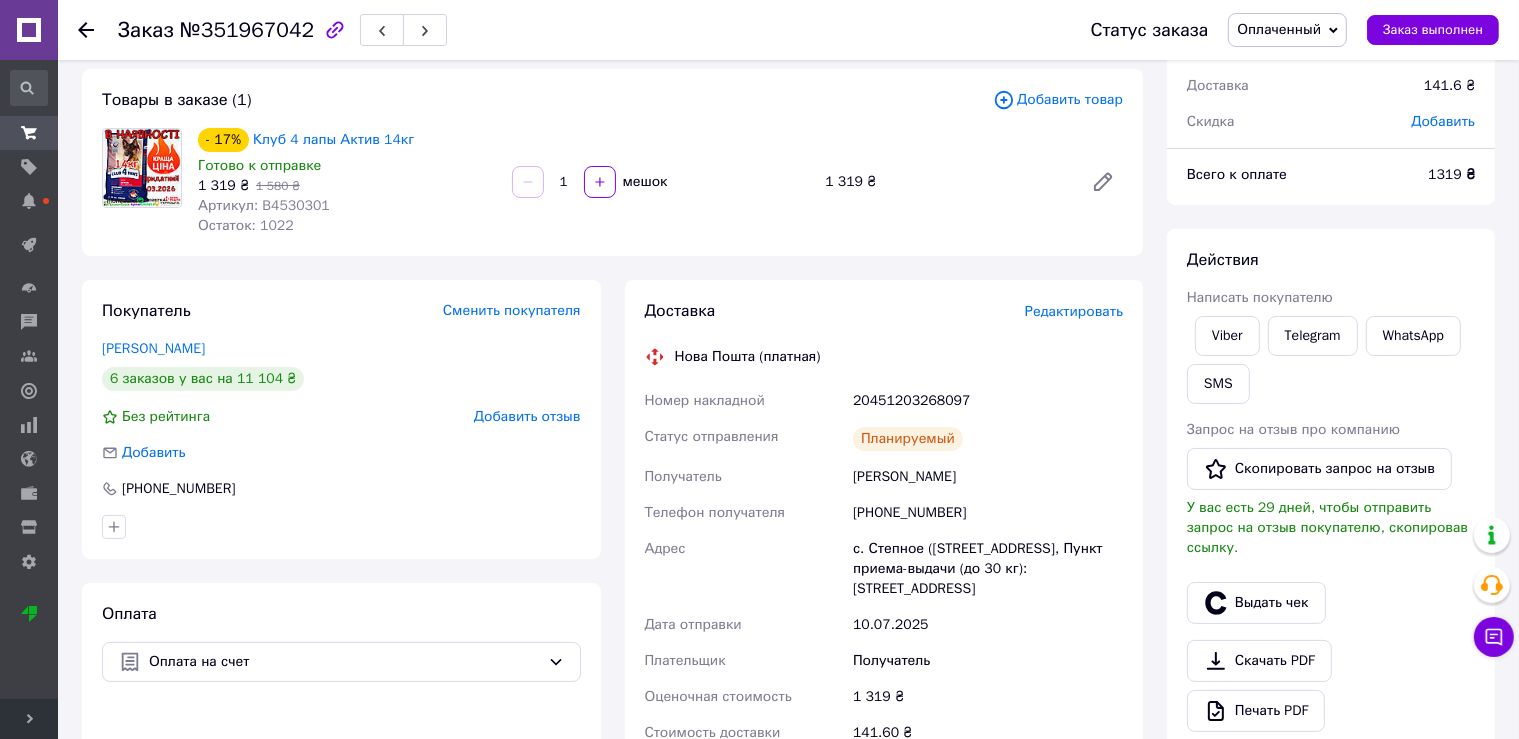 scroll, scrollTop: 0, scrollLeft: 0, axis: both 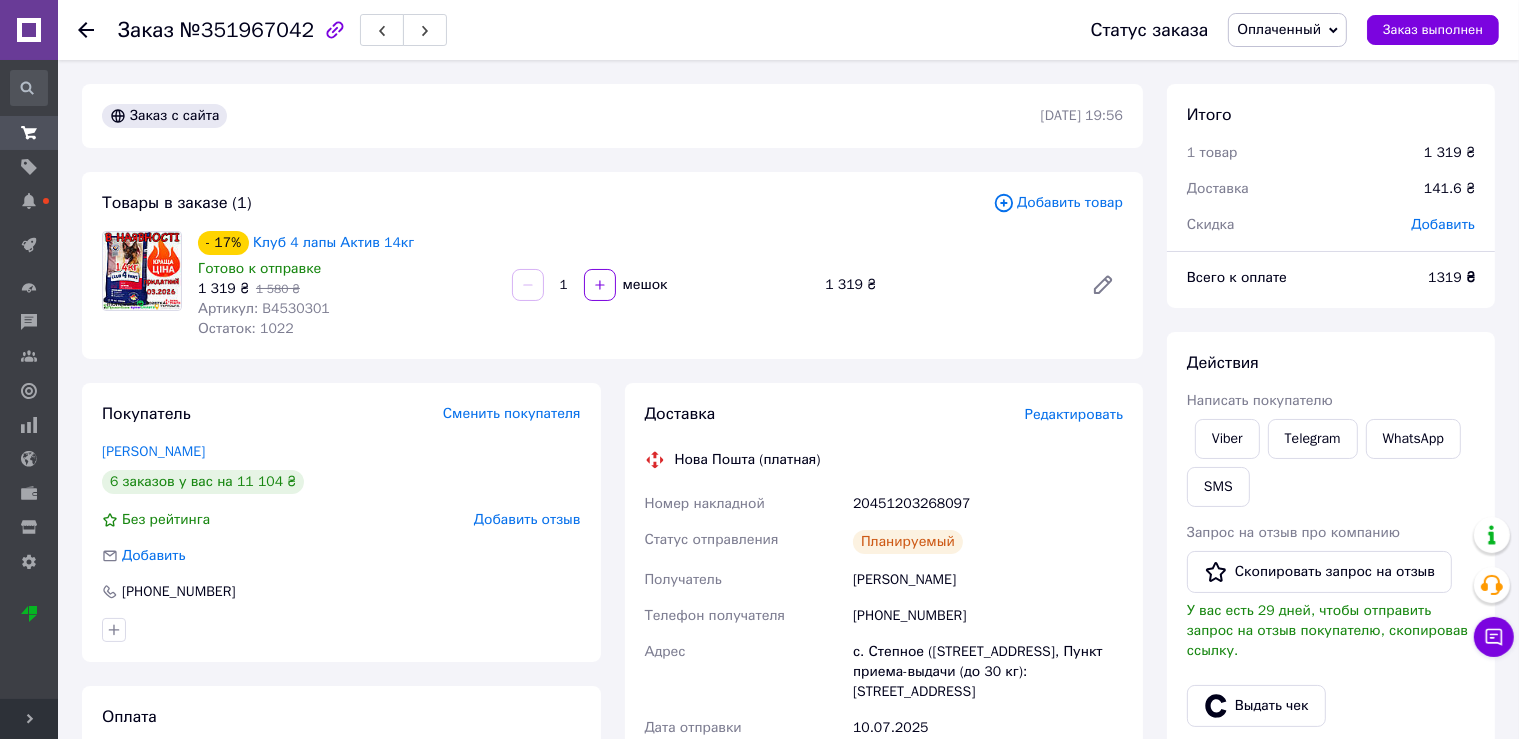 click on "Оплаченный" at bounding box center (1287, 30) 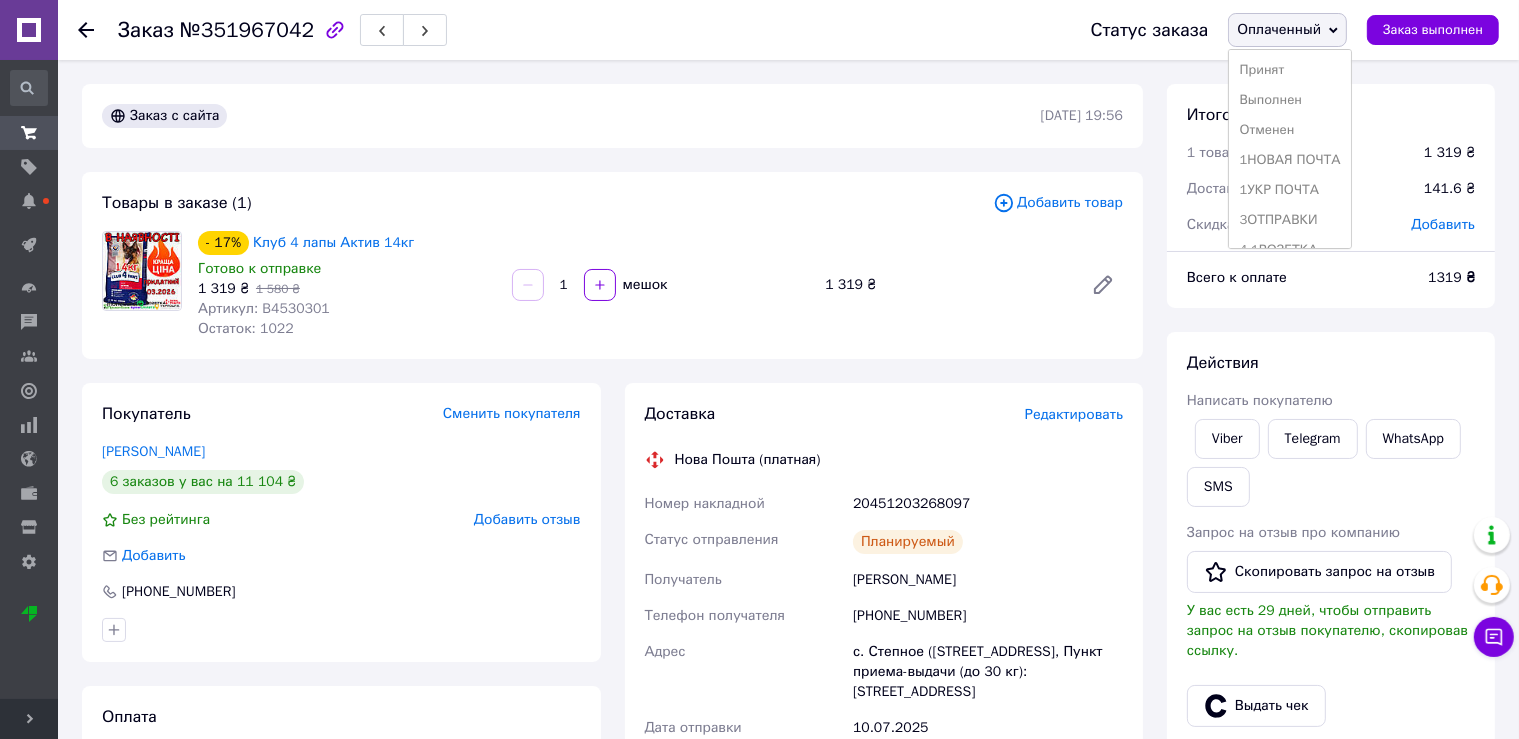 click on "3ОТПРАВКИ" at bounding box center (1289, 220) 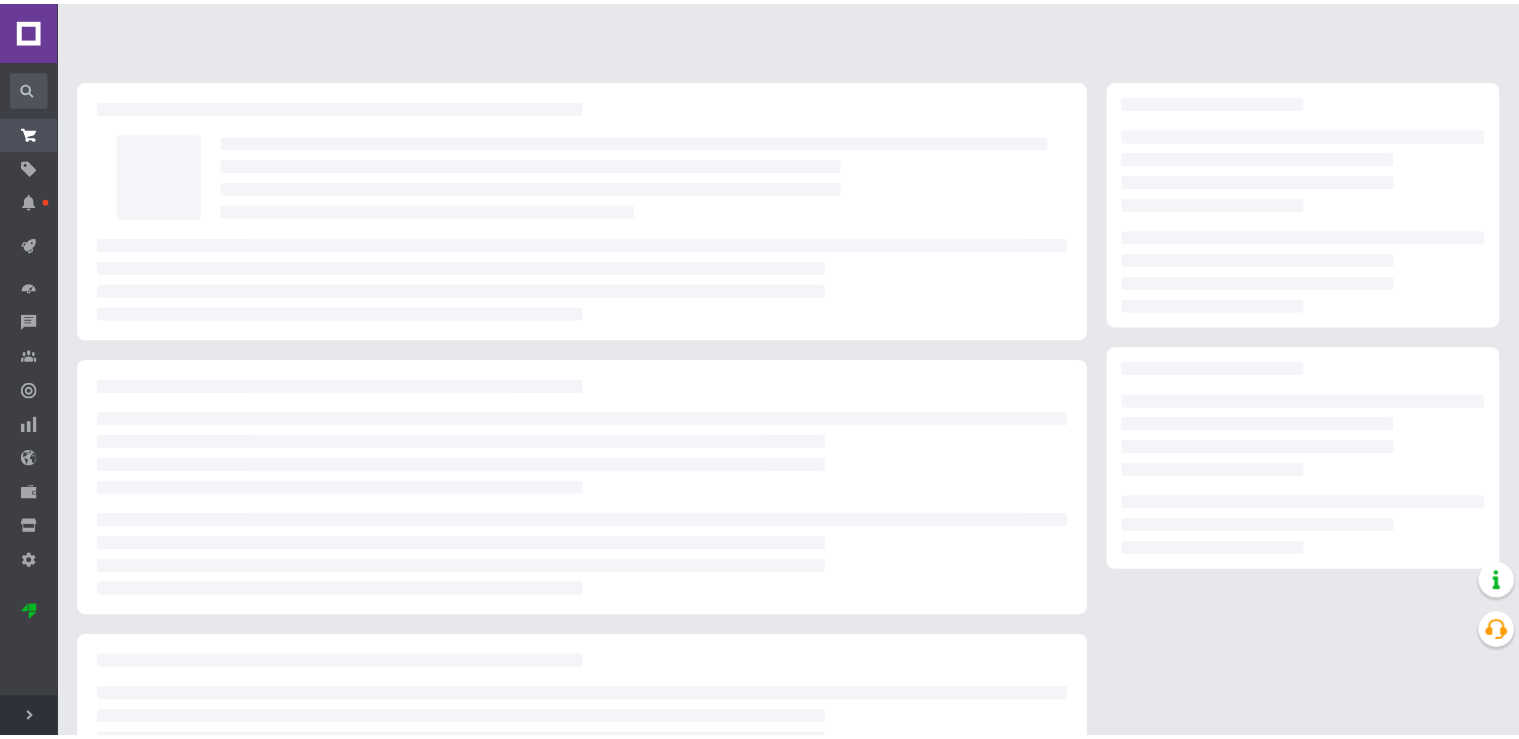 scroll, scrollTop: 0, scrollLeft: 0, axis: both 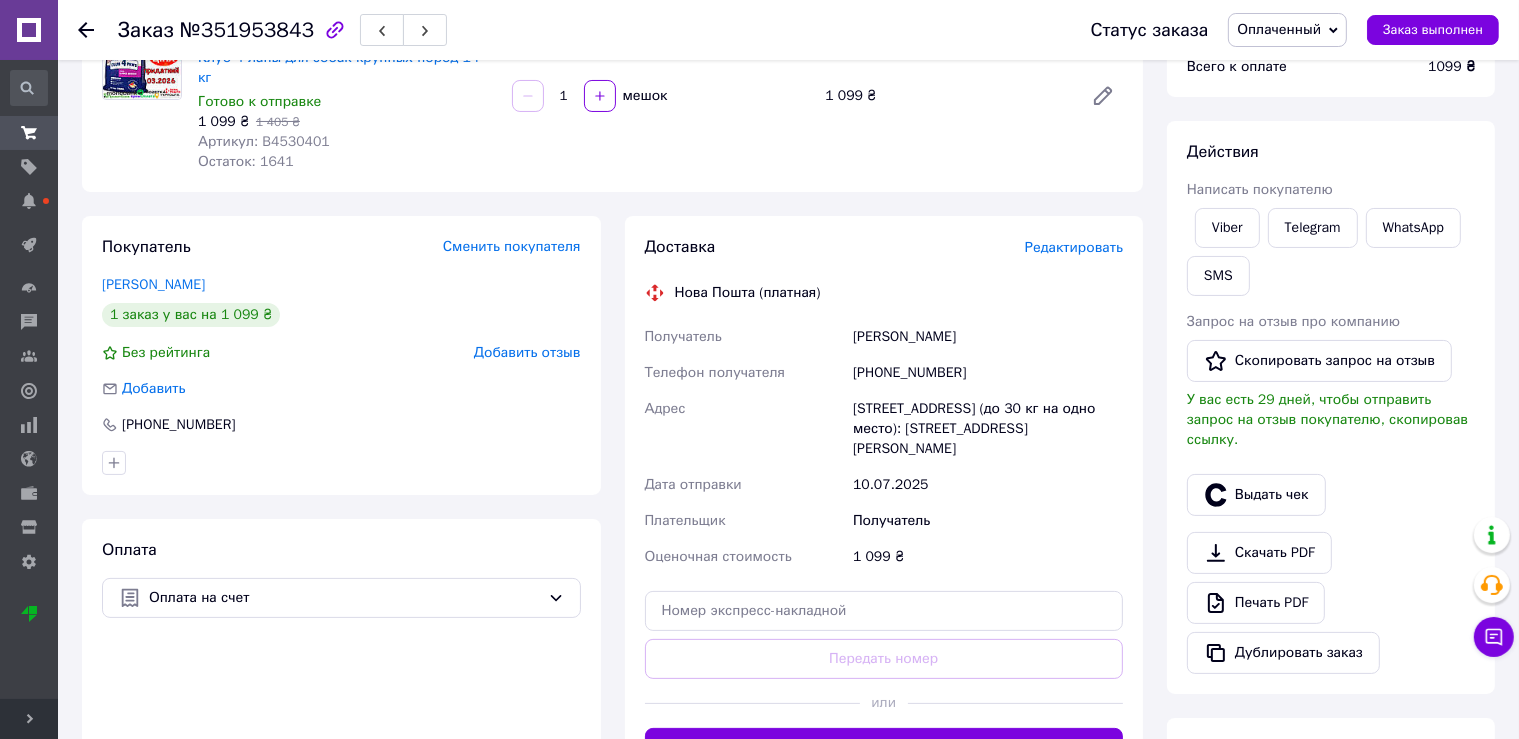 click on "Редактировать" at bounding box center (1074, 247) 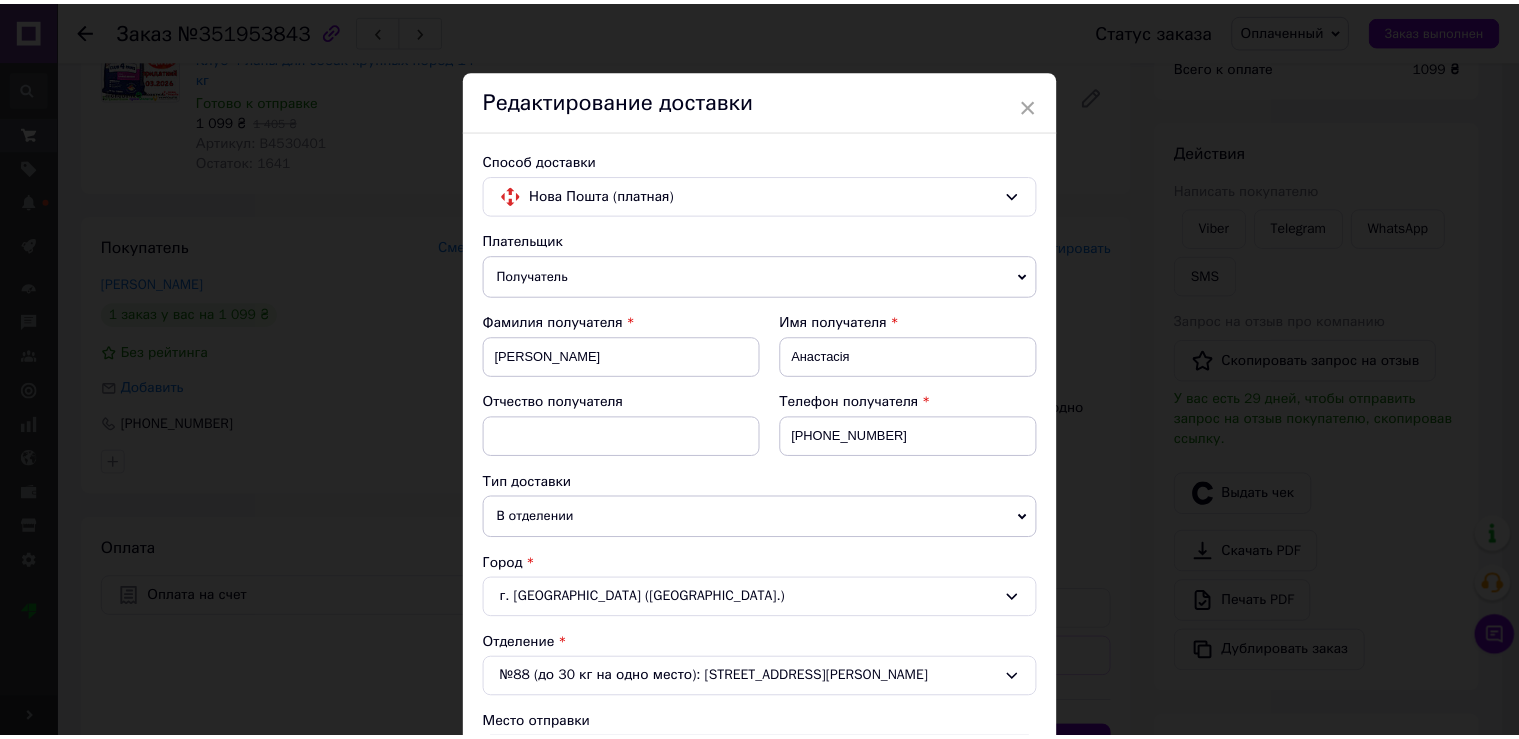 scroll, scrollTop: 552, scrollLeft: 0, axis: vertical 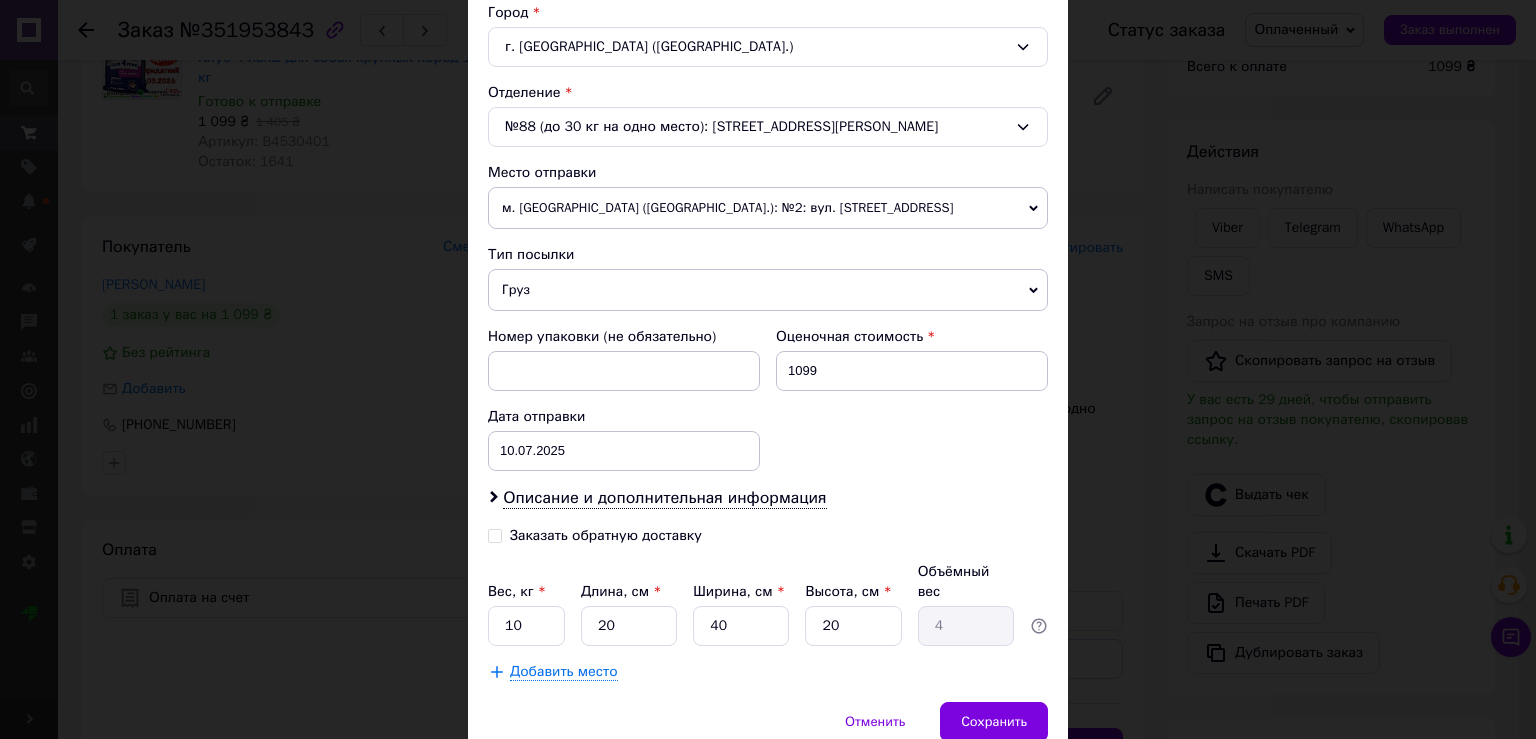 drag, startPoint x: 405, startPoint y: 681, endPoint x: 472, endPoint y: 663, distance: 69.375786 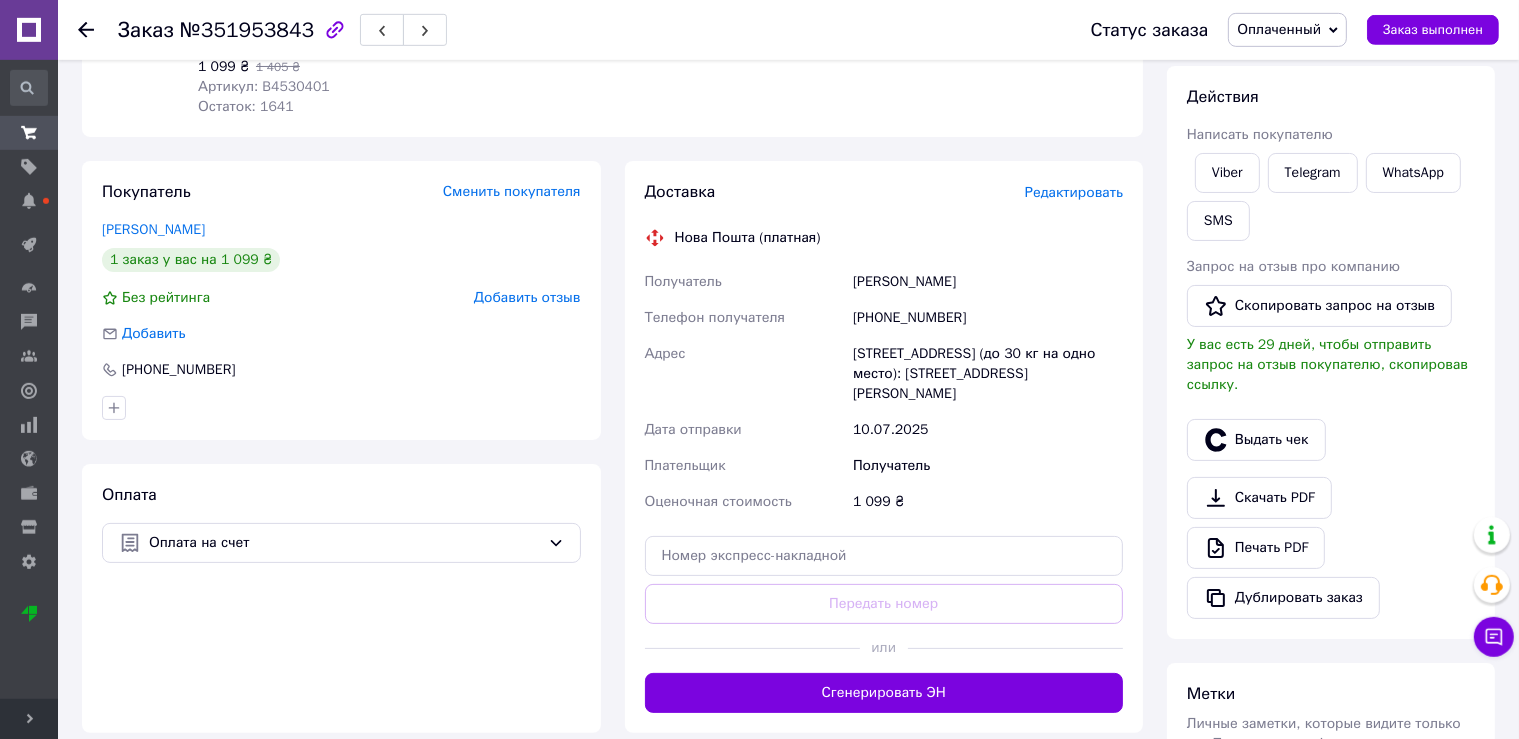 scroll, scrollTop: 316, scrollLeft: 0, axis: vertical 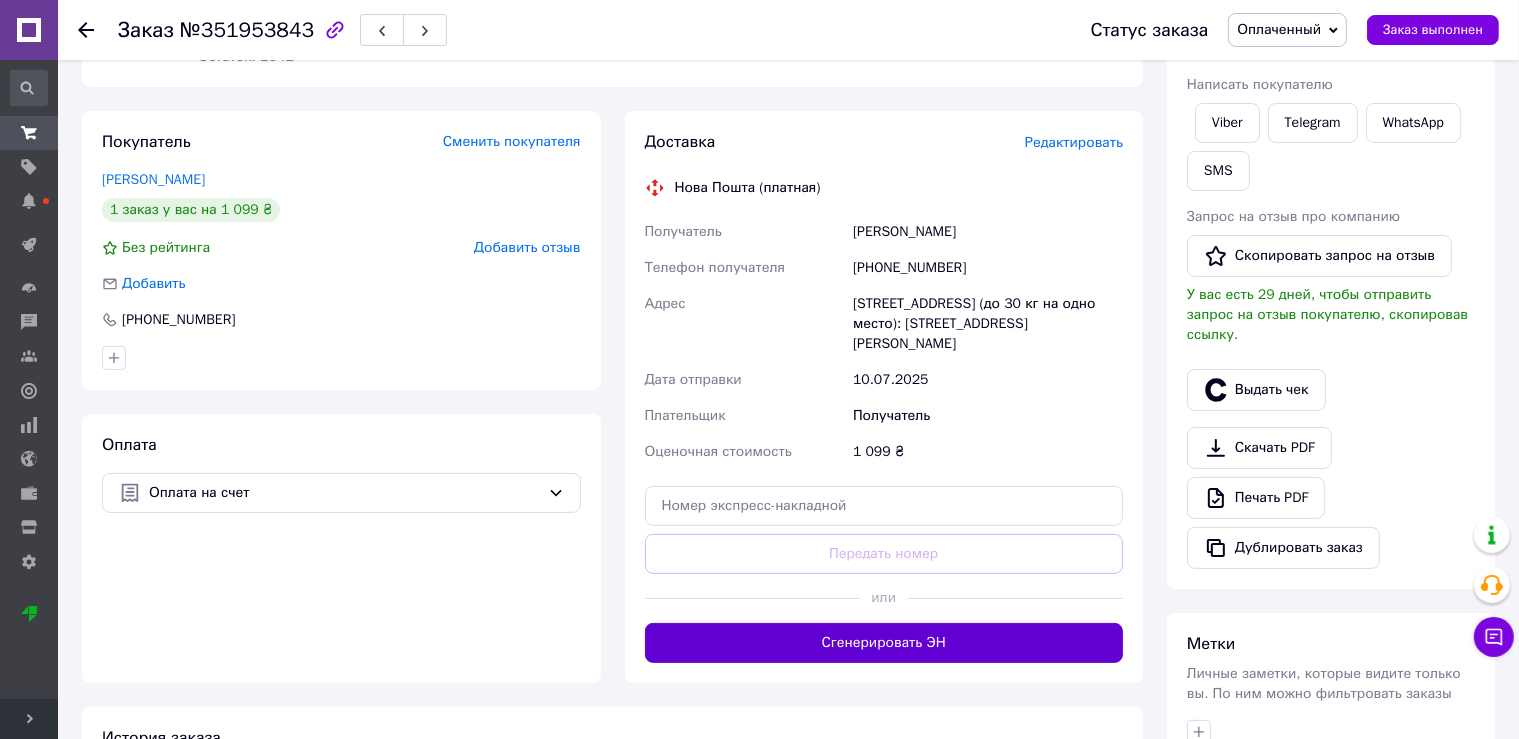 click on "Сгенерировать ЭН" at bounding box center (884, 643) 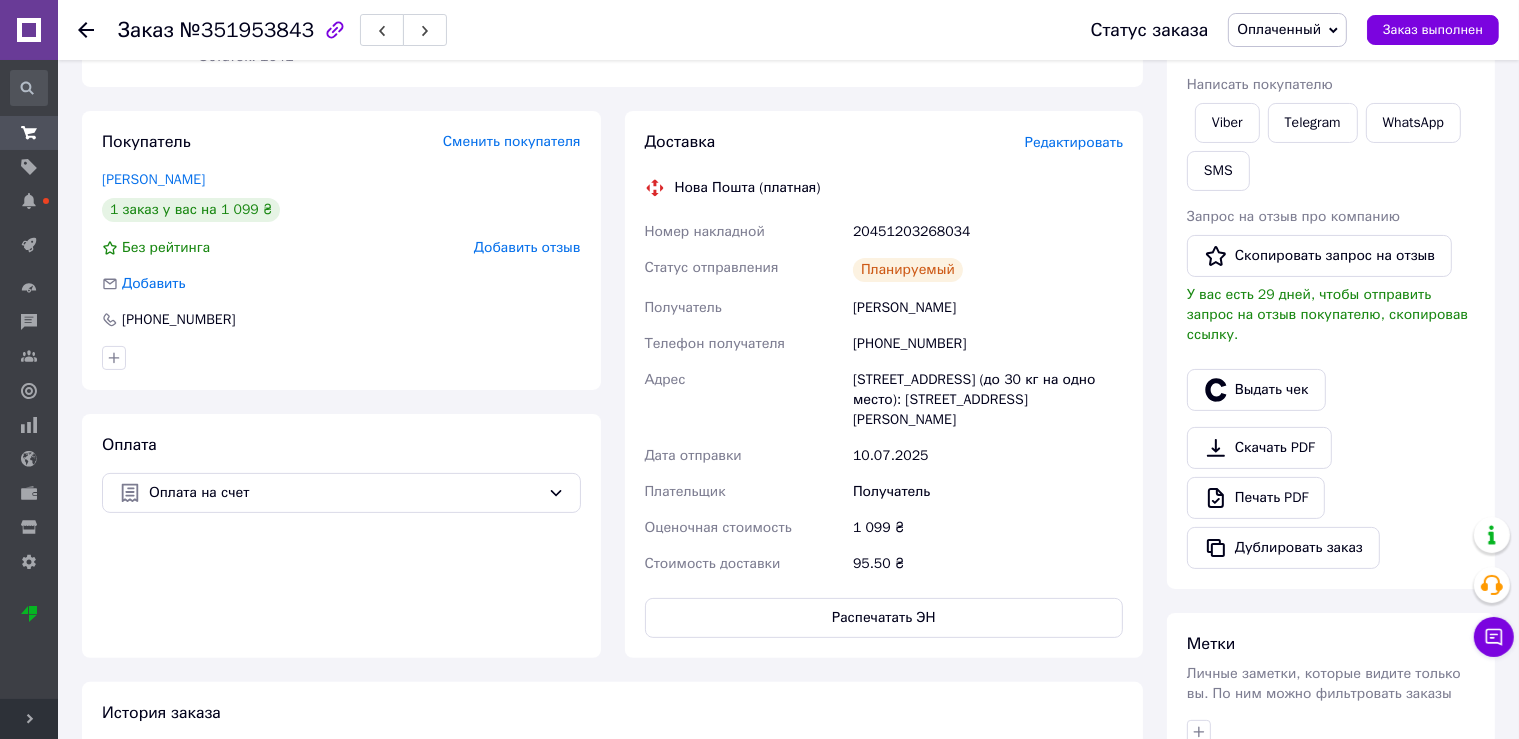 scroll, scrollTop: 211, scrollLeft: 0, axis: vertical 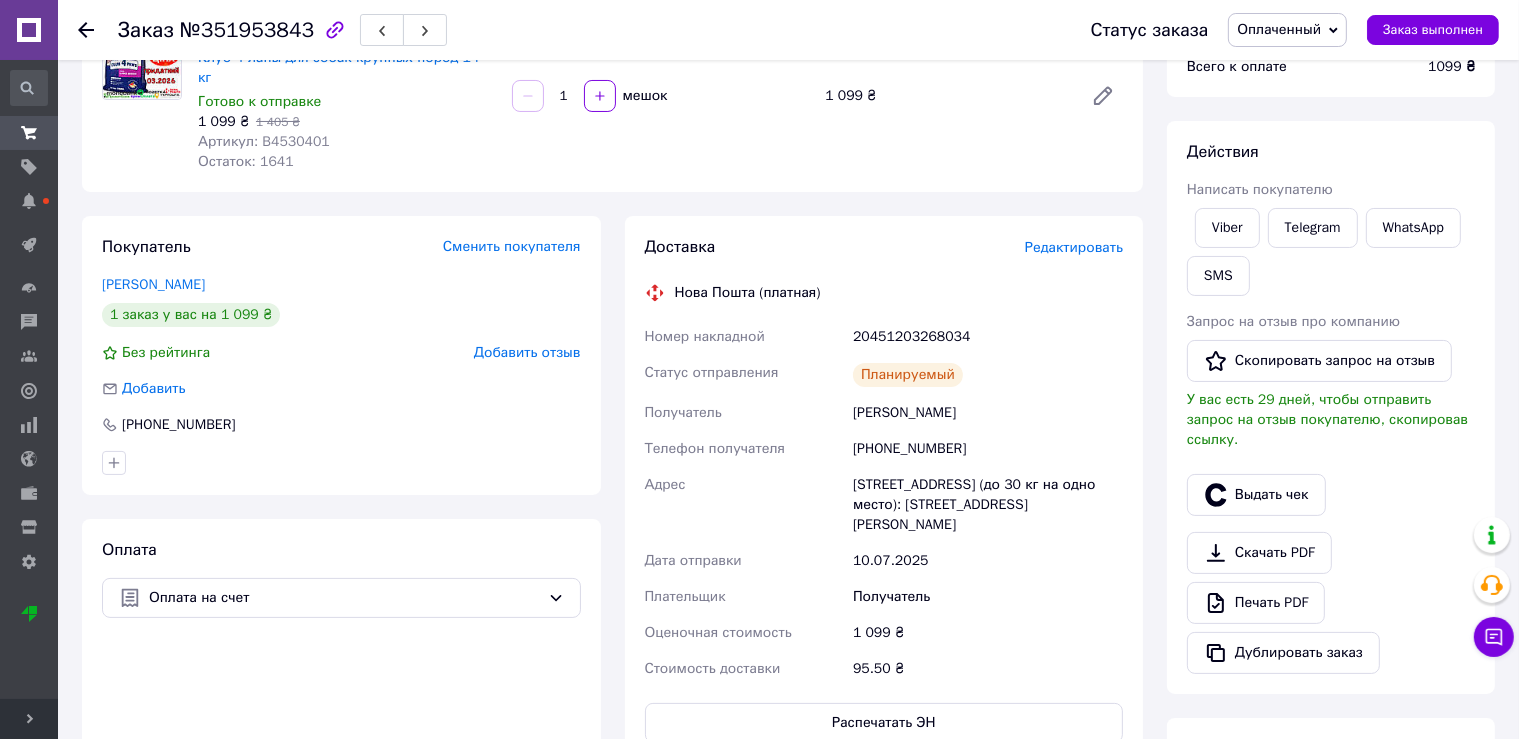click on "Оплаченный" at bounding box center (1287, 30) 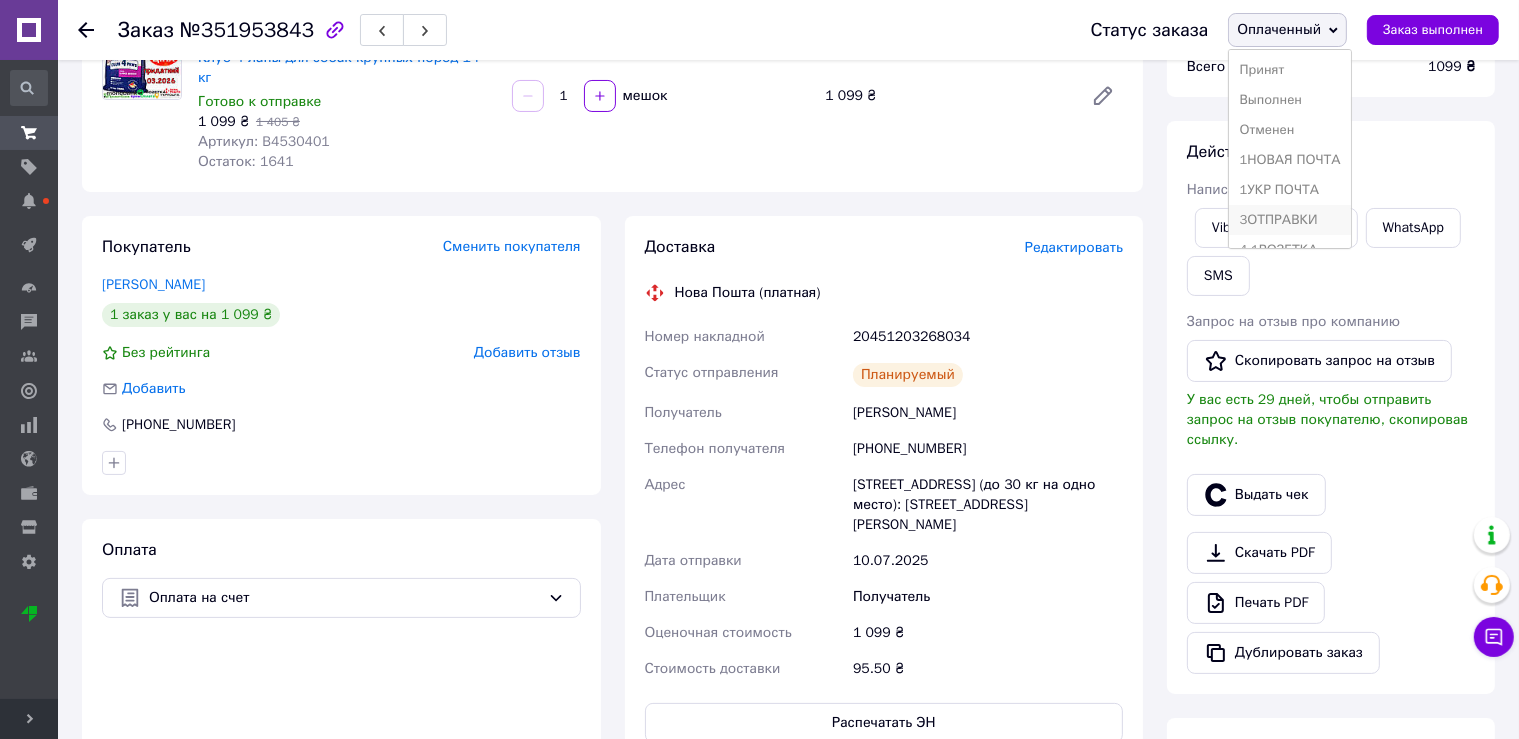click on "3ОТПРАВКИ" at bounding box center [1289, 220] 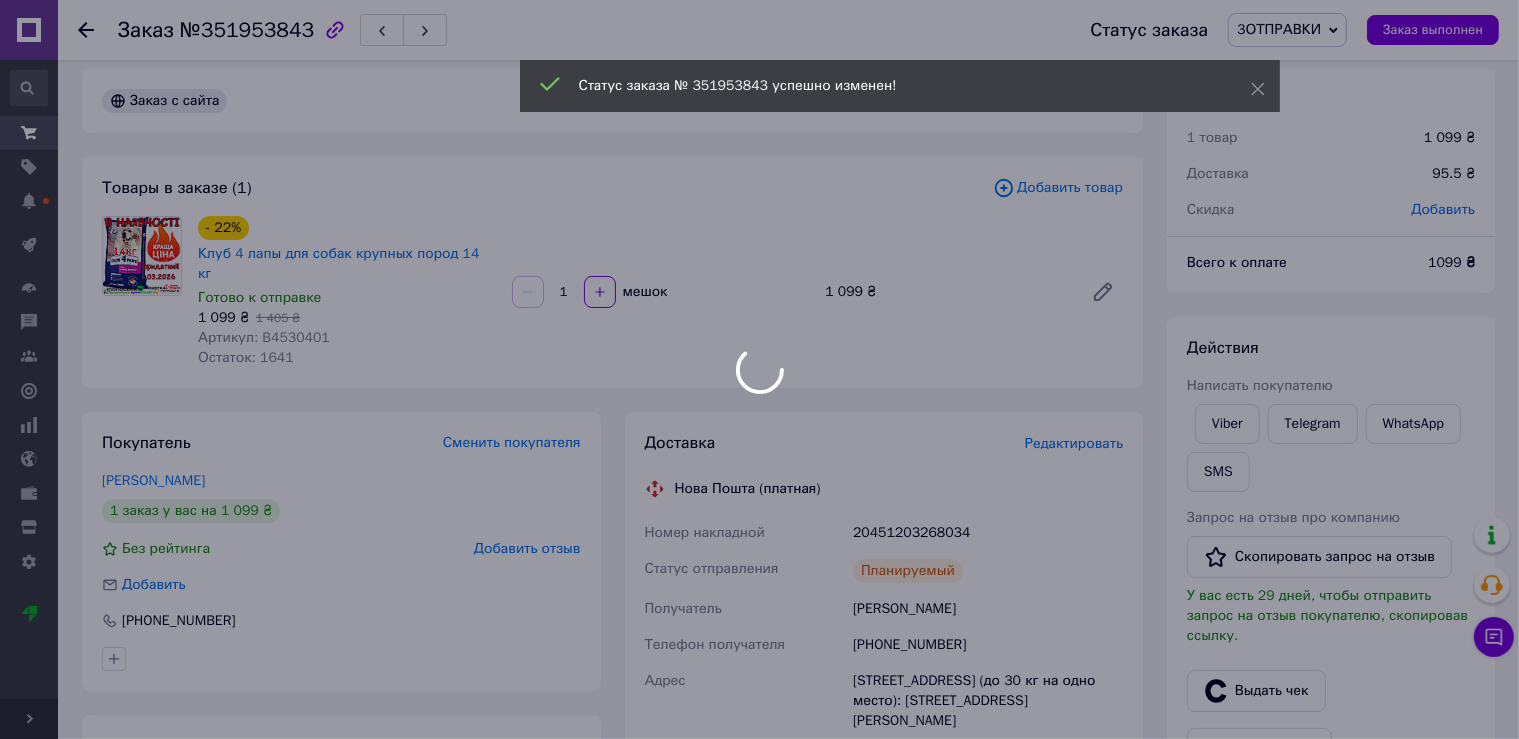 scroll, scrollTop: 0, scrollLeft: 0, axis: both 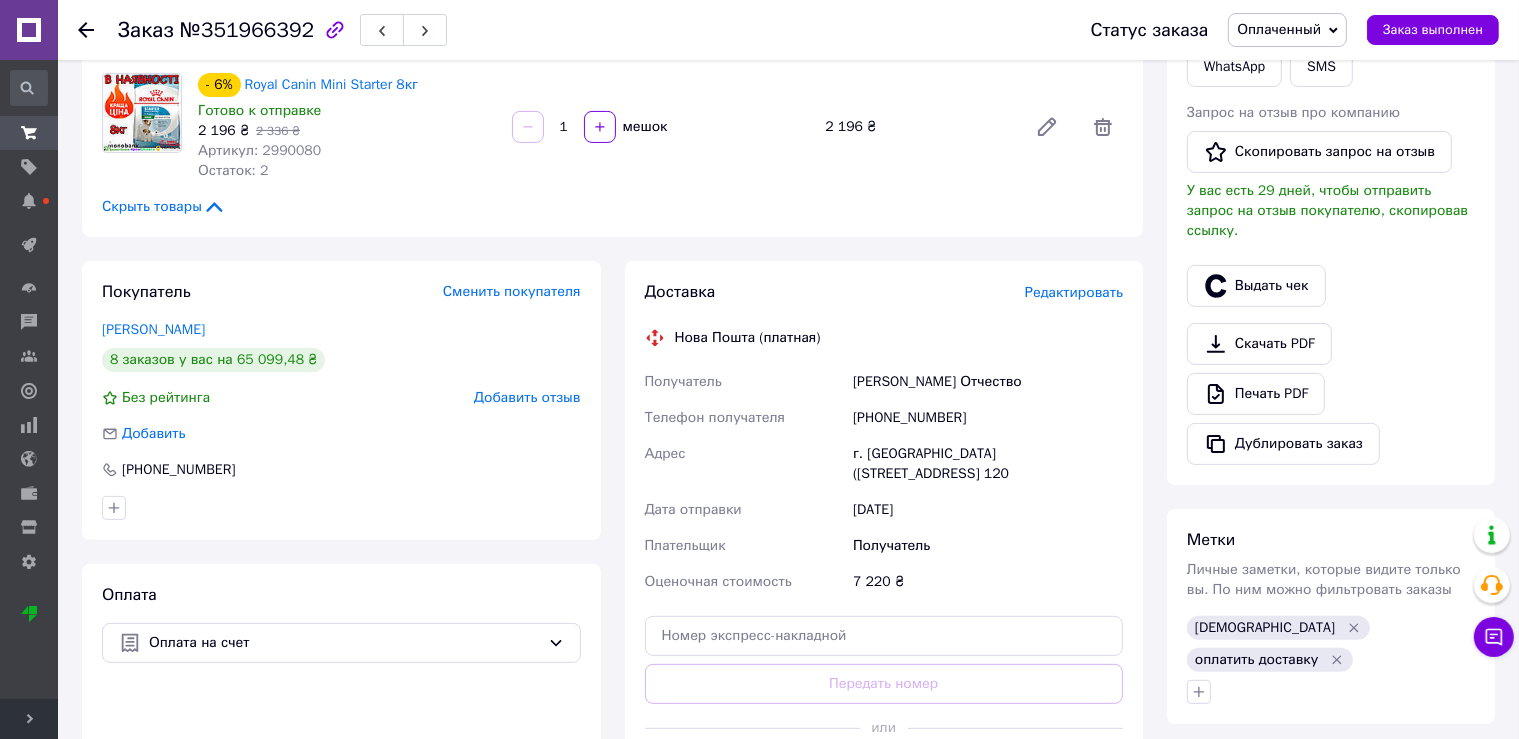 click on "Редактировать" at bounding box center (1074, 292) 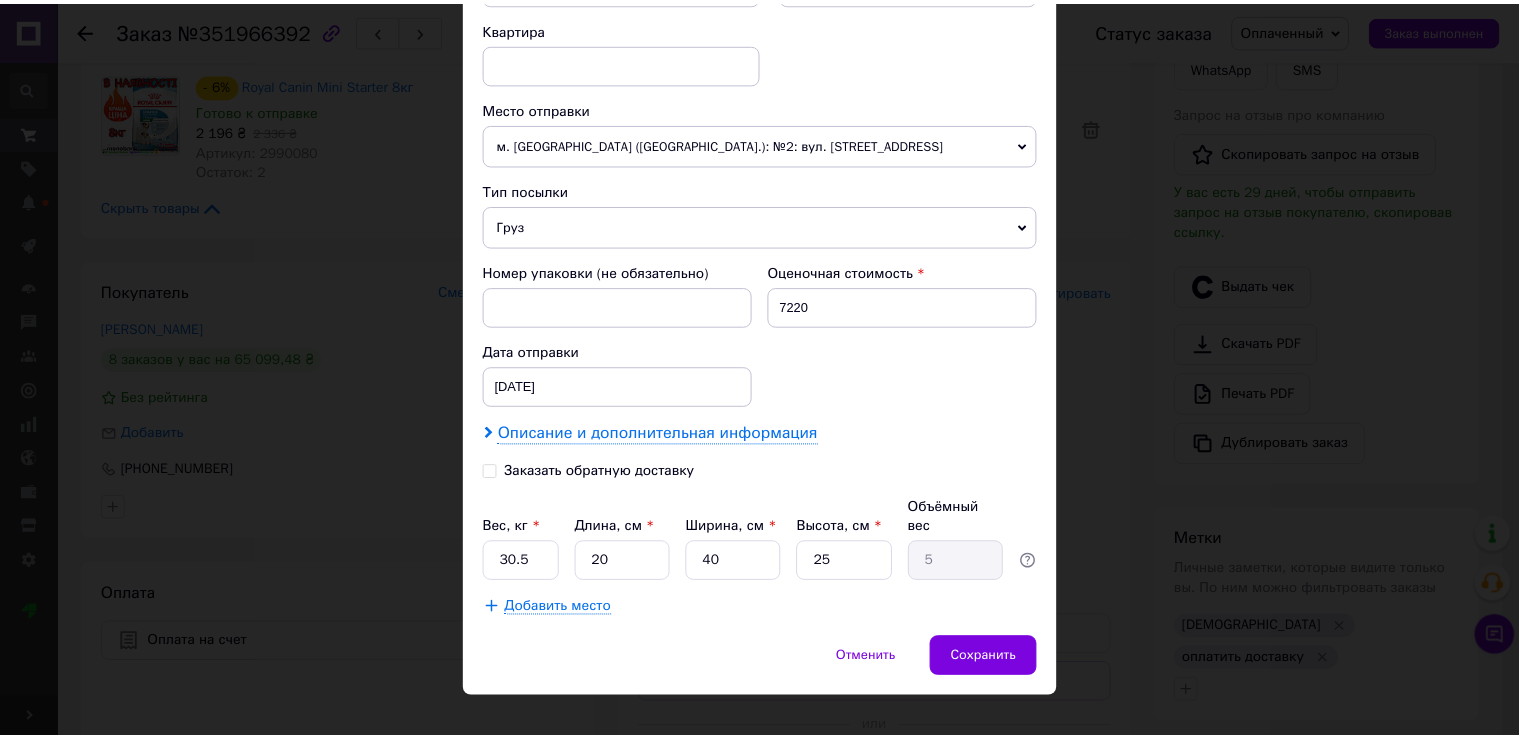 scroll, scrollTop: 699, scrollLeft: 0, axis: vertical 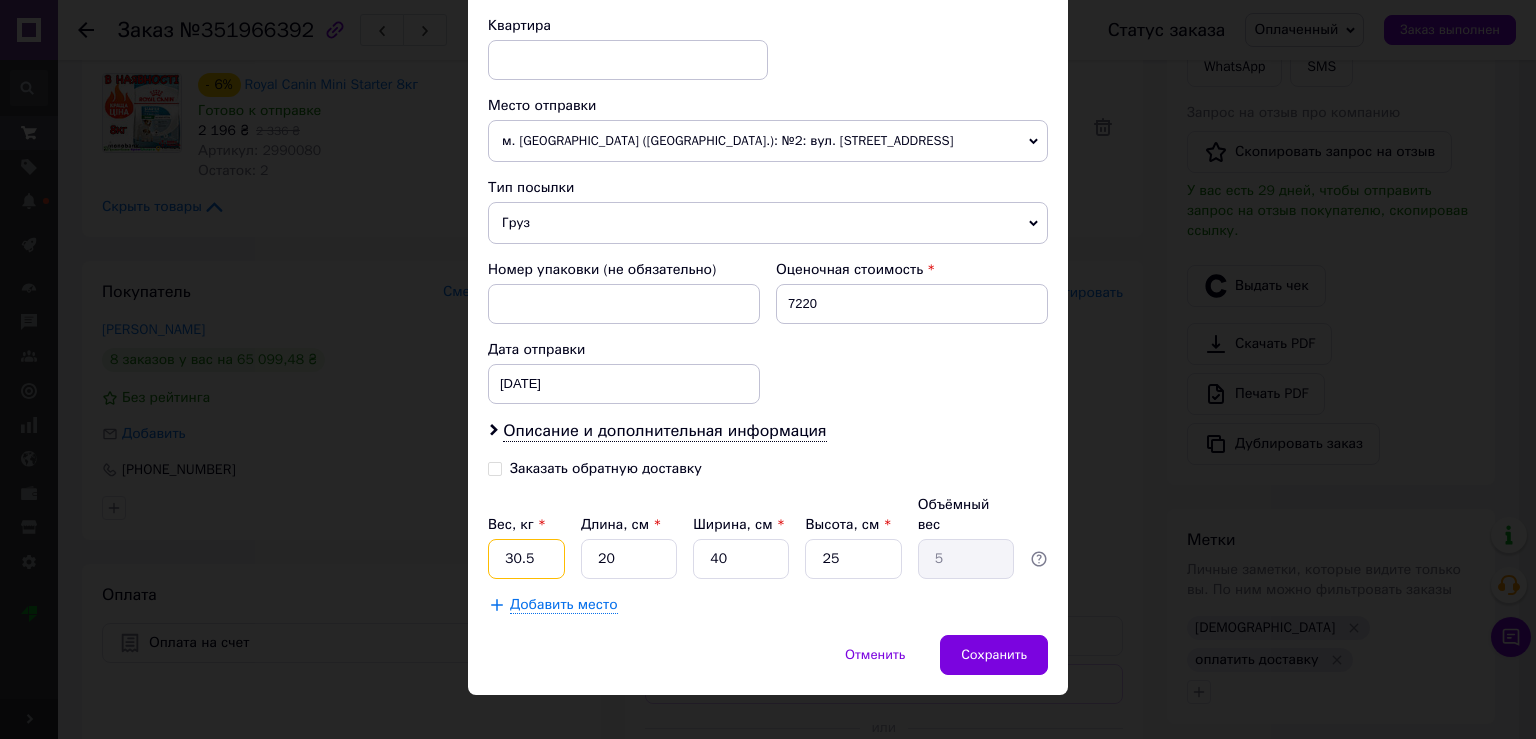 drag, startPoint x: 512, startPoint y: 539, endPoint x: 562, endPoint y: 547, distance: 50.635956 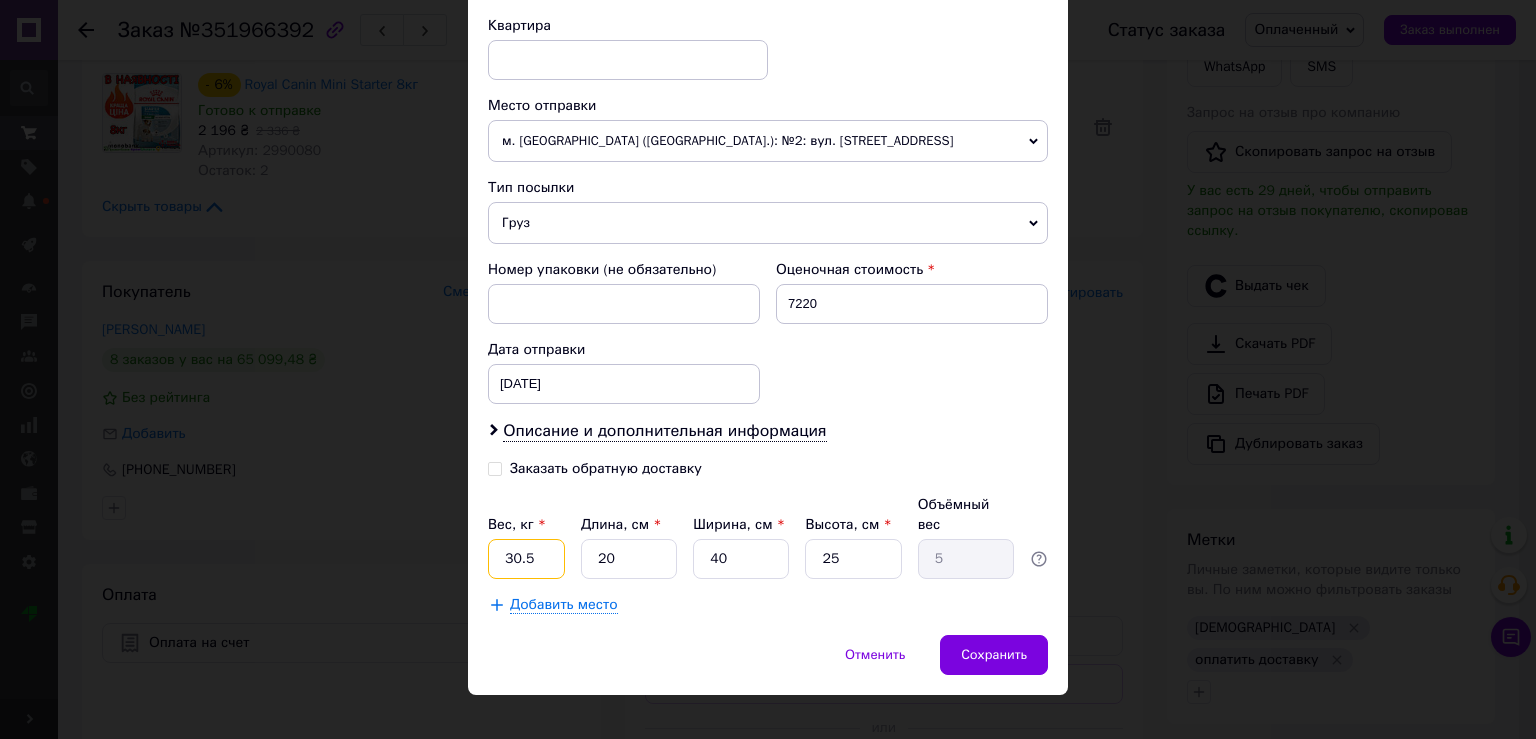 click on "30.5" at bounding box center [526, 559] 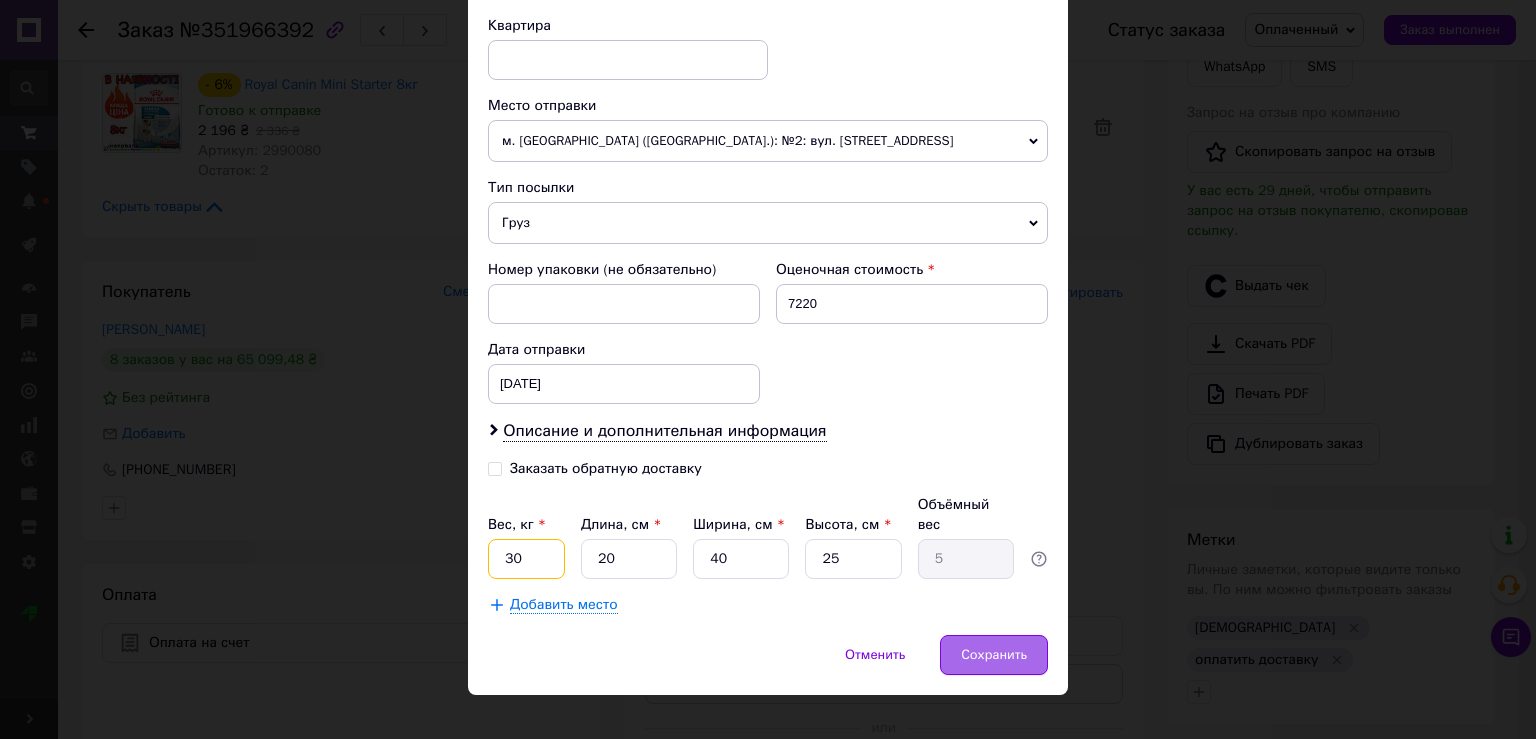 type on "30" 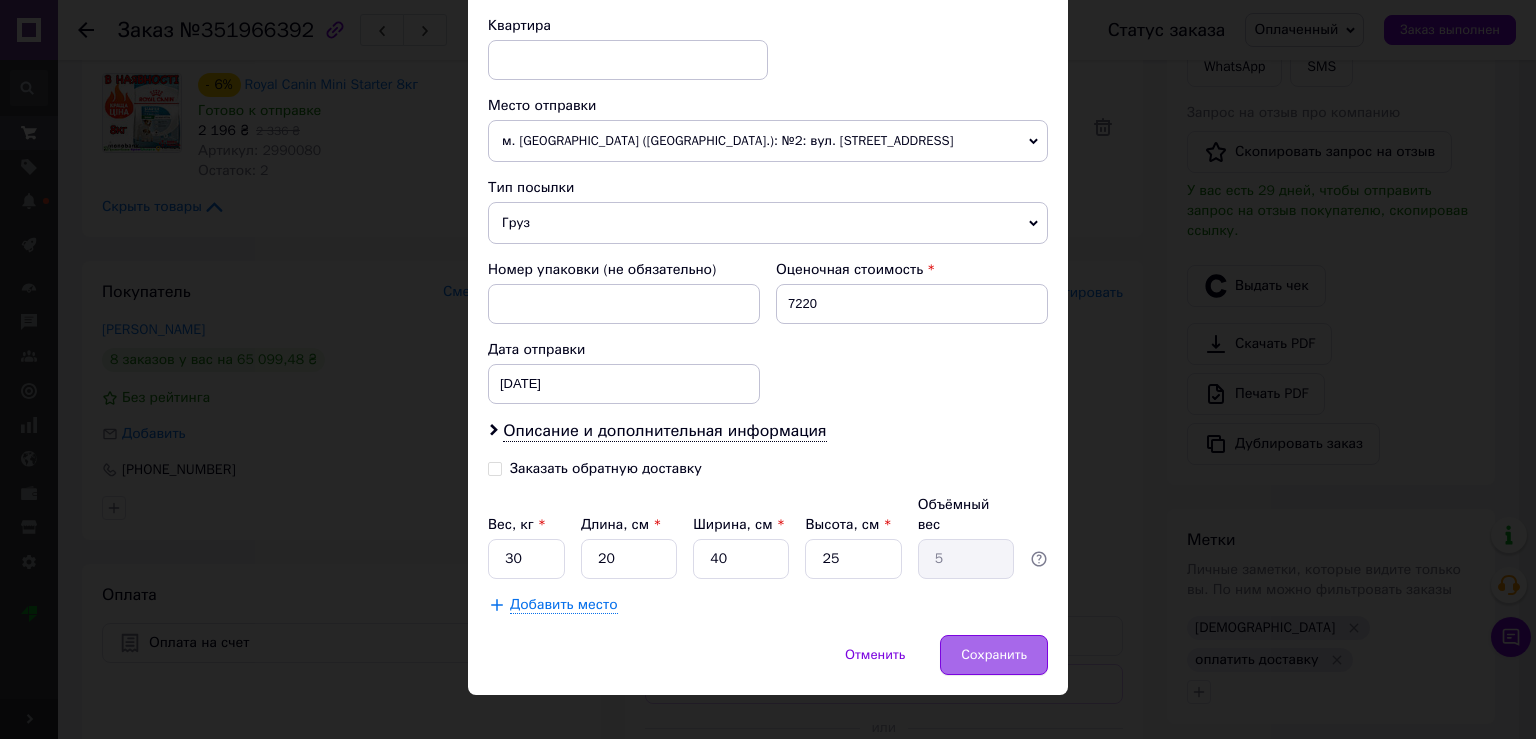 click on "Сохранить" at bounding box center (994, 655) 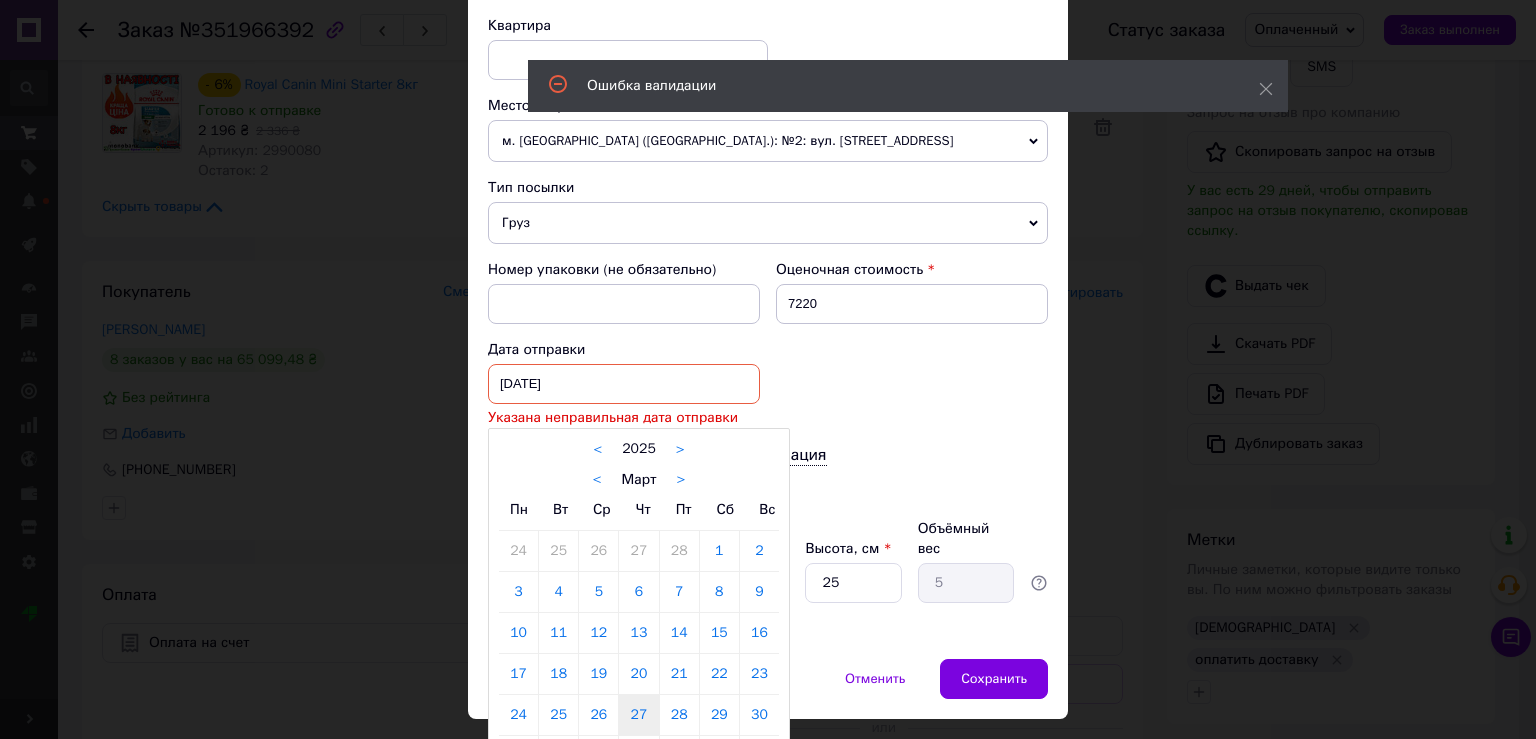drag, startPoint x: 645, startPoint y: 362, endPoint x: 620, endPoint y: 414, distance: 57.697487 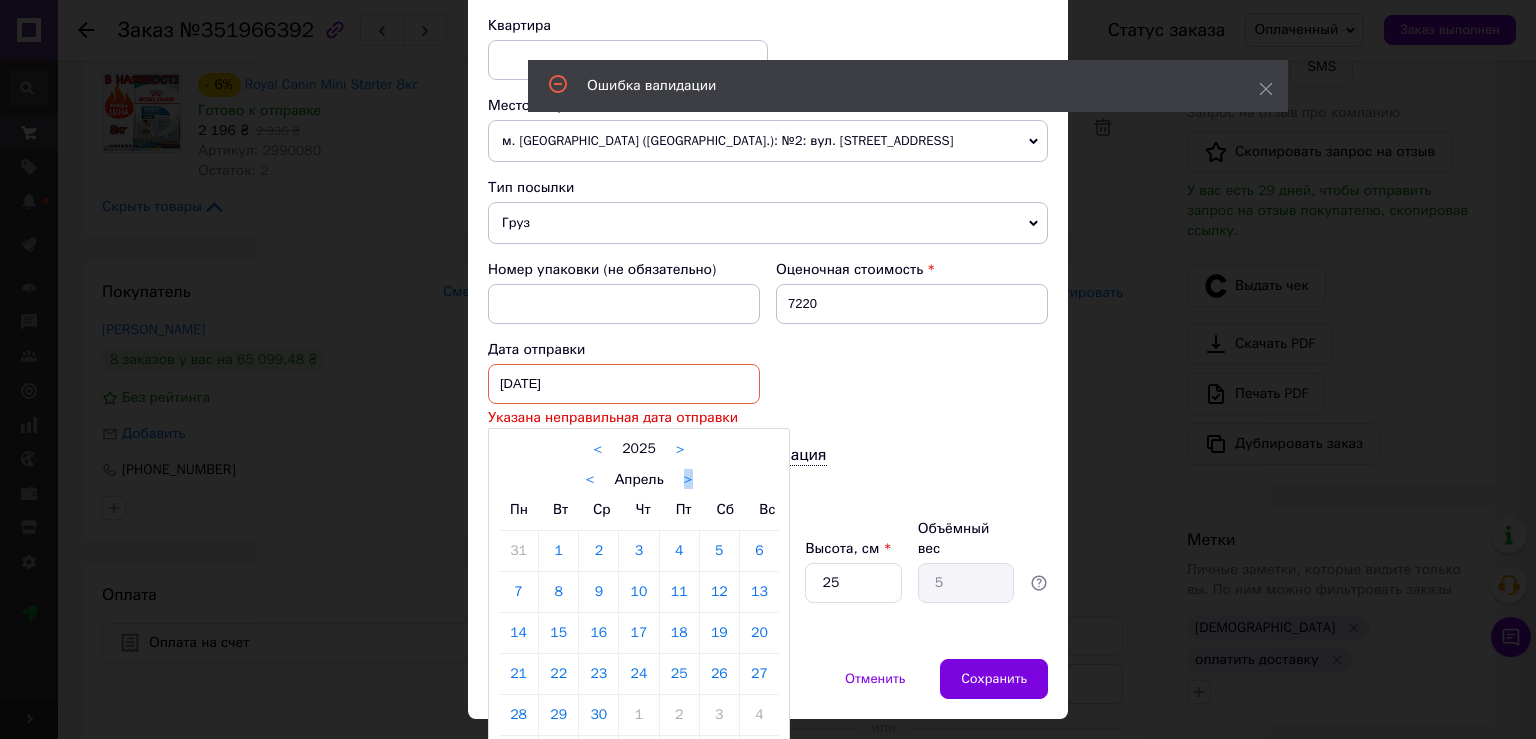 click on "< Апрель >" at bounding box center (639, 479) 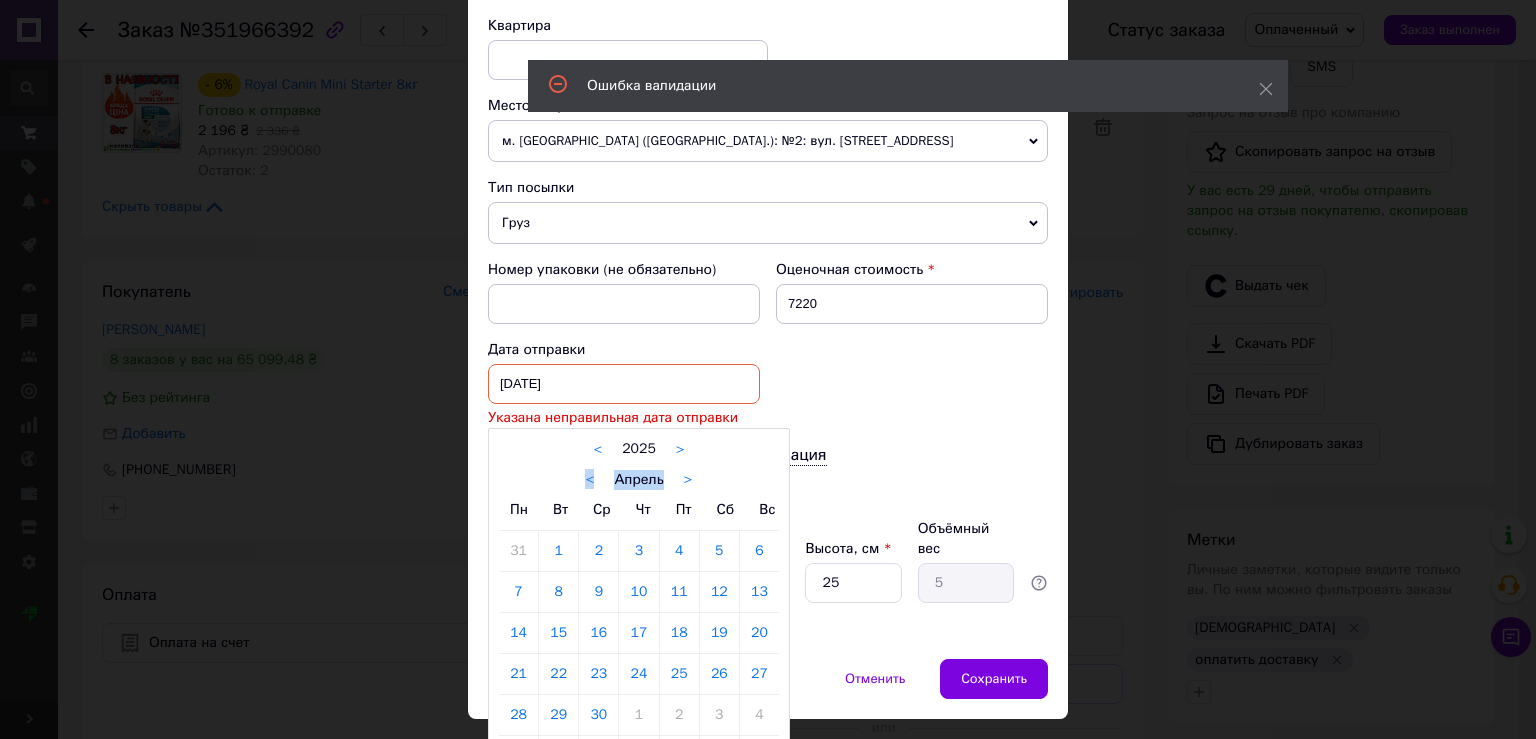click on "< Апрель >" at bounding box center [639, 479] 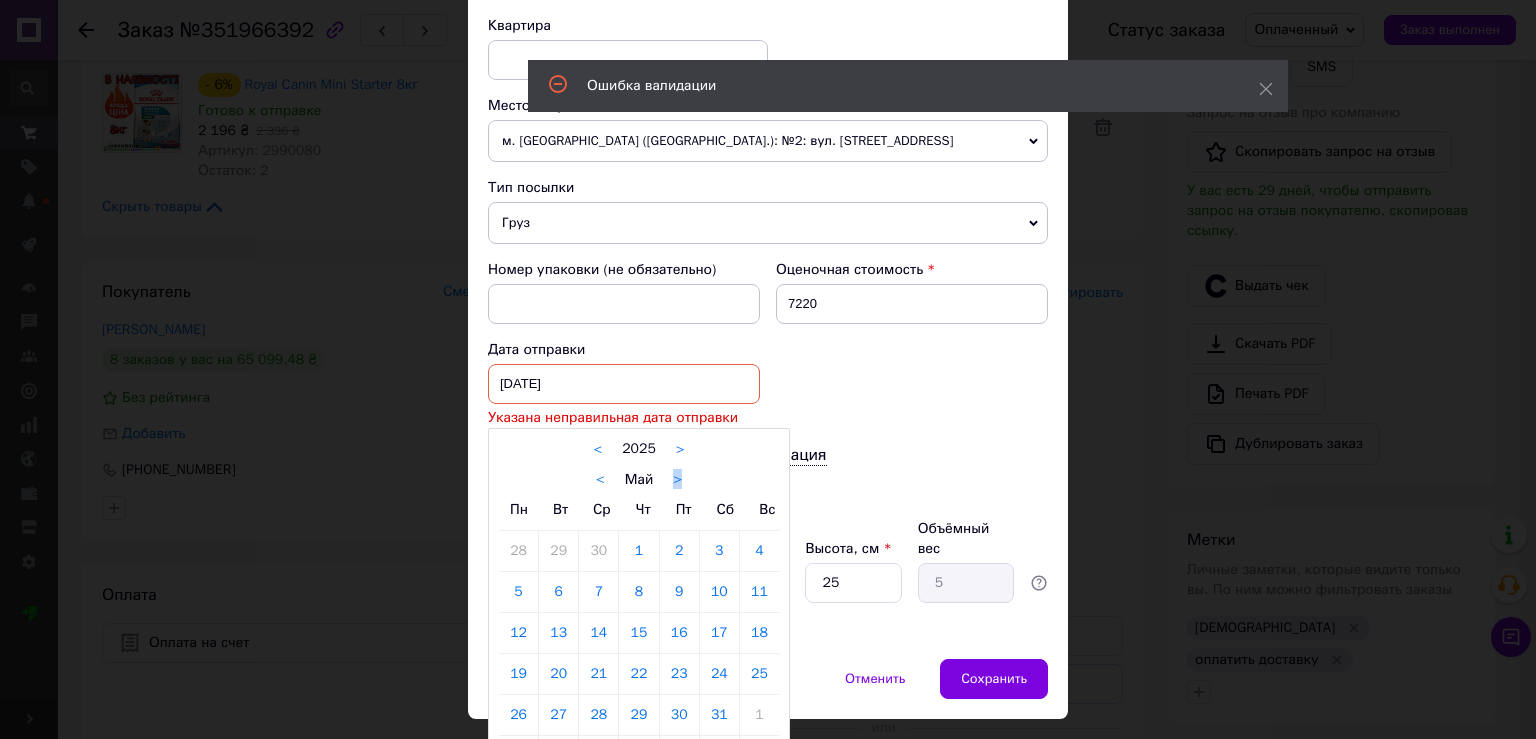 click on "< Май >" at bounding box center [639, 479] 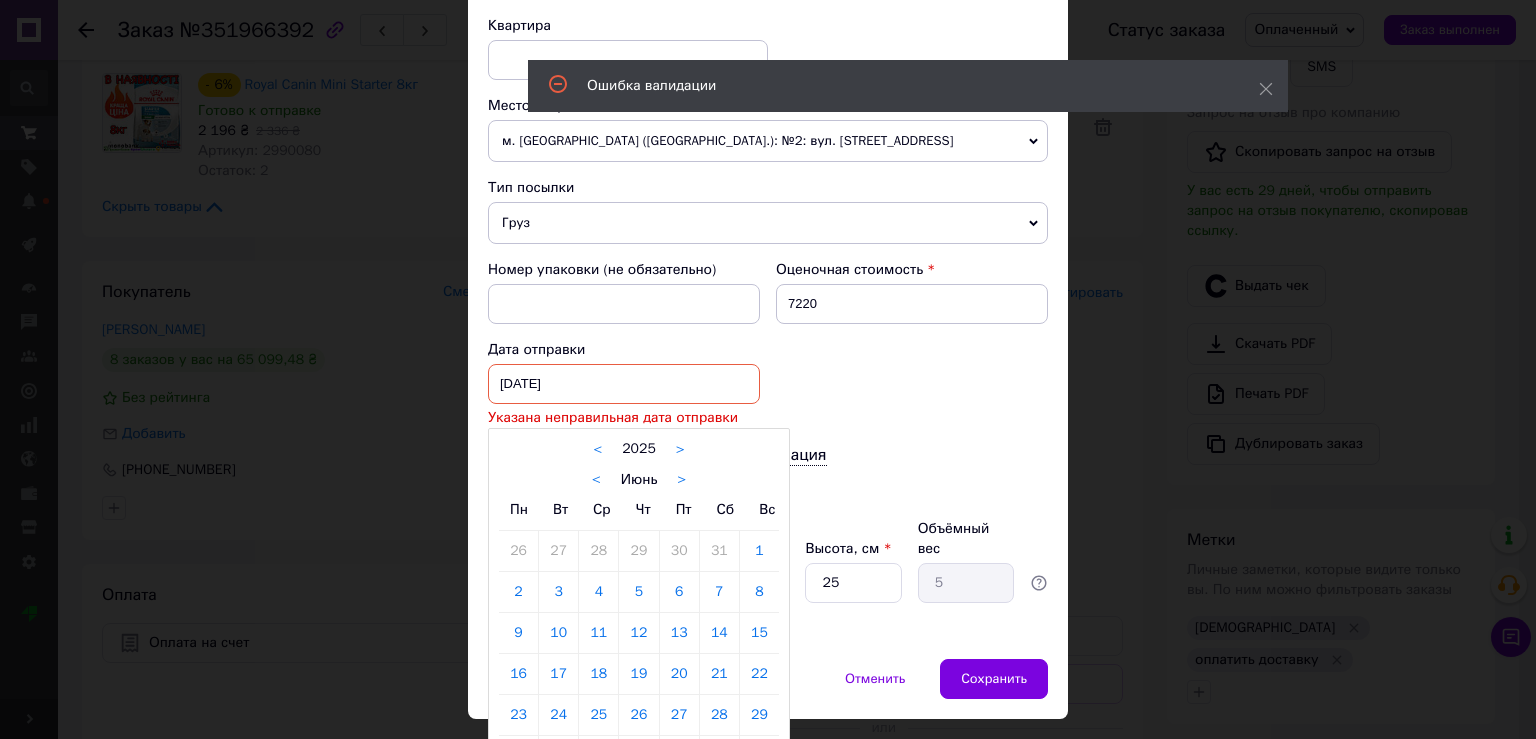 click on ">" at bounding box center (681, 480) 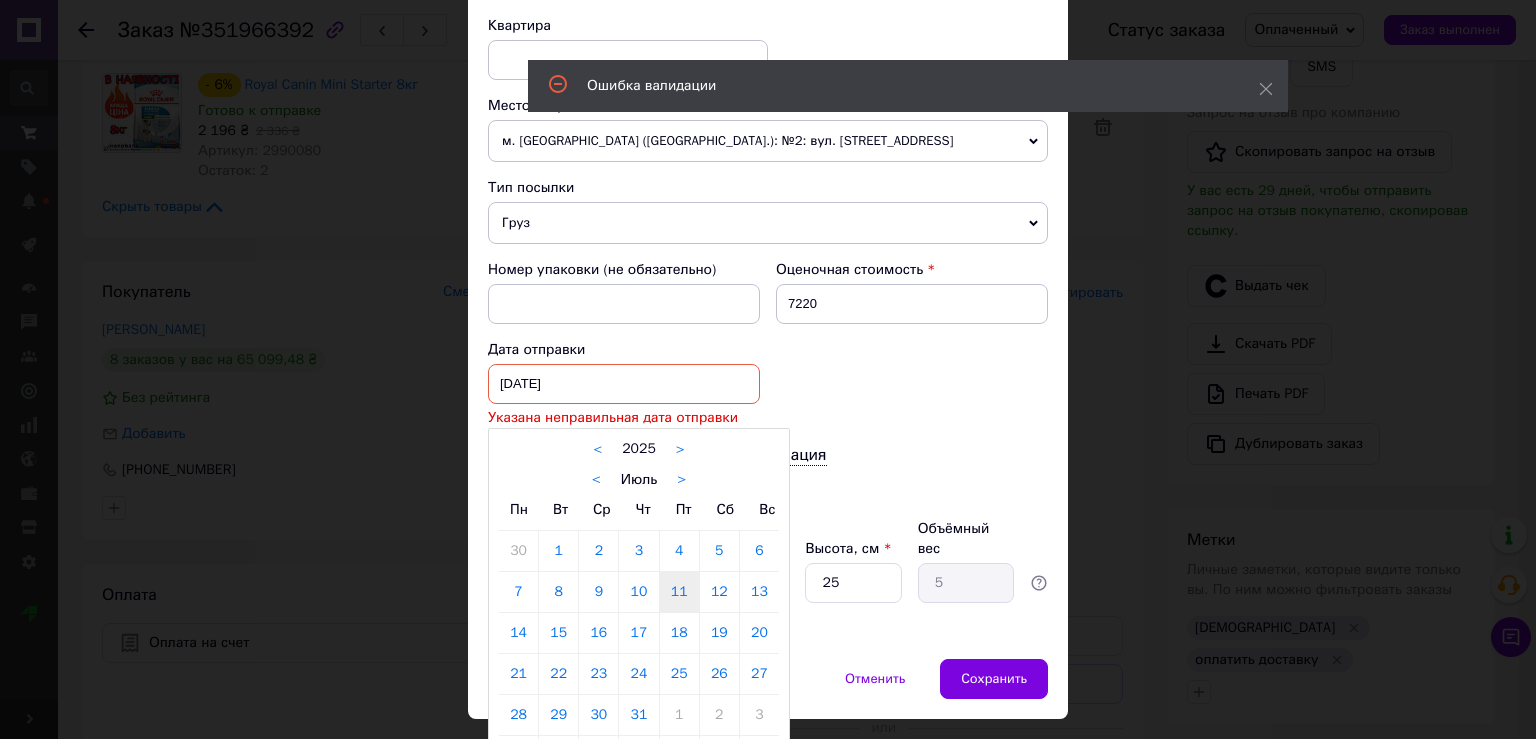 click on "11" at bounding box center [679, 592] 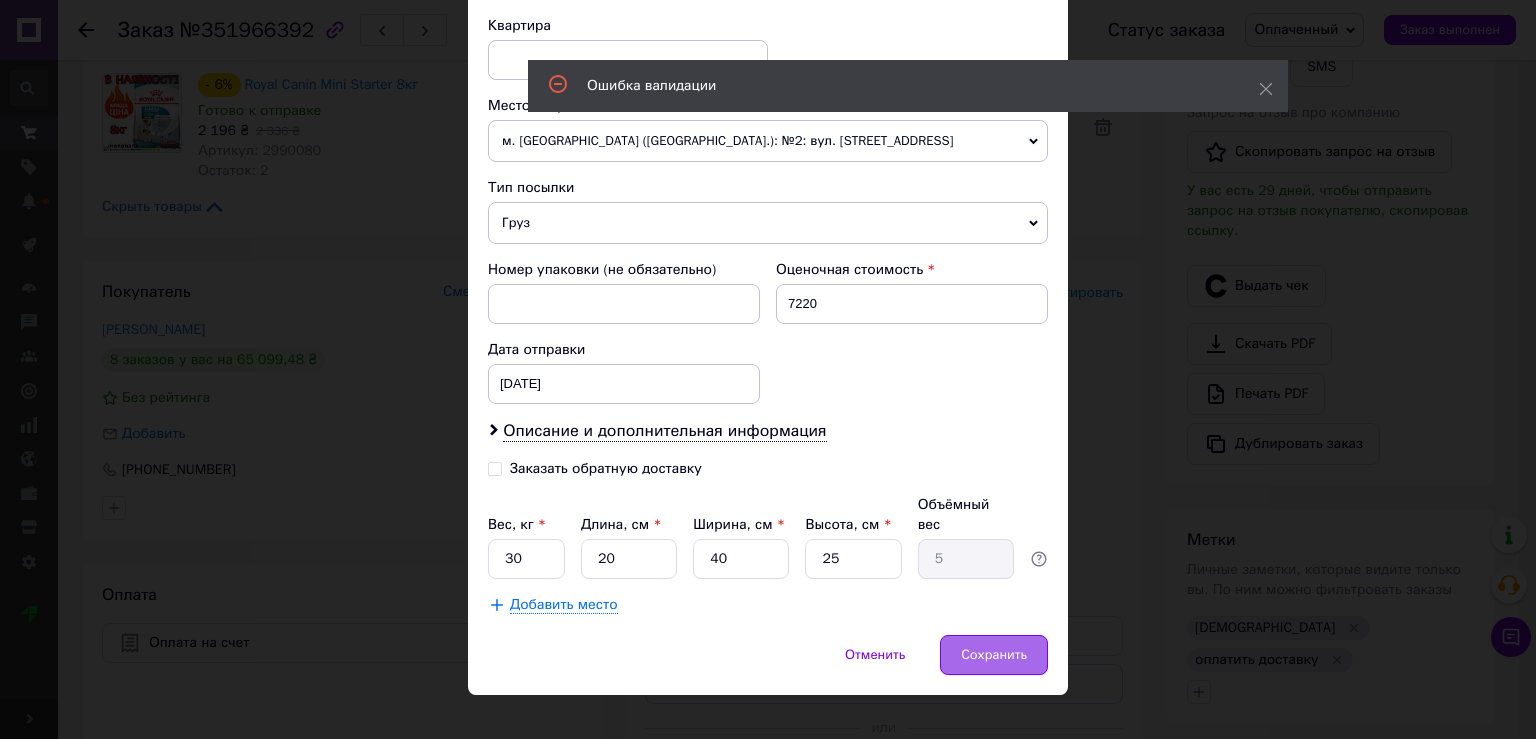 click on "Сохранить" at bounding box center (994, 655) 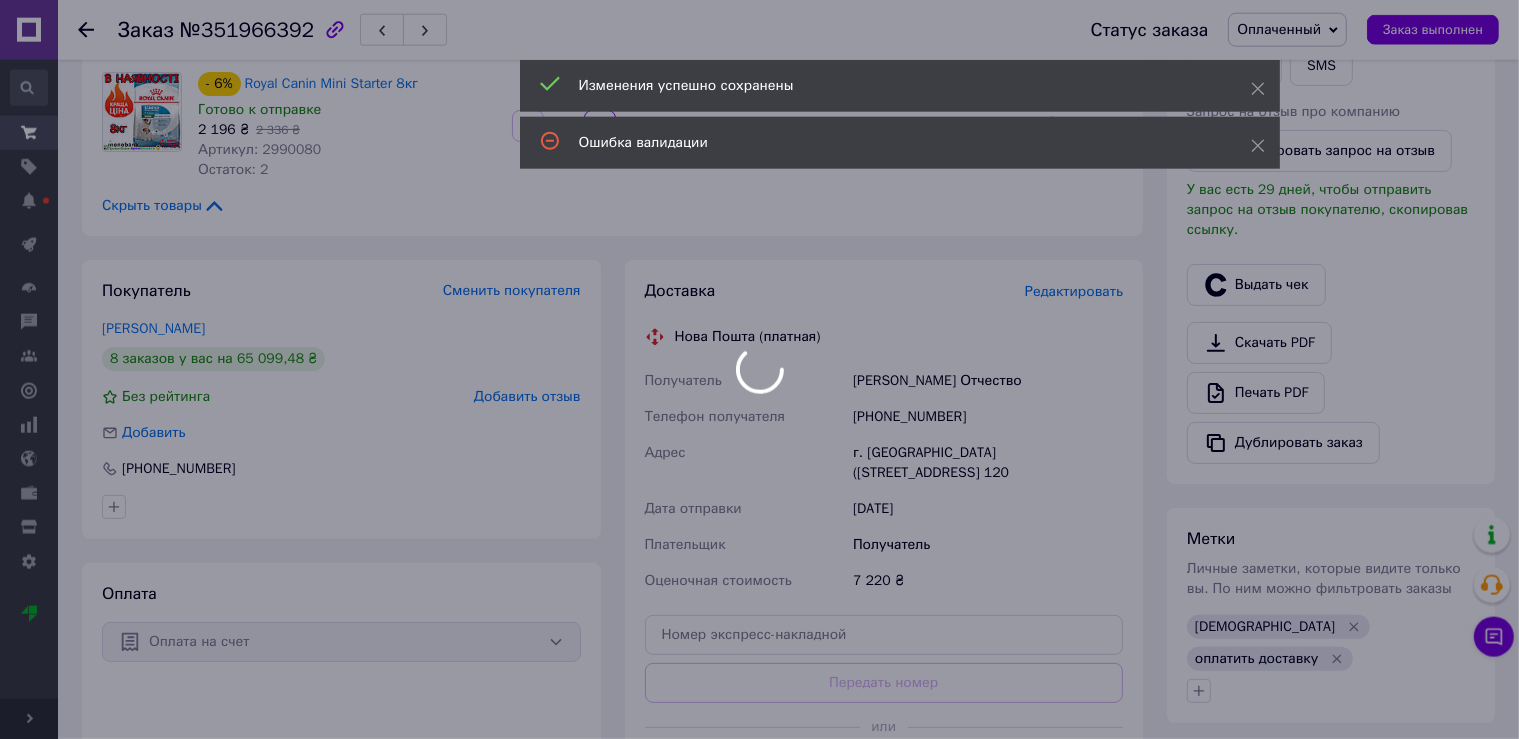 scroll, scrollTop: 633, scrollLeft: 0, axis: vertical 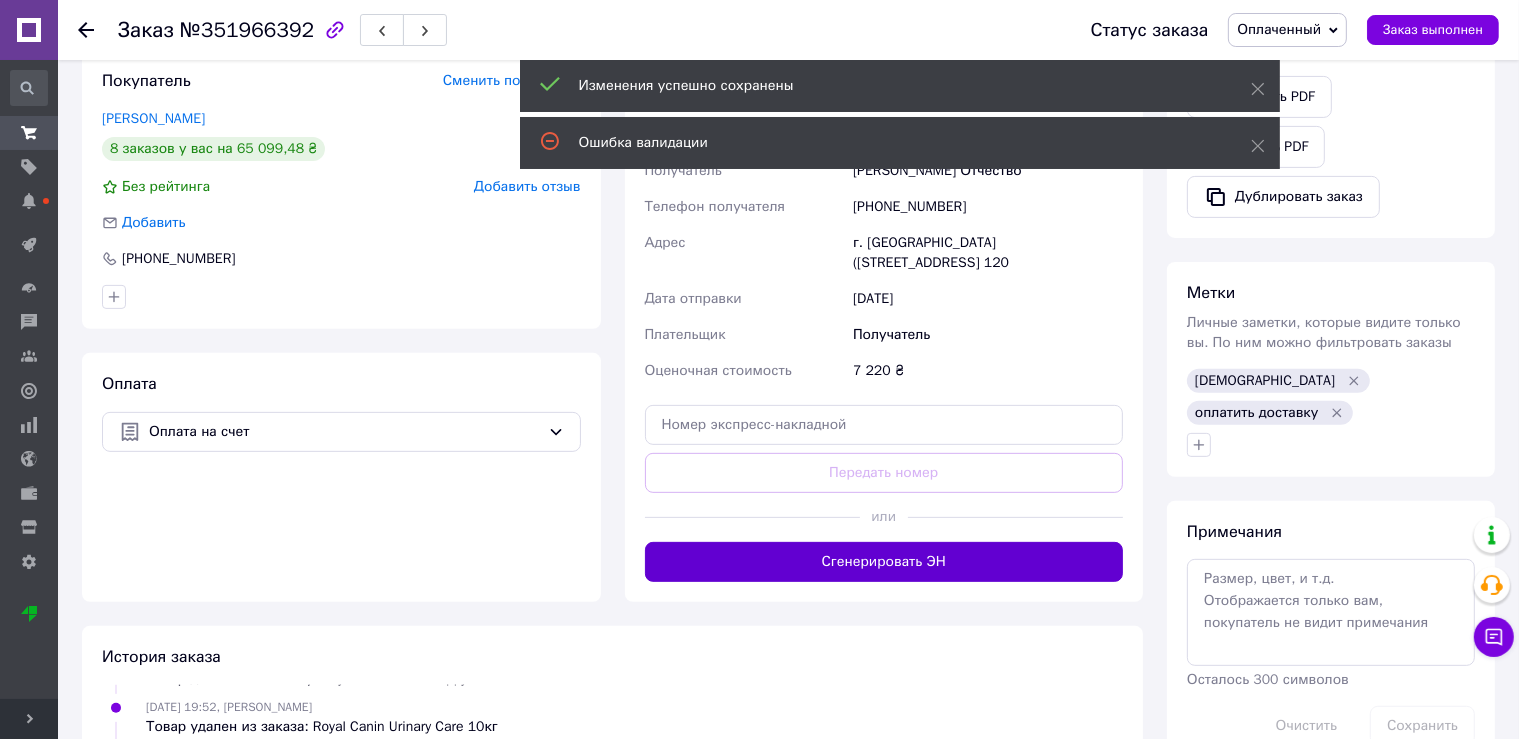 click on "Сгенерировать ЭН" at bounding box center (884, 562) 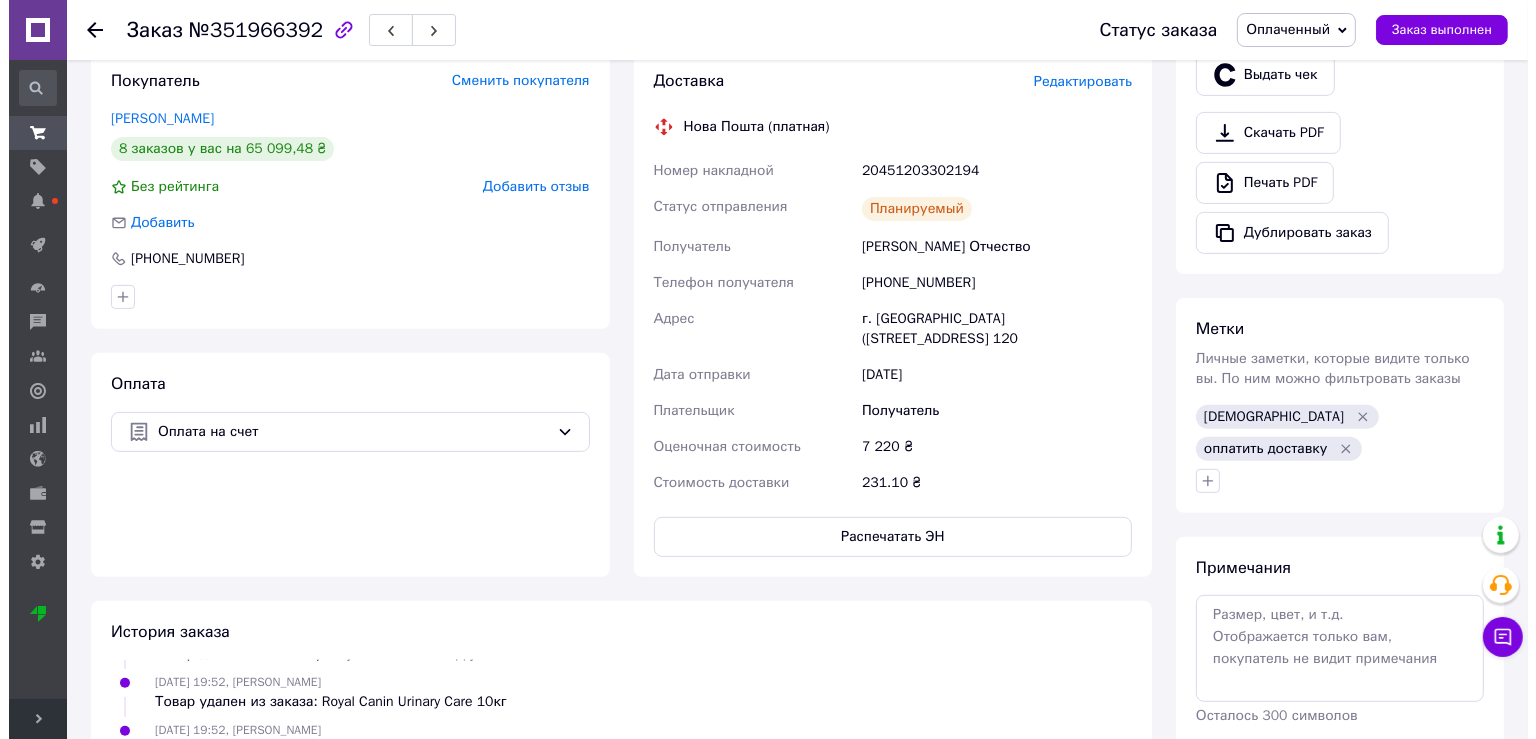 scroll, scrollTop: 132, scrollLeft: 0, axis: vertical 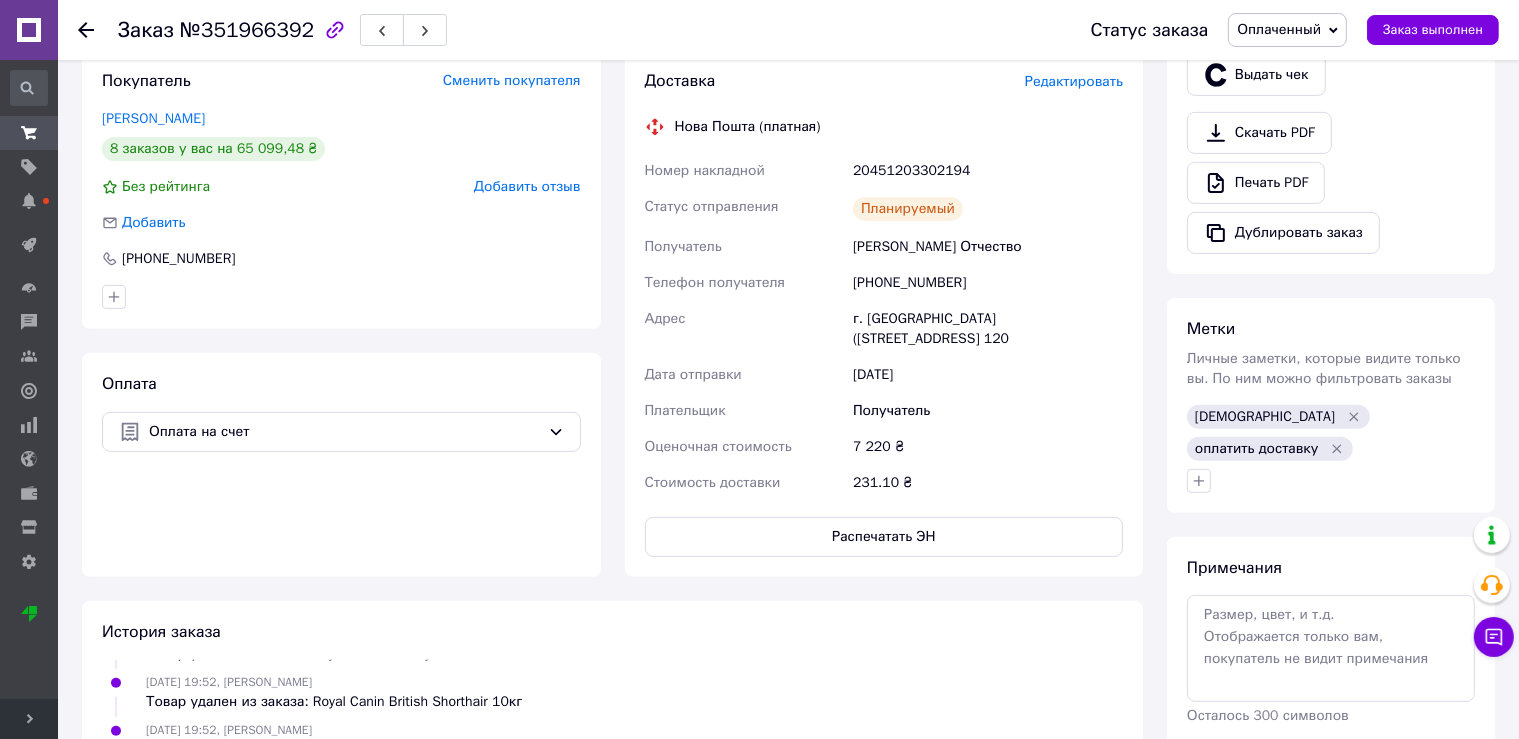 click on "Редактировать" at bounding box center (1074, 81) 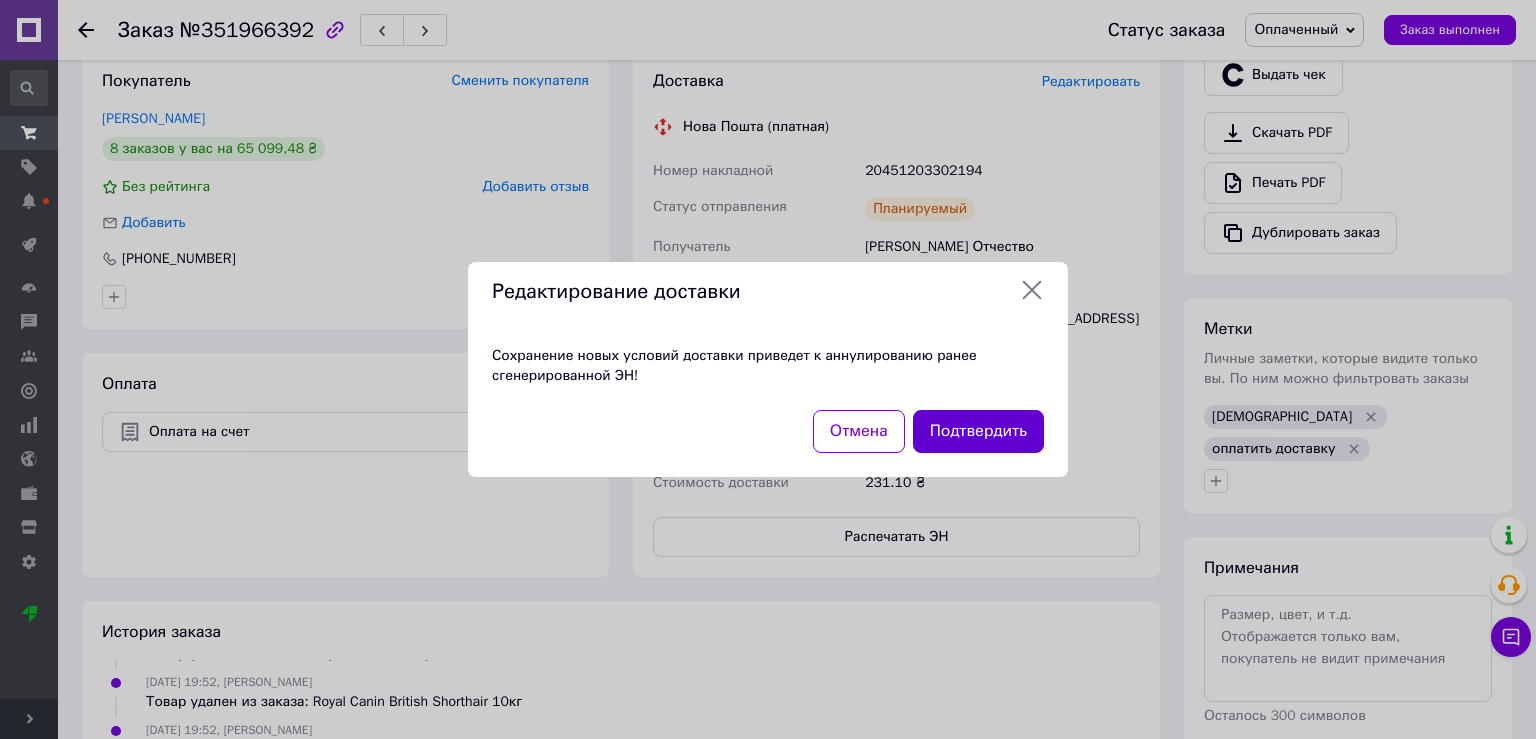 click on "Подтвердить" at bounding box center [978, 431] 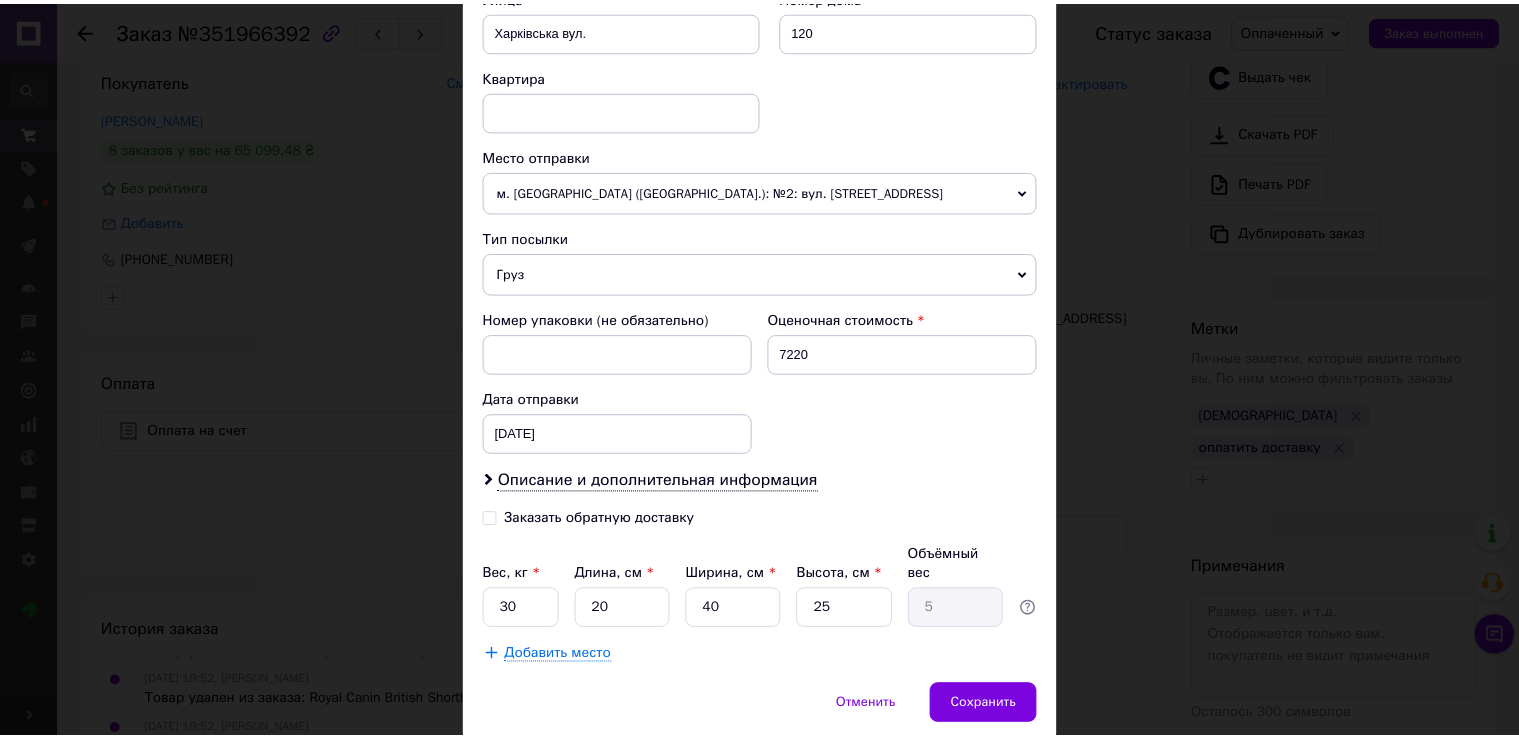 scroll, scrollTop: 662, scrollLeft: 0, axis: vertical 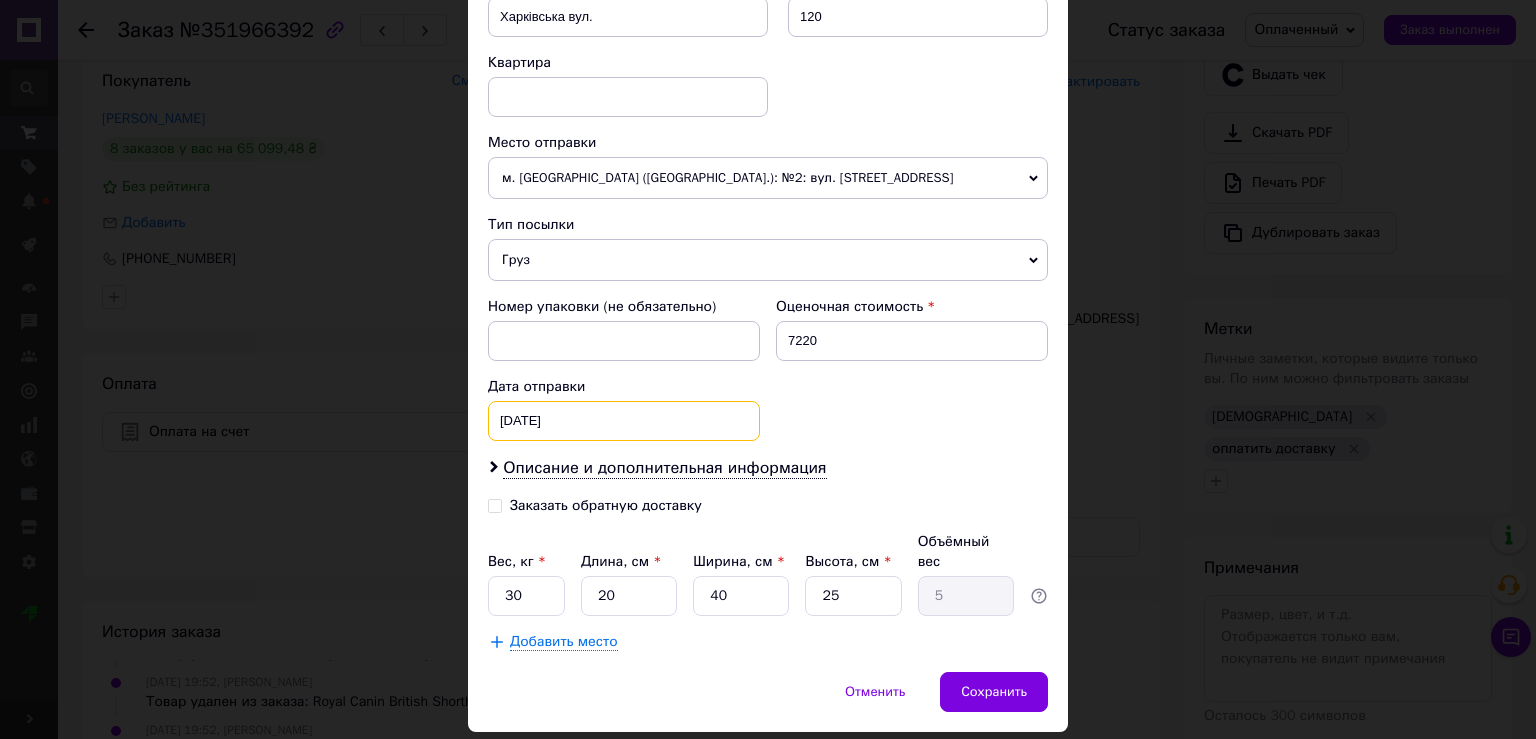 click on "11.07.2025" at bounding box center (624, 421) 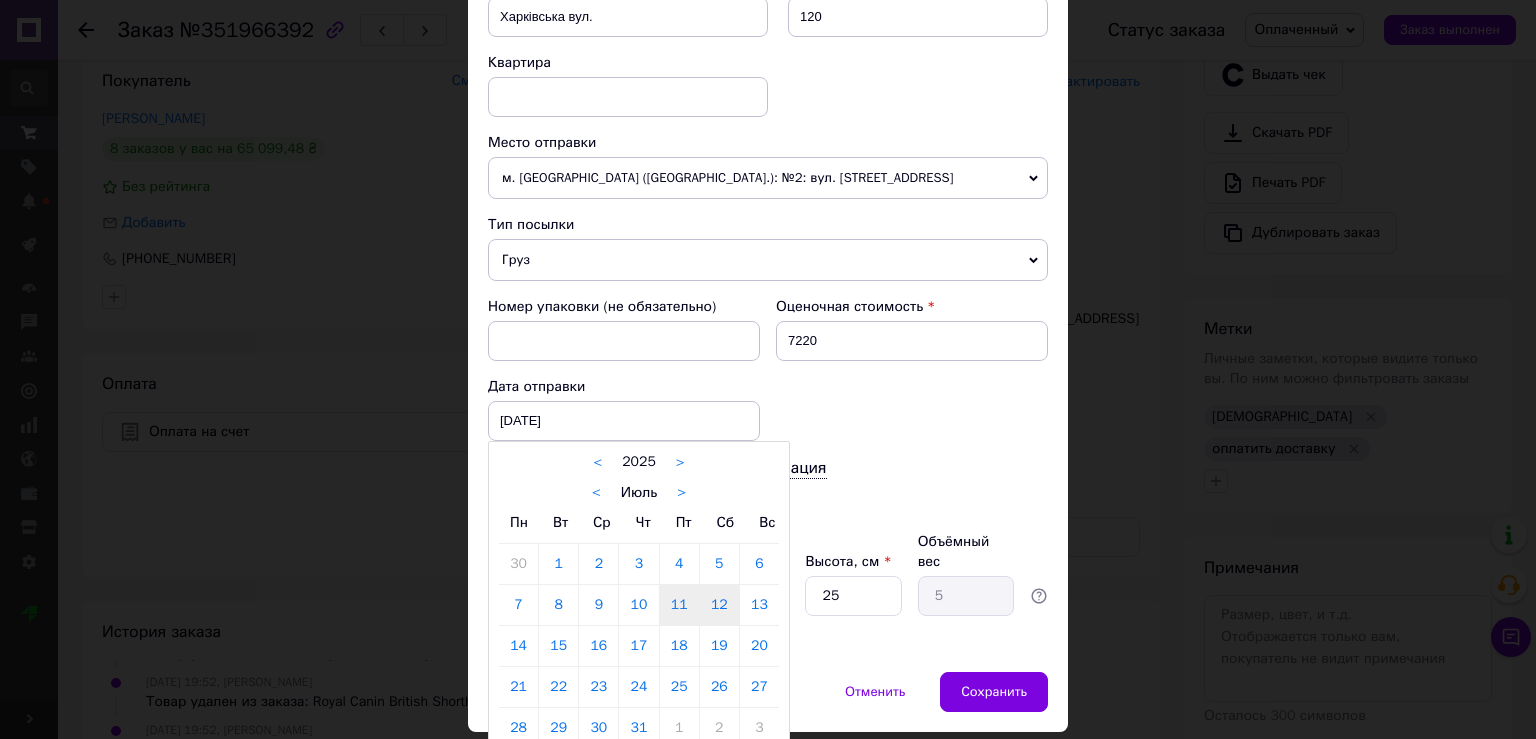 click on "12" at bounding box center [719, 605] 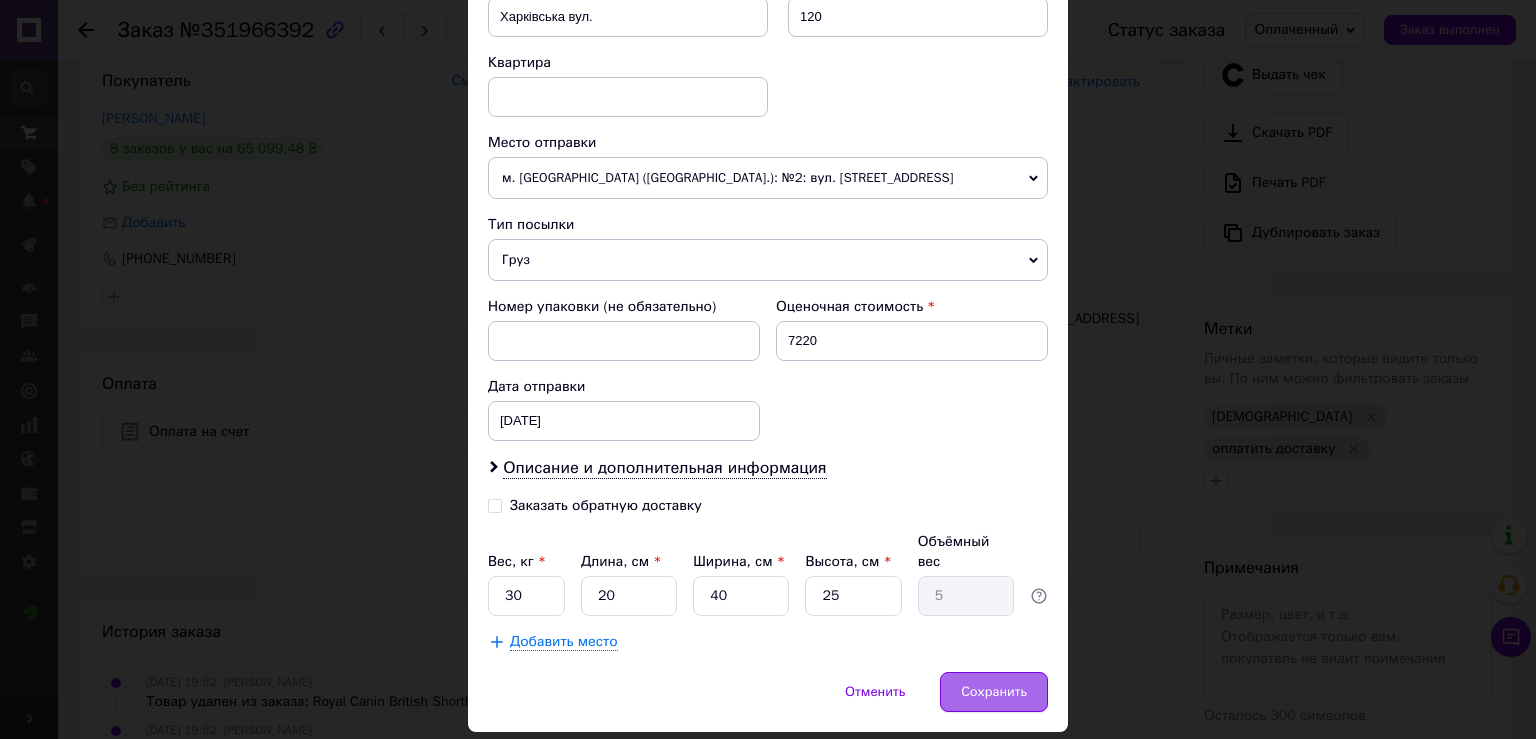 click on "Сохранить" at bounding box center (994, 692) 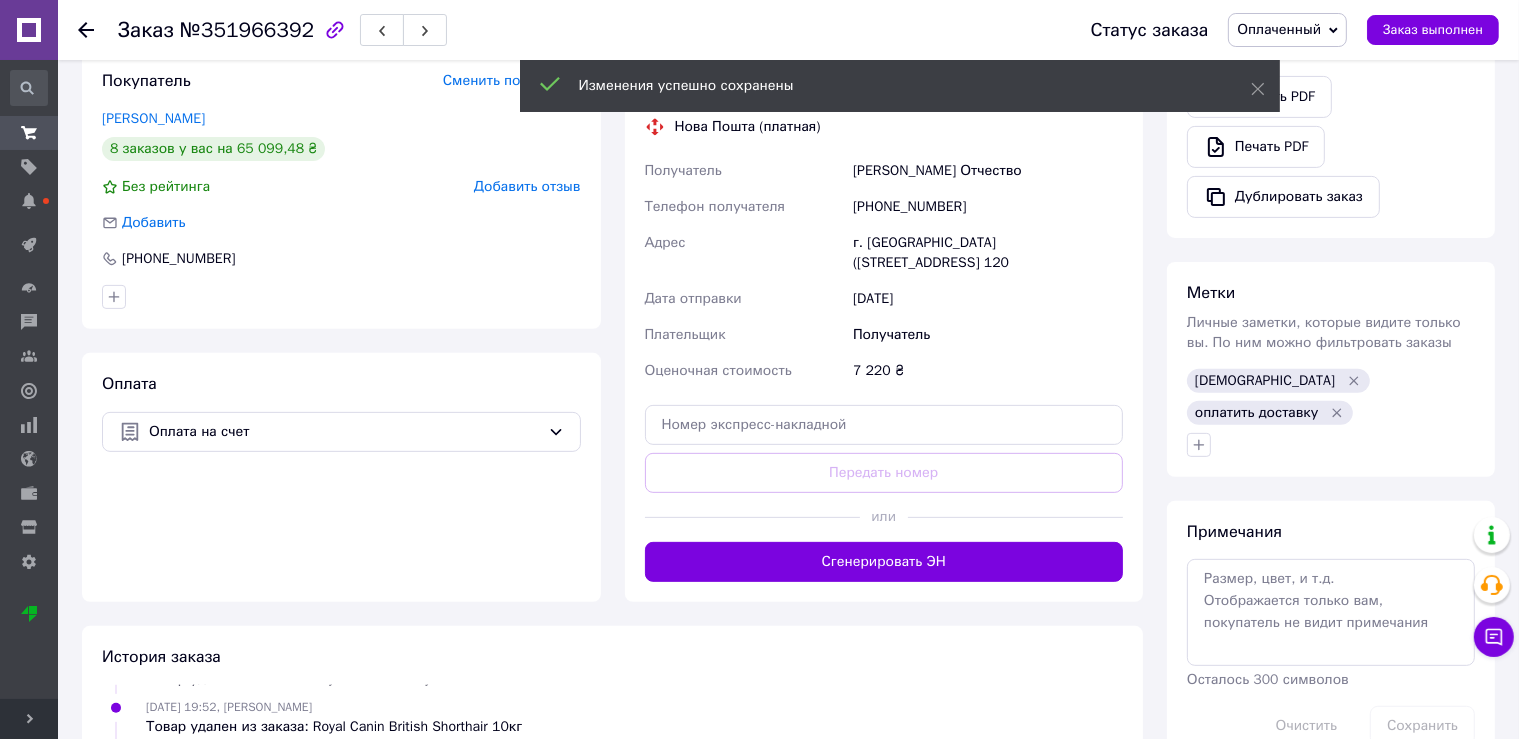 scroll, scrollTop: 228, scrollLeft: 0, axis: vertical 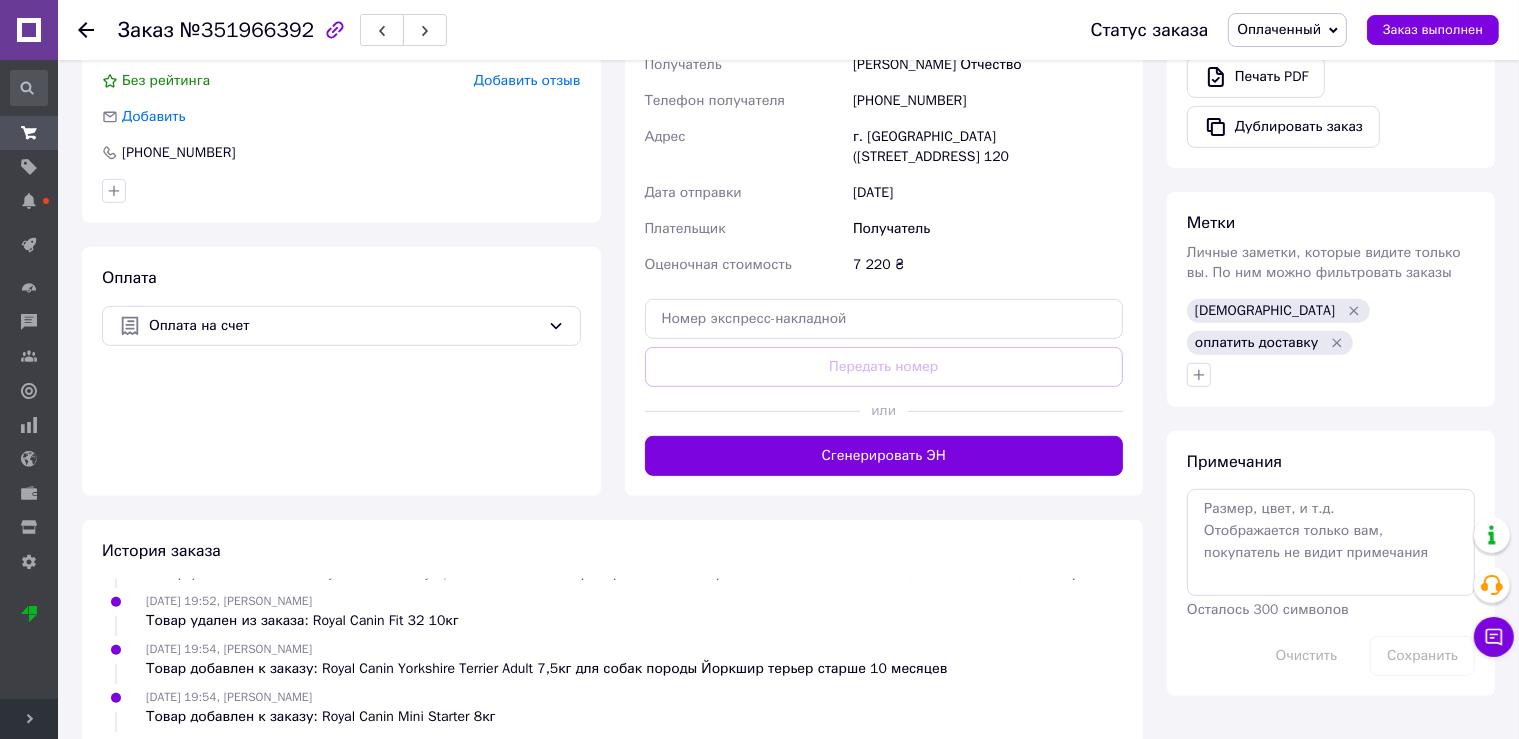 click on "Оплаченный" at bounding box center (1279, 29) 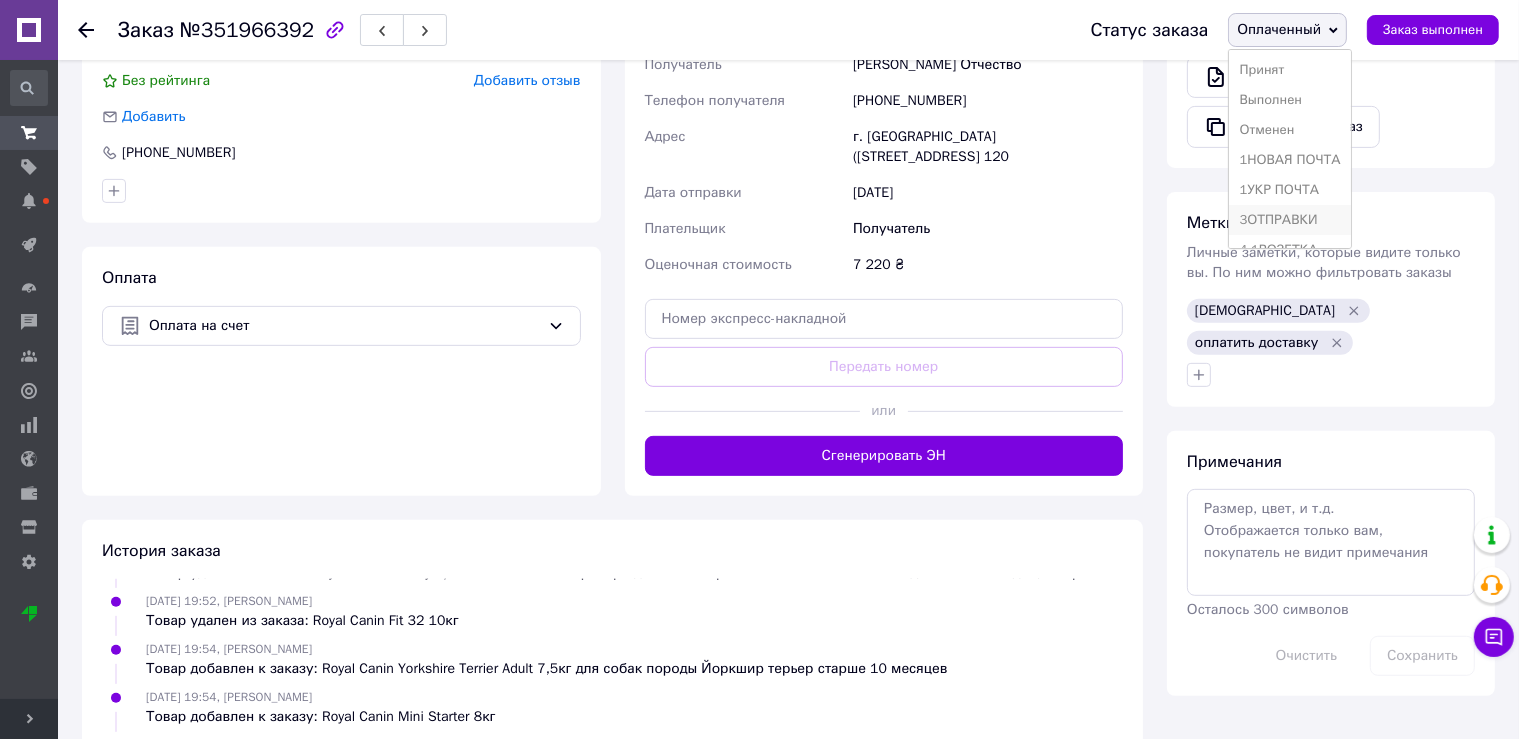 click on "3ОТПРАВКИ" at bounding box center [1289, 220] 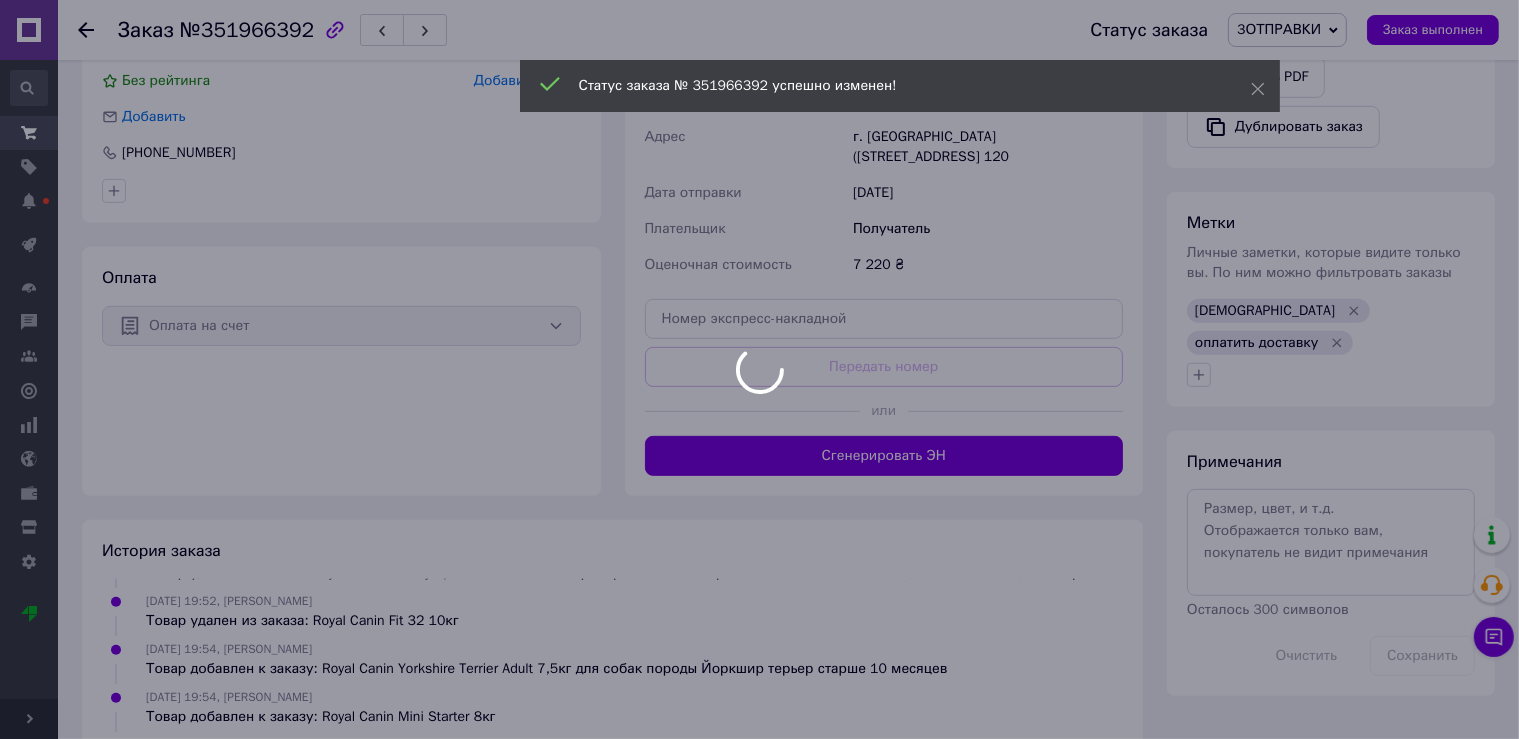 scroll, scrollTop: 276, scrollLeft: 0, axis: vertical 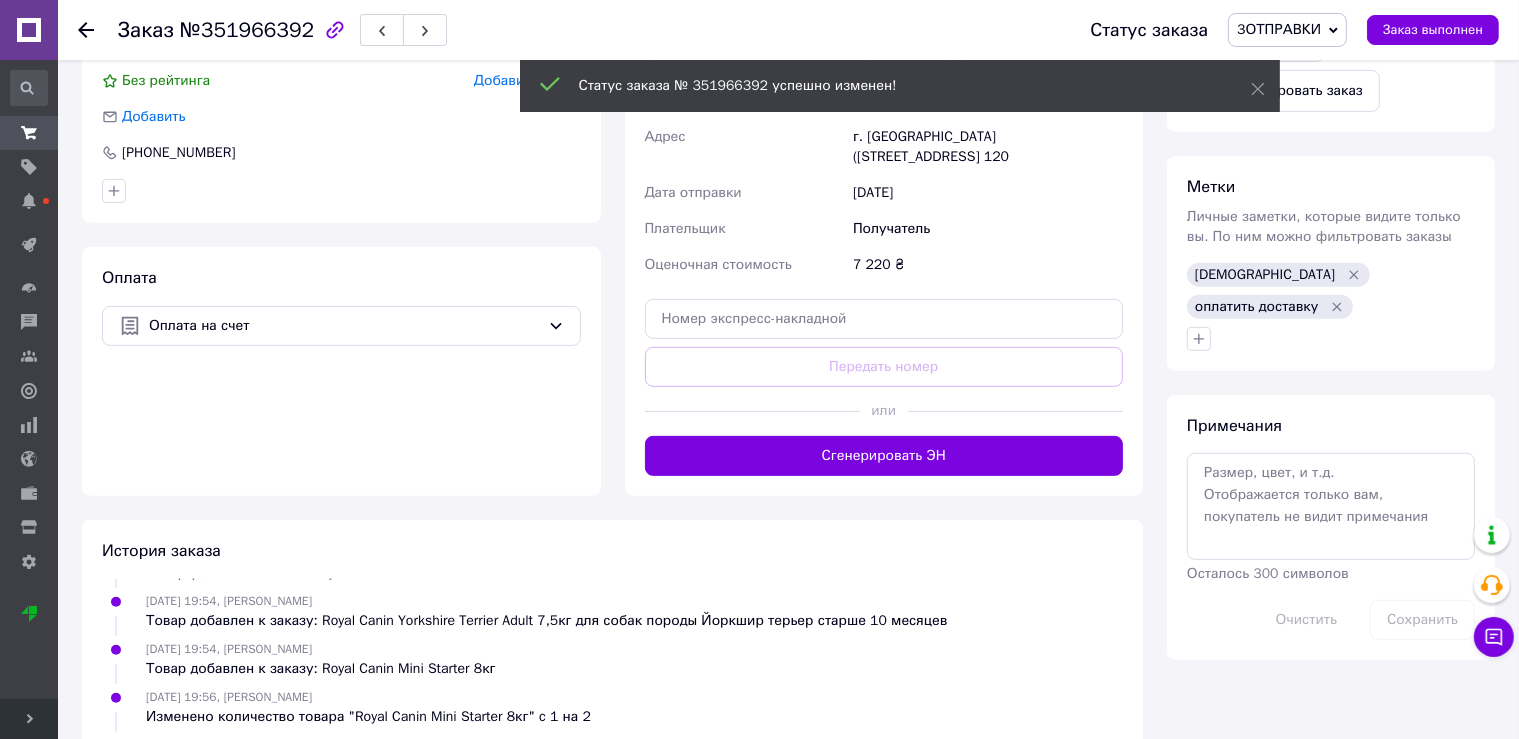 click 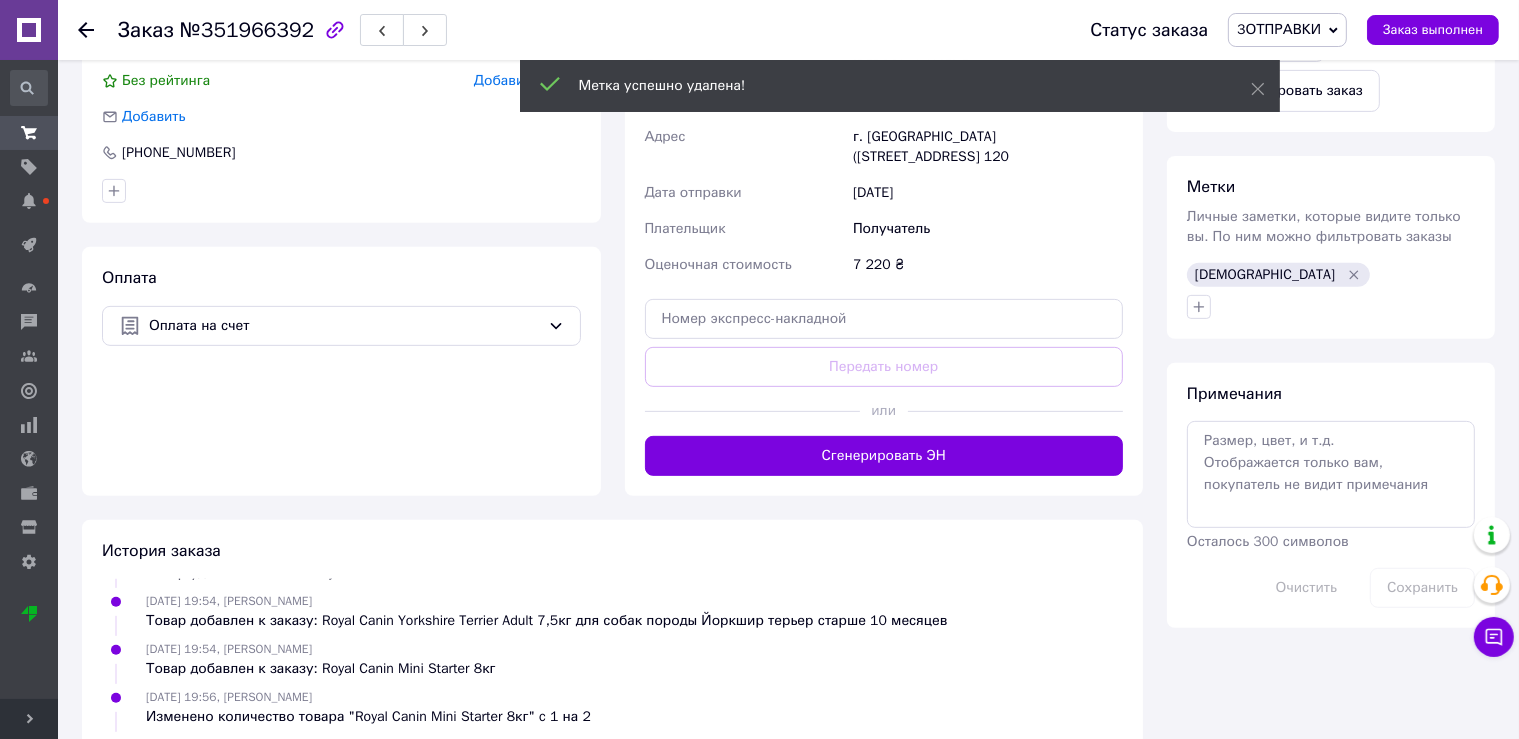 scroll, scrollTop: 324, scrollLeft: 0, axis: vertical 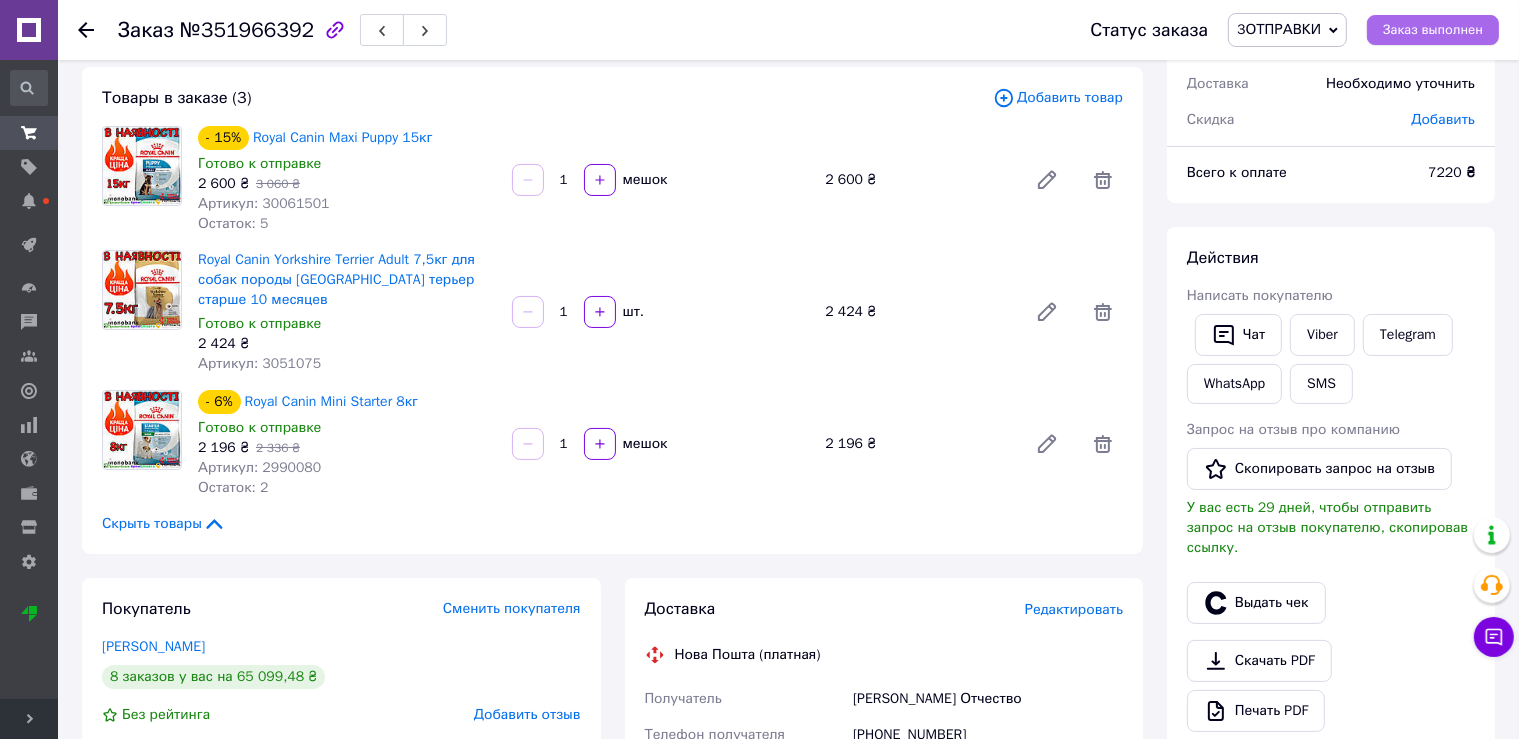 click on "Заказ выполнен" at bounding box center [1433, 30] 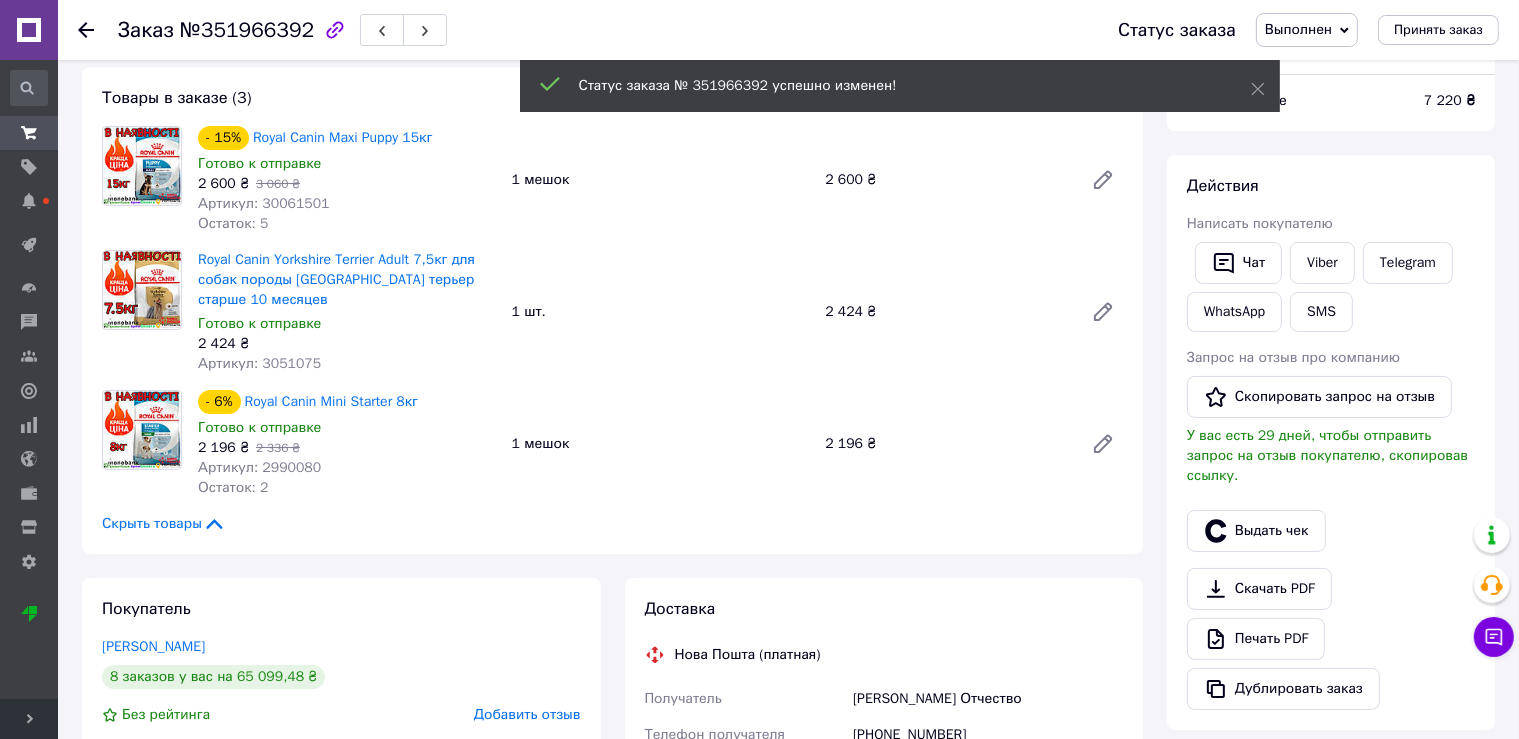 scroll, scrollTop: 372, scrollLeft: 0, axis: vertical 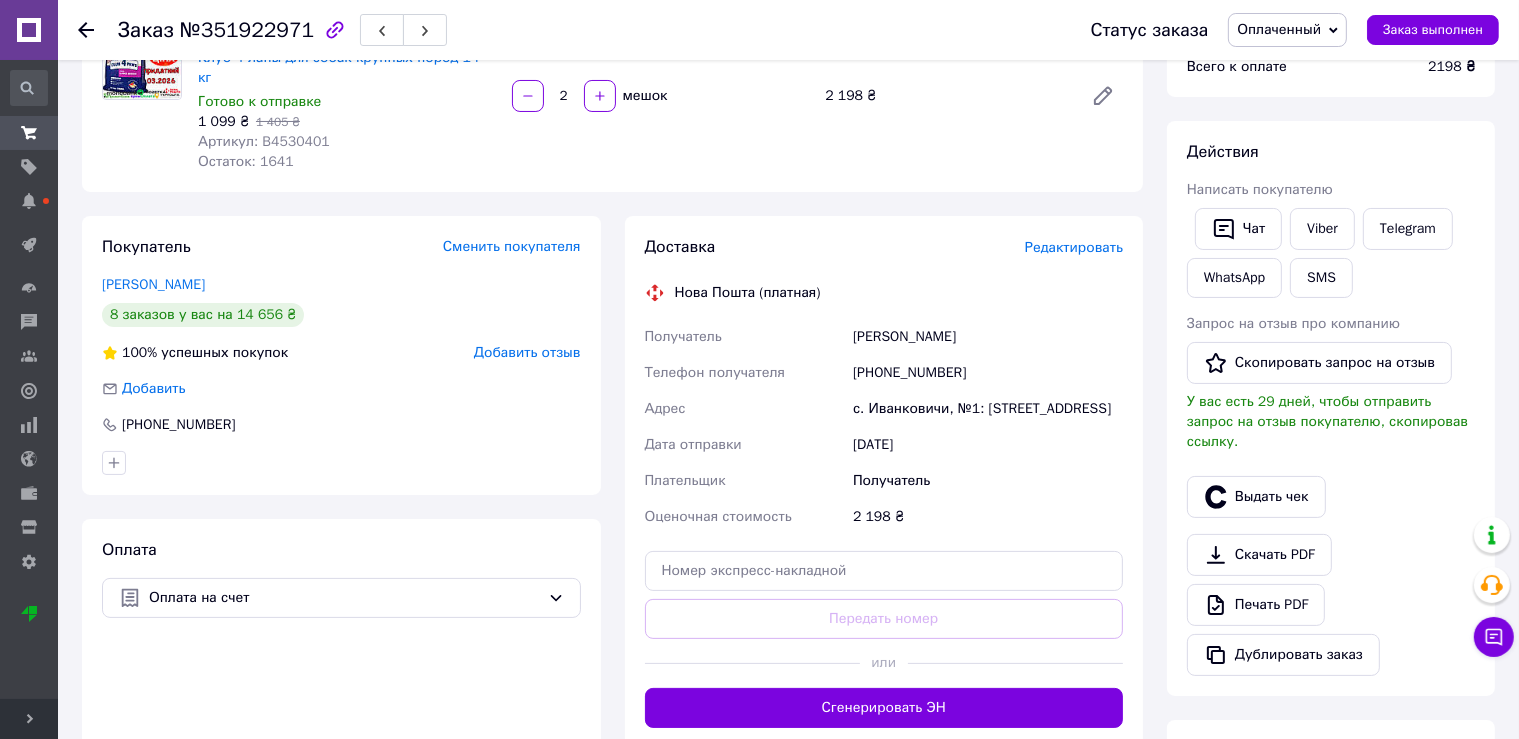 click on "Редактировать" at bounding box center [1074, 247] 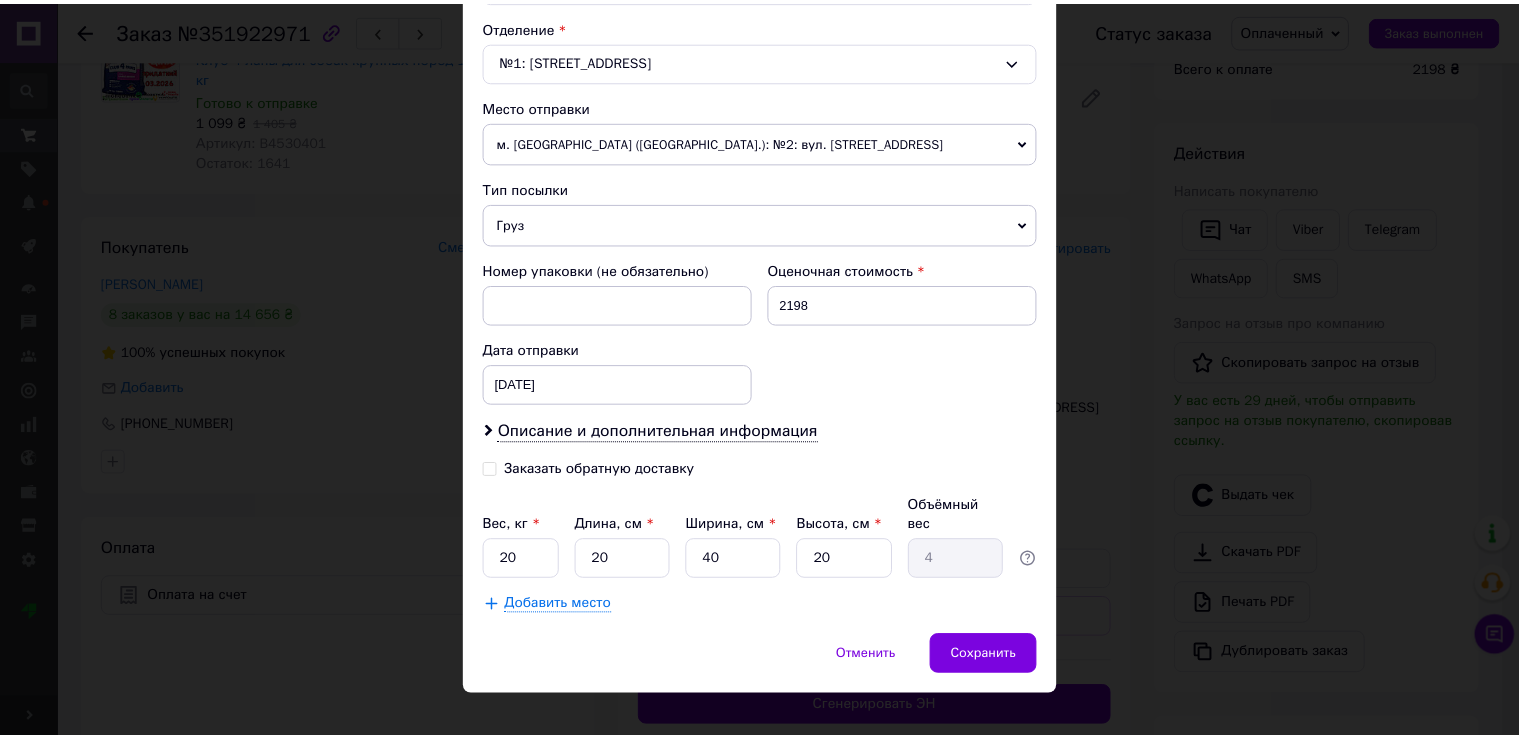 scroll, scrollTop: 619, scrollLeft: 0, axis: vertical 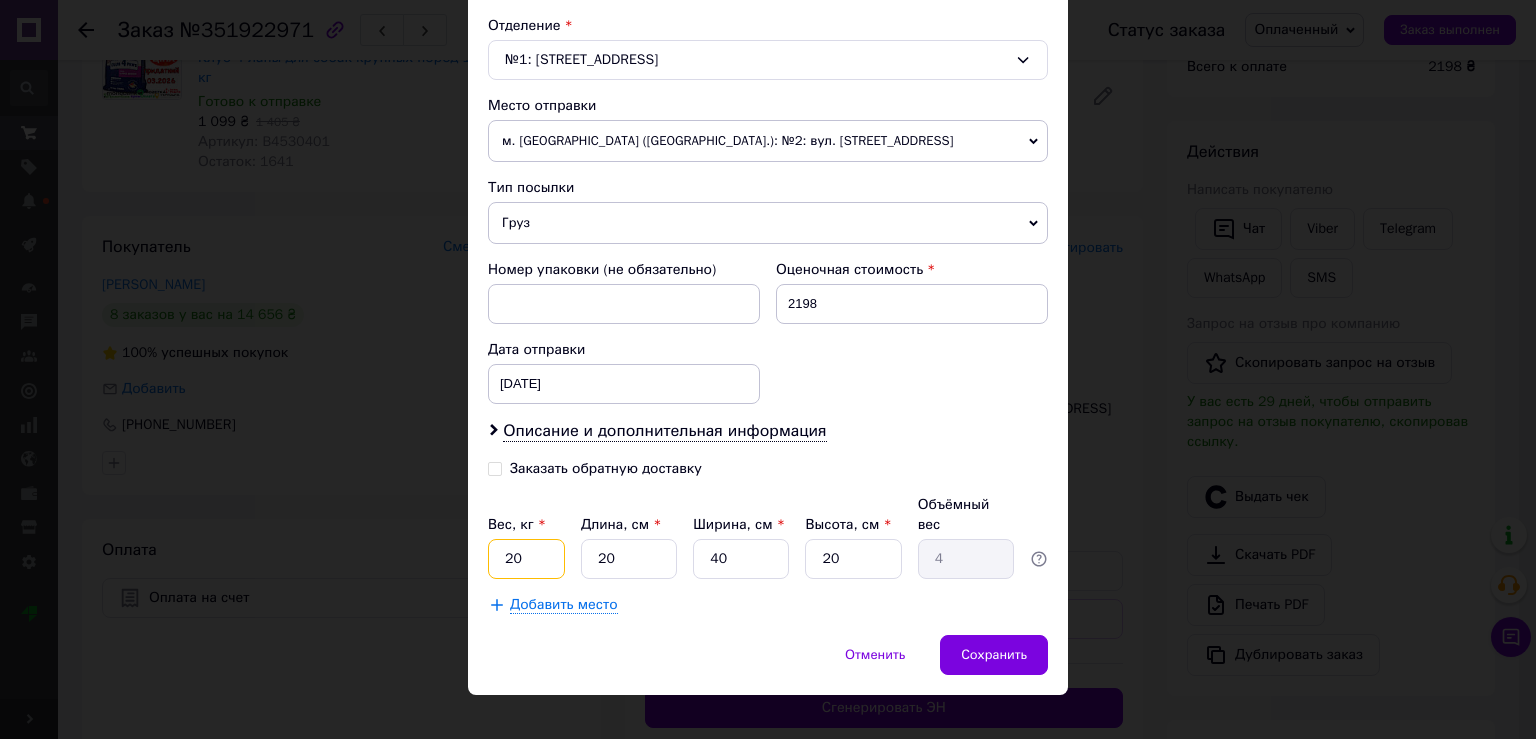 click on "20" at bounding box center (526, 559) 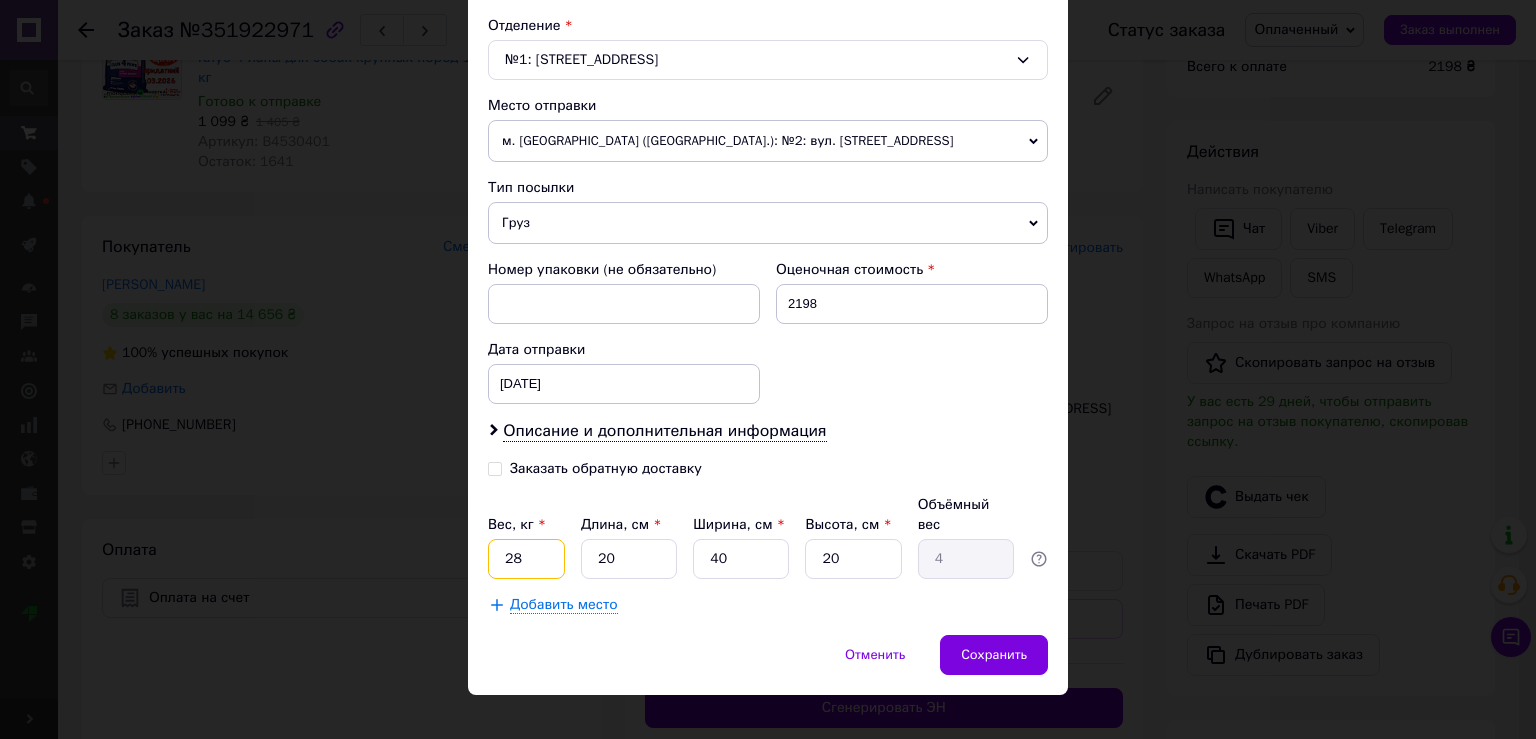 type on "28" 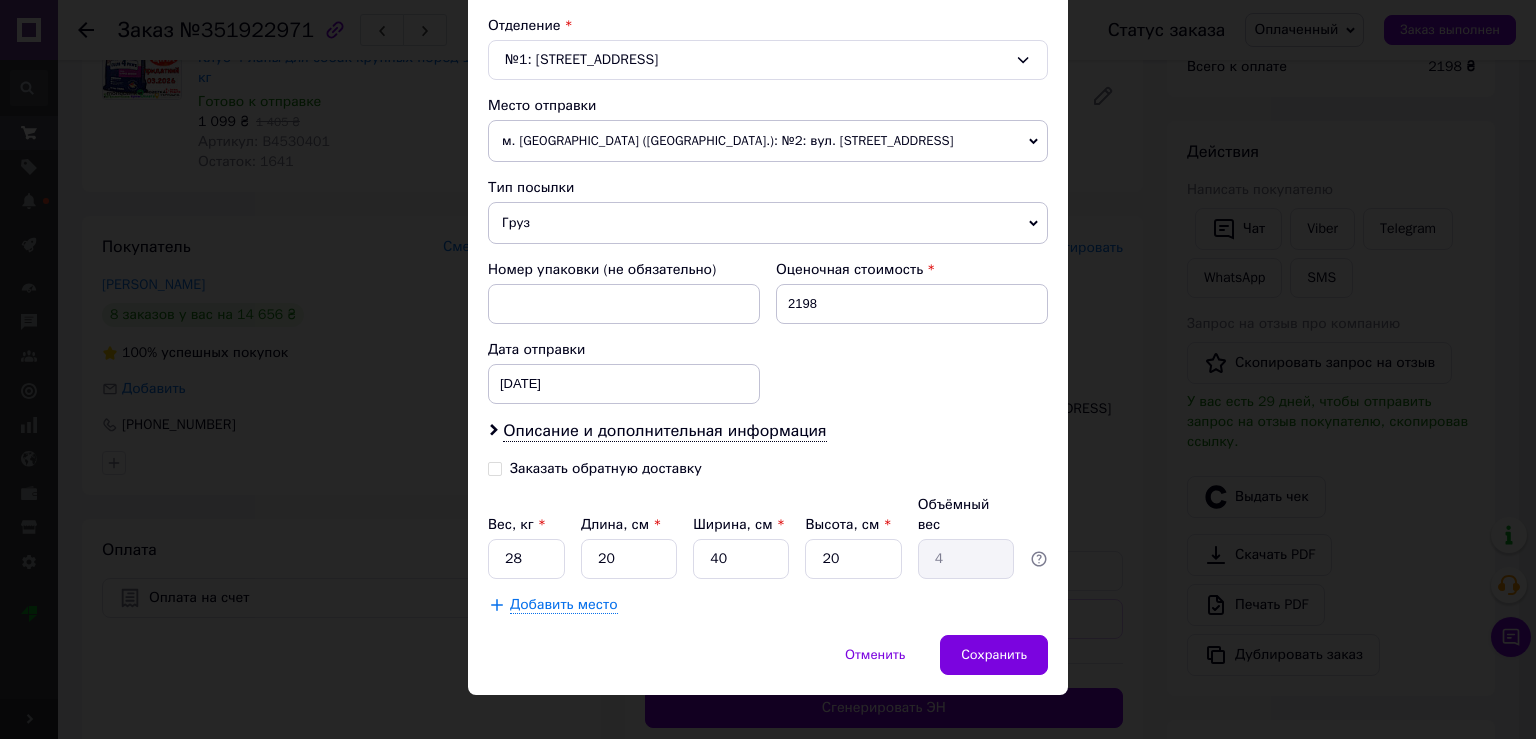click on "Дата отправки 29.05.2025 < 2025 > < Май > Пн Вт Ср Чт Пт Сб Вс 28 29 30 1 2 3 4 5 6 7 8 9 10 11 12 13 14 15 16 17 18 19 20 21 22 23 24 25 26 27 28 29 30 31 1 2 3 4 5 6 7 8" at bounding box center (624, 372) 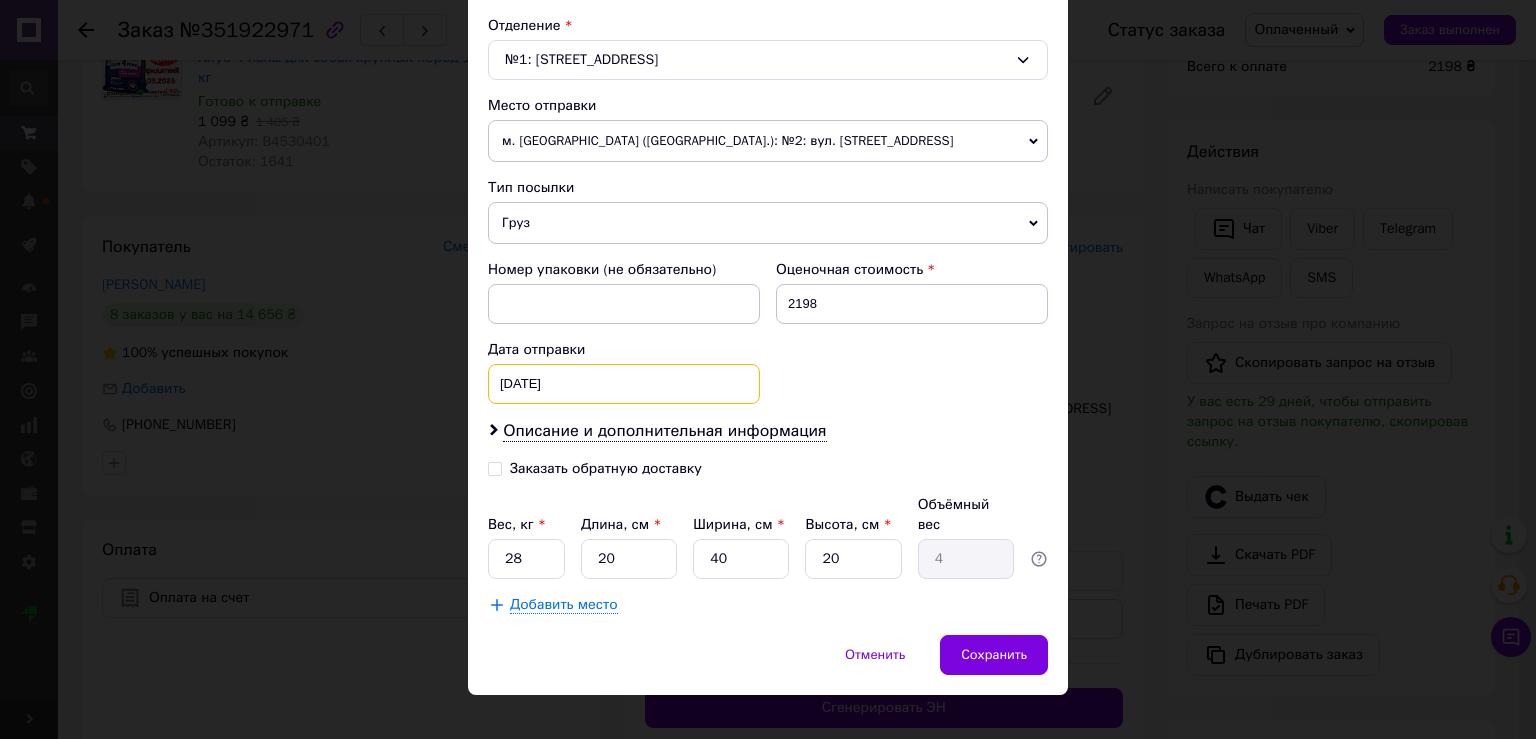 click on "29.05.2025" at bounding box center (624, 384) 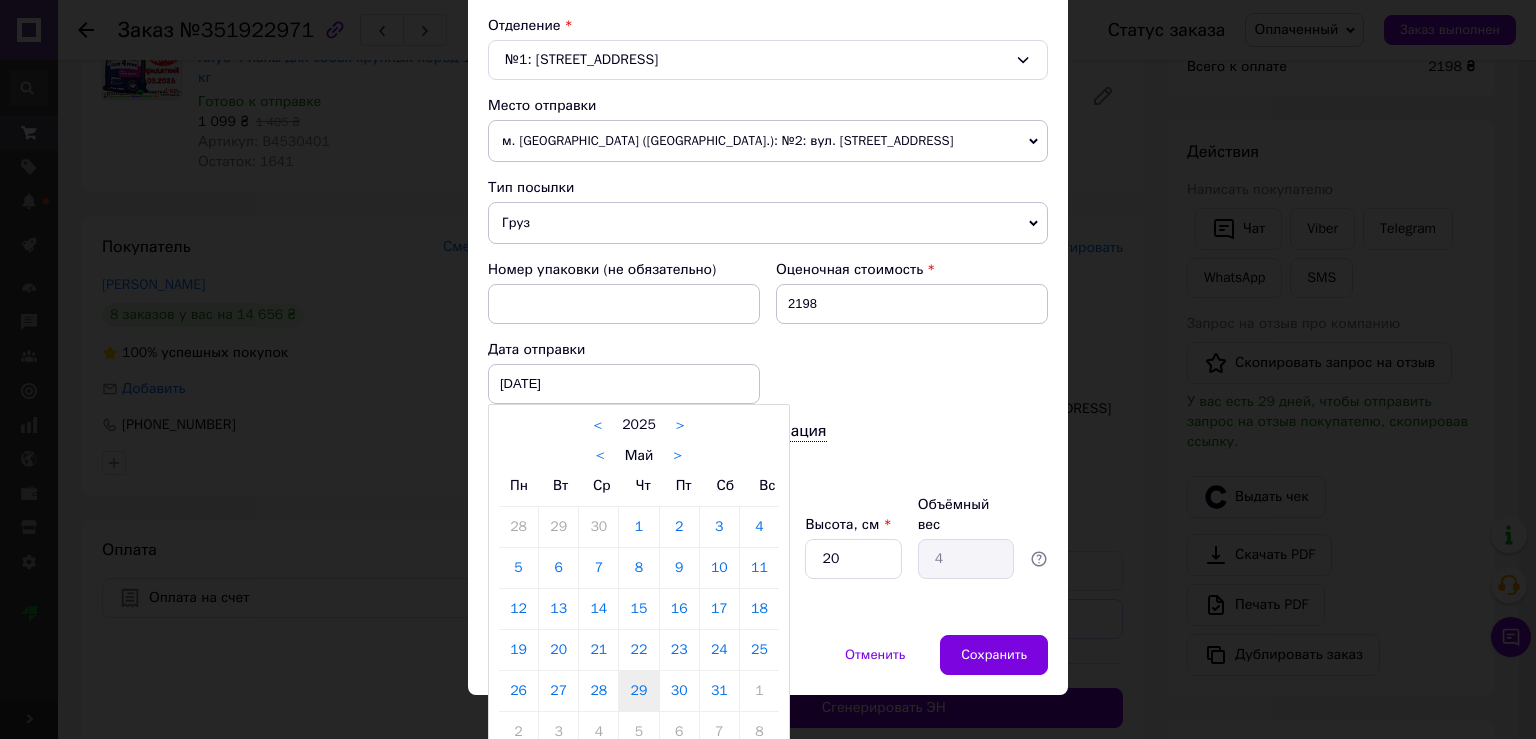 click on ">" at bounding box center [677, 456] 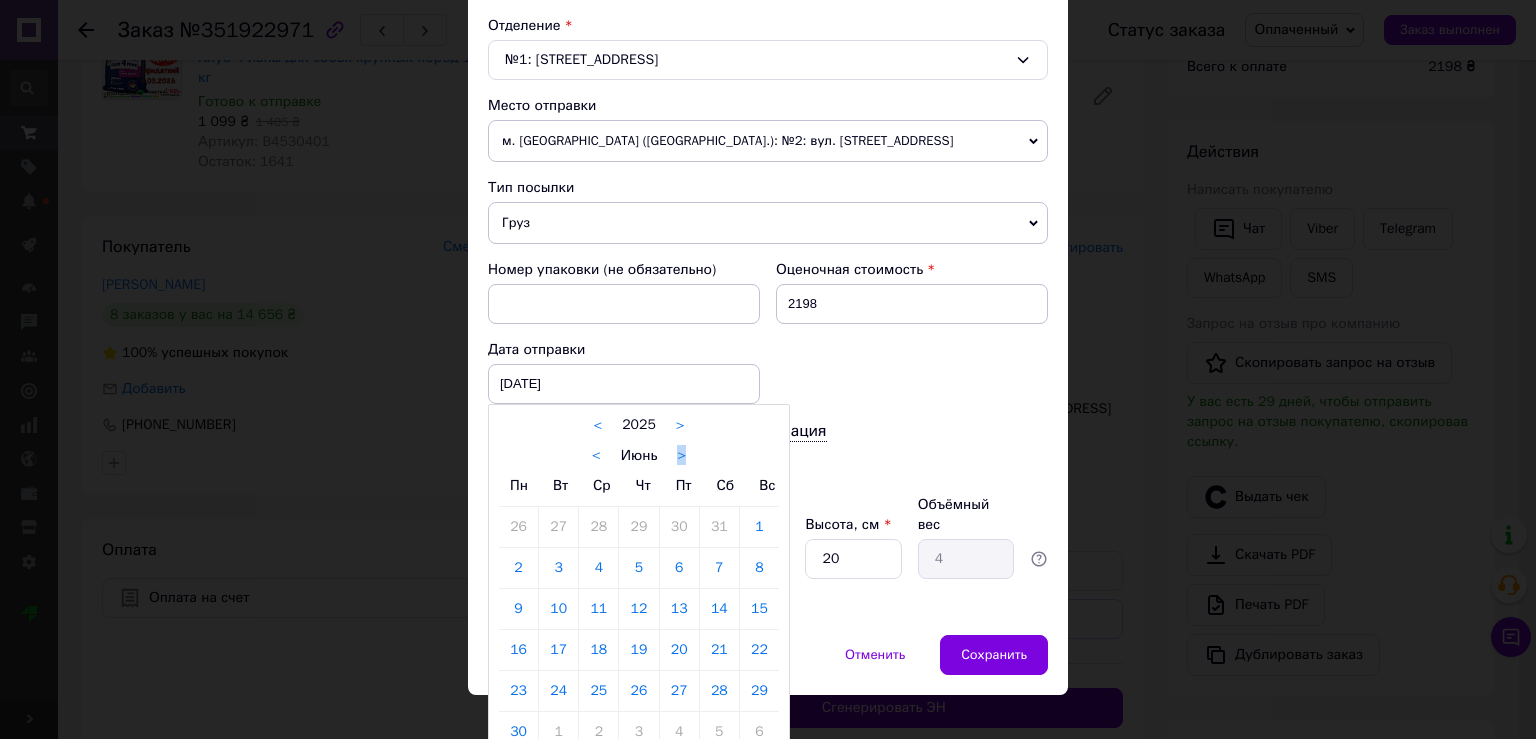click on ">" at bounding box center [681, 456] 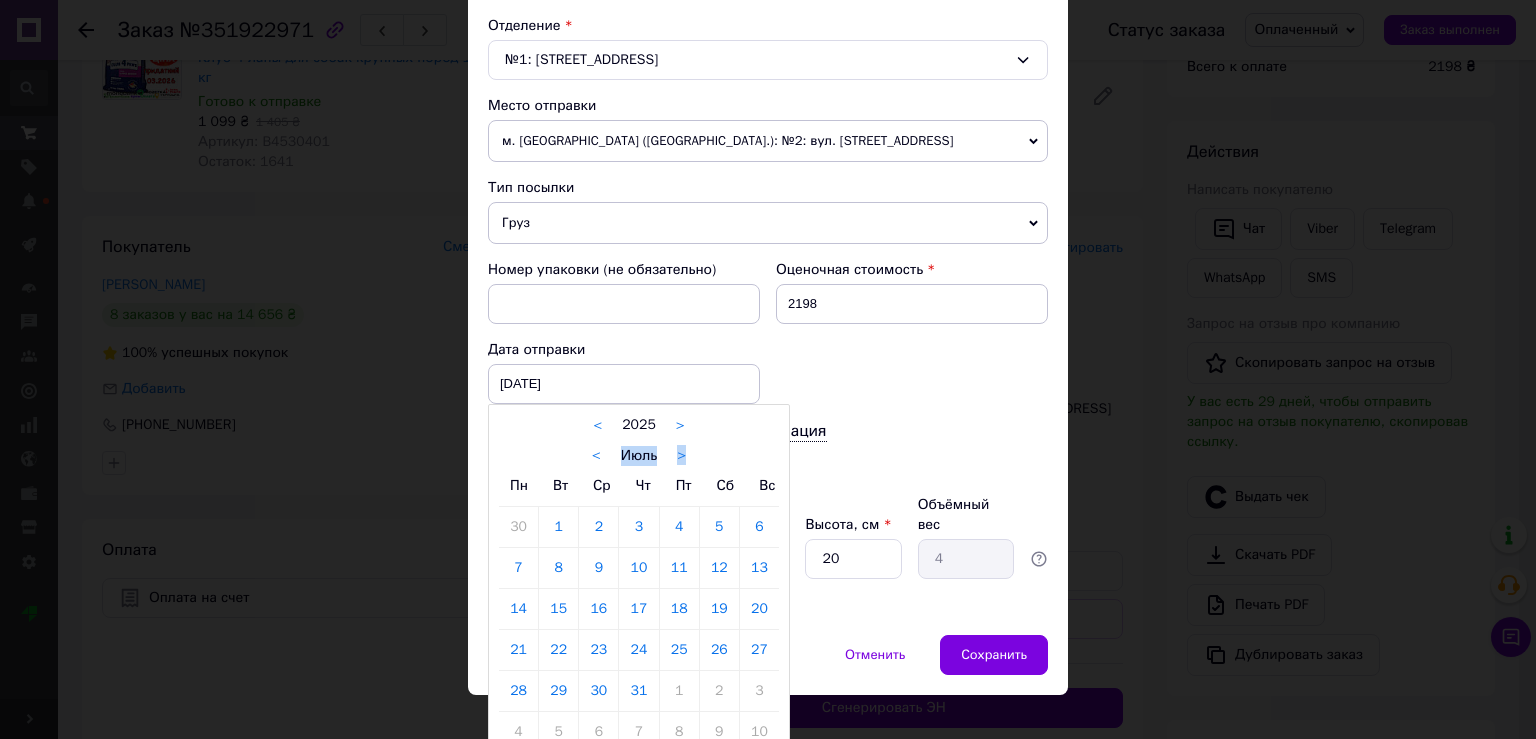 click on ">" at bounding box center [681, 456] 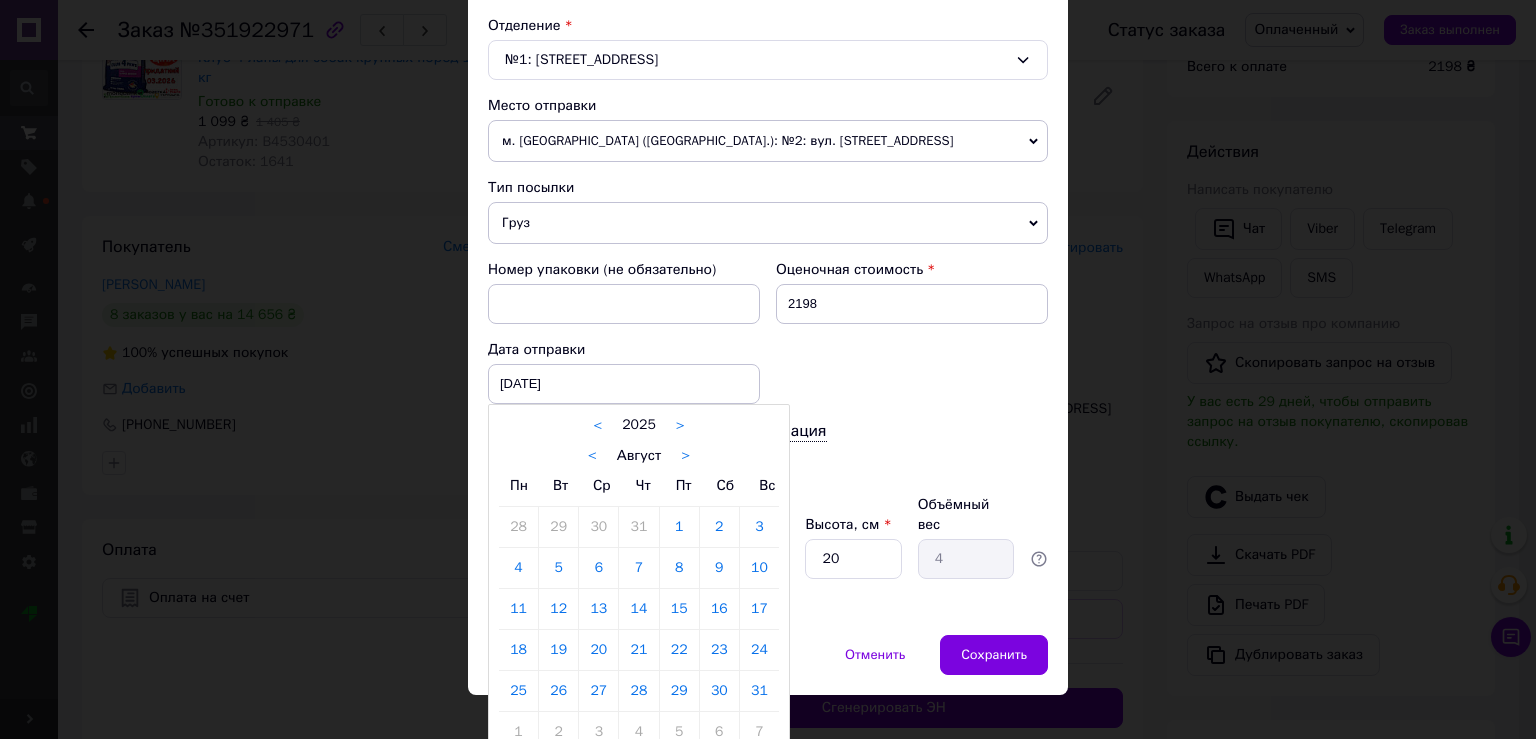 click on "< Август >" at bounding box center [639, 455] 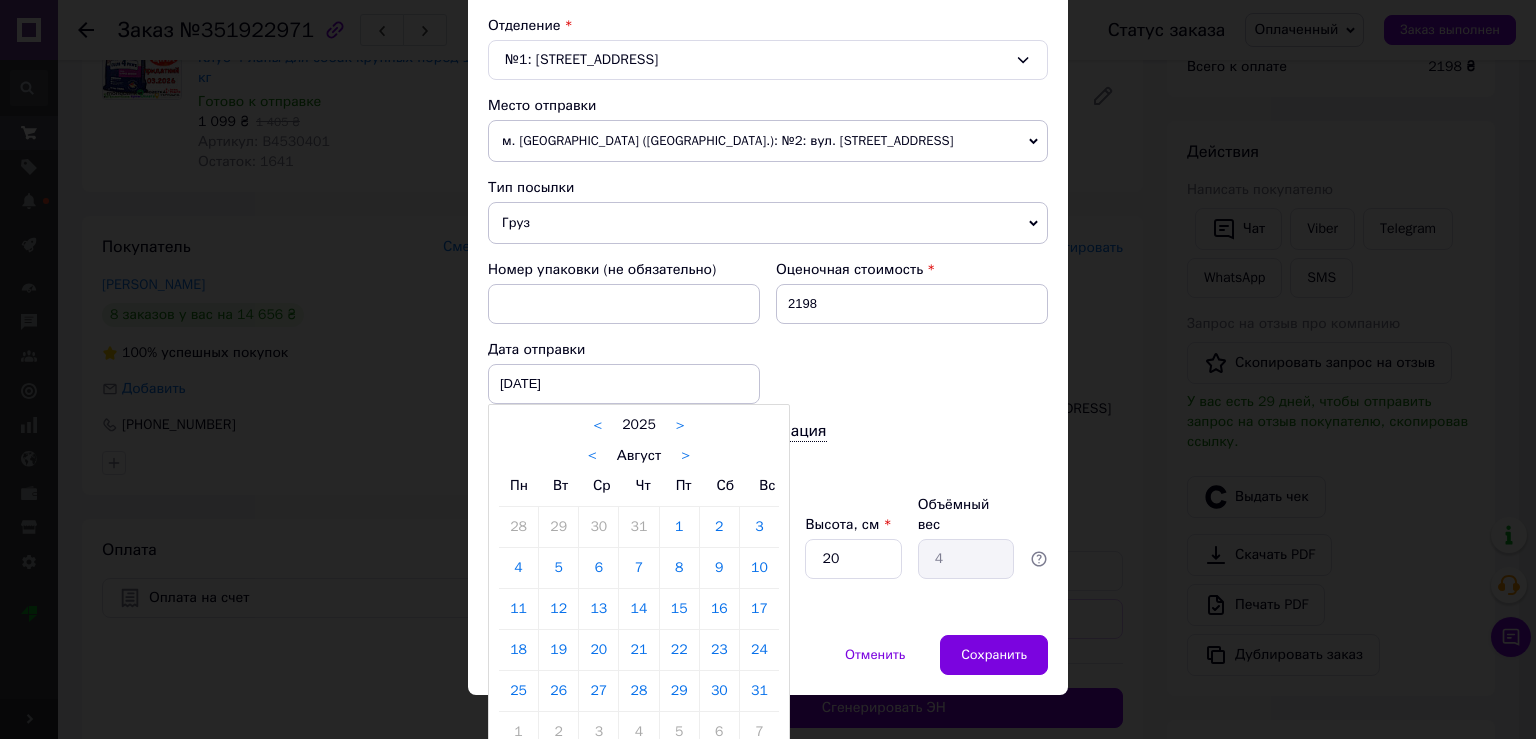click on "<" at bounding box center (592, 456) 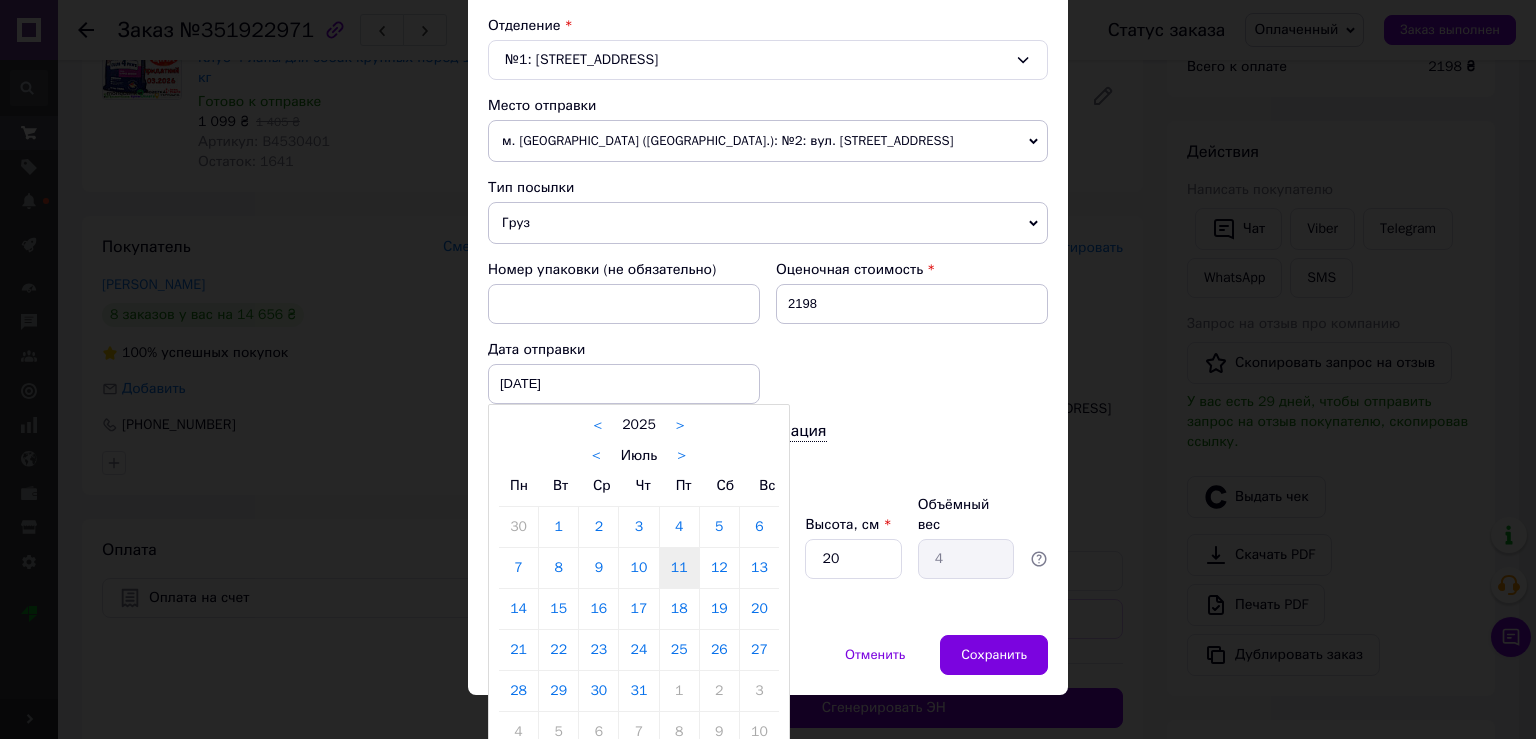 click on "11" at bounding box center [679, 568] 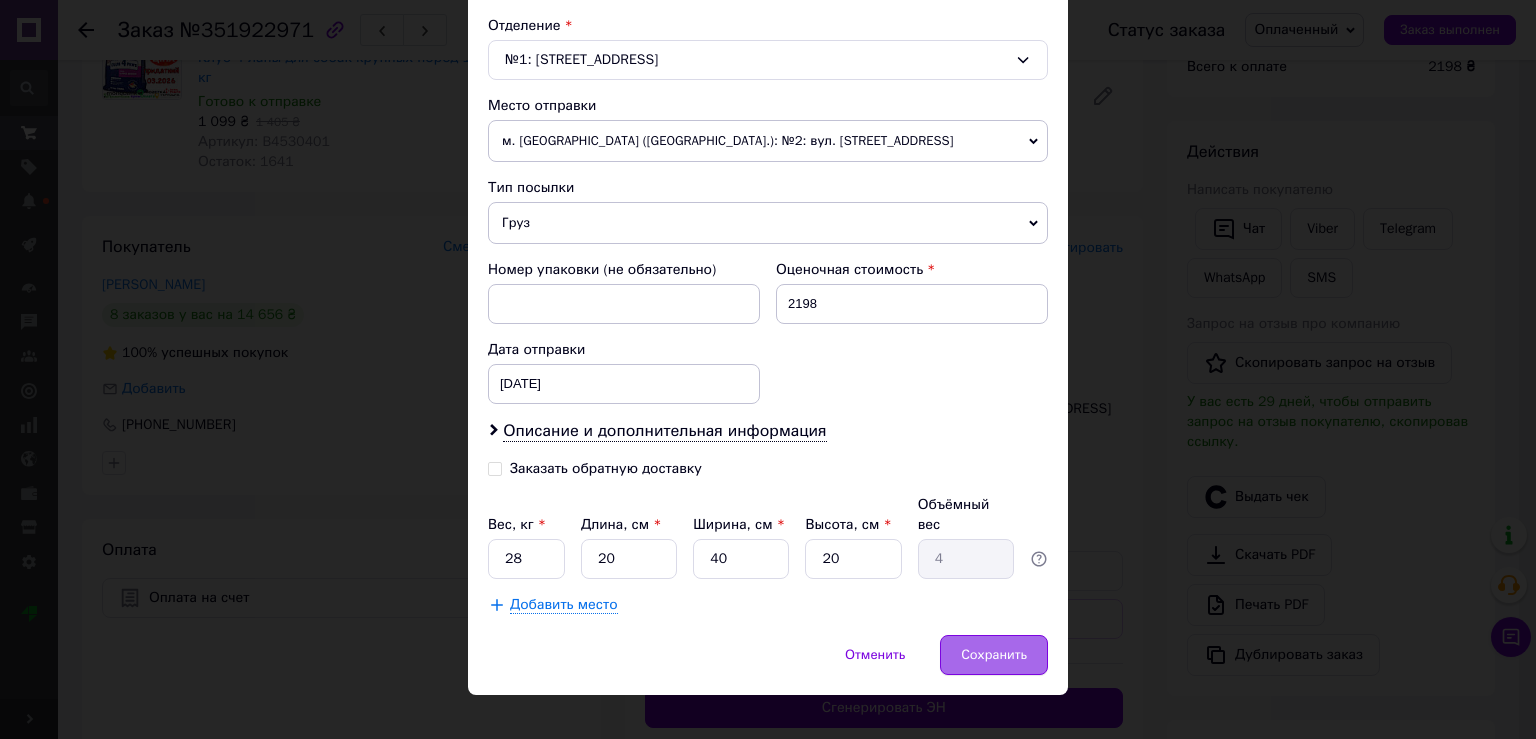 click on "Сохранить" at bounding box center (994, 655) 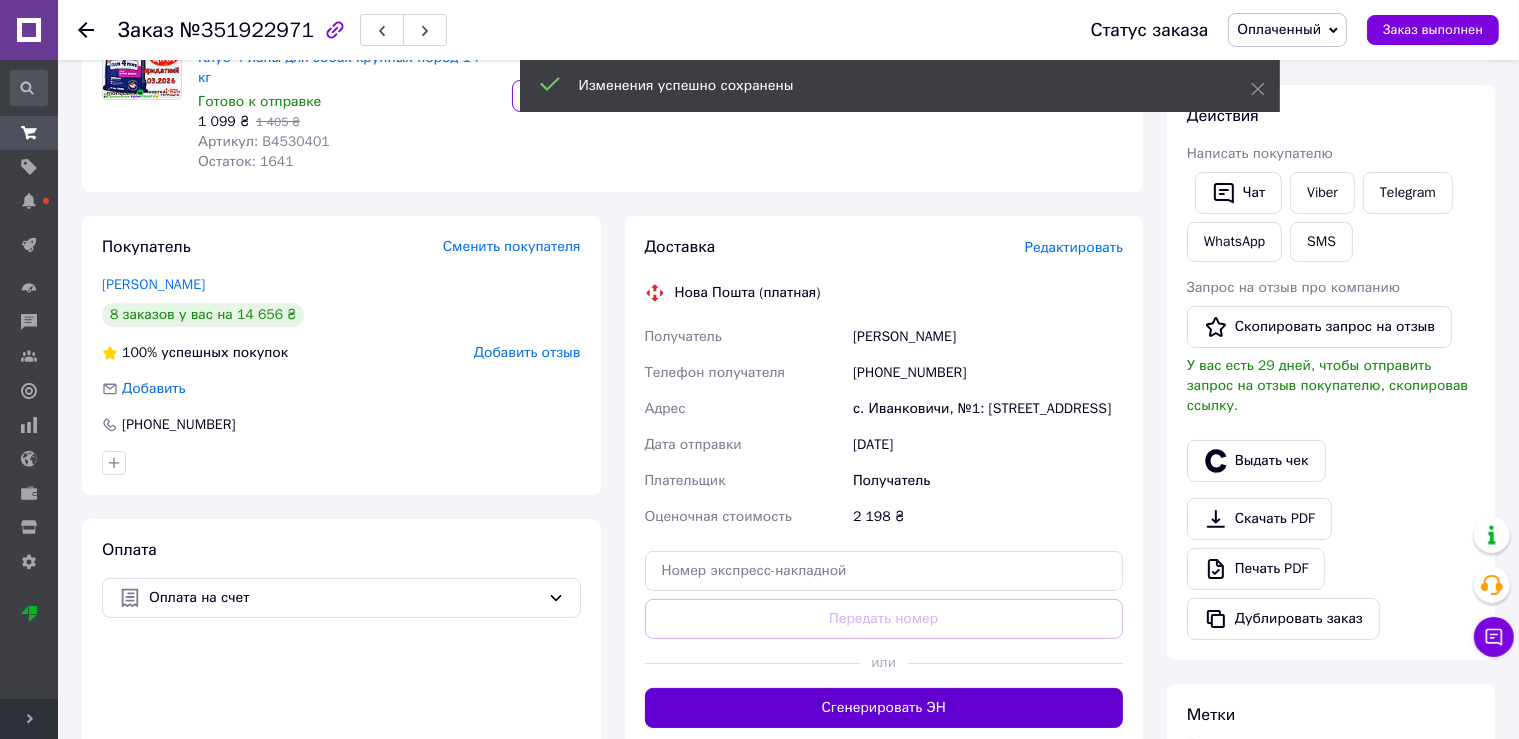 click on "Сгенерировать ЭН" at bounding box center [884, 708] 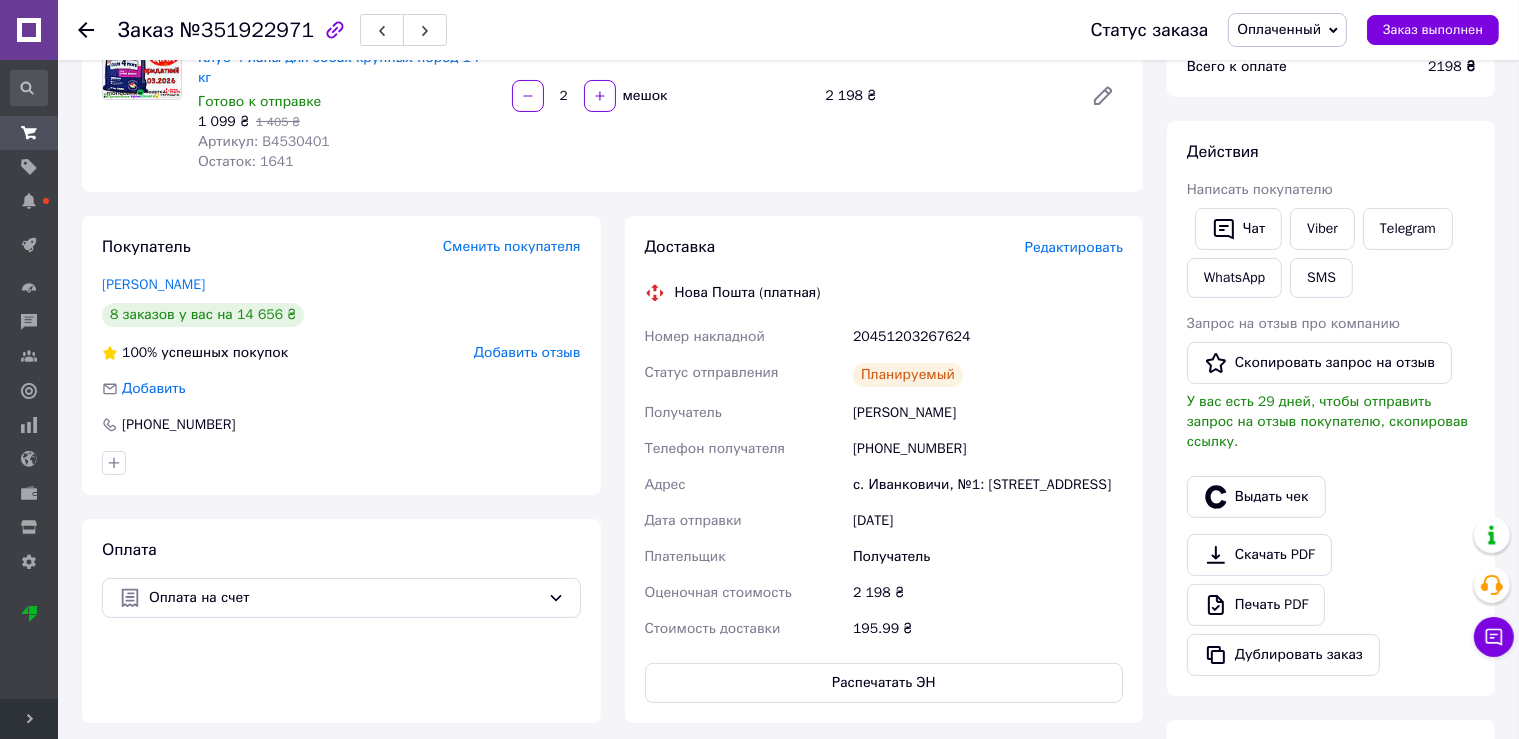 scroll, scrollTop: 0, scrollLeft: 0, axis: both 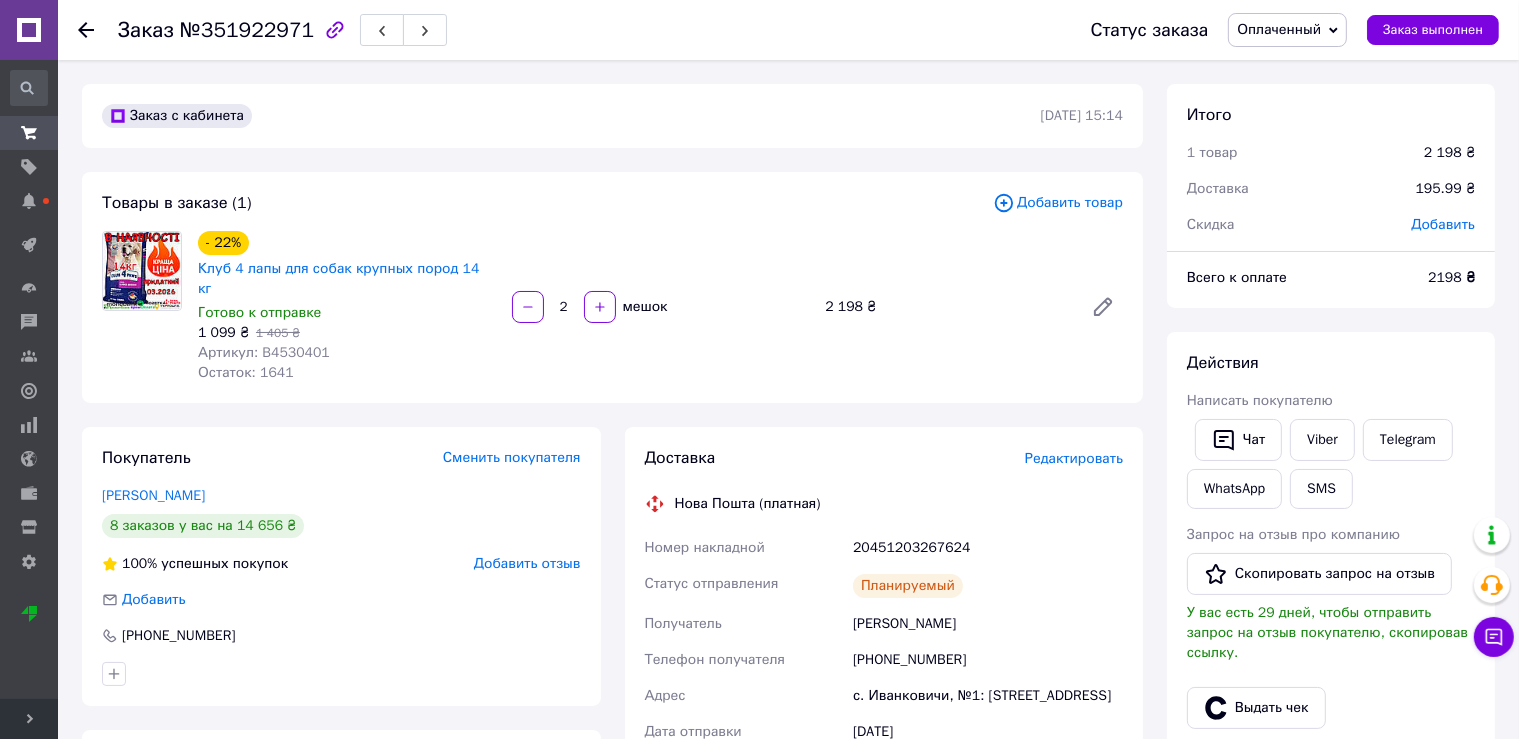 click on "Оплаченный" at bounding box center (1279, 29) 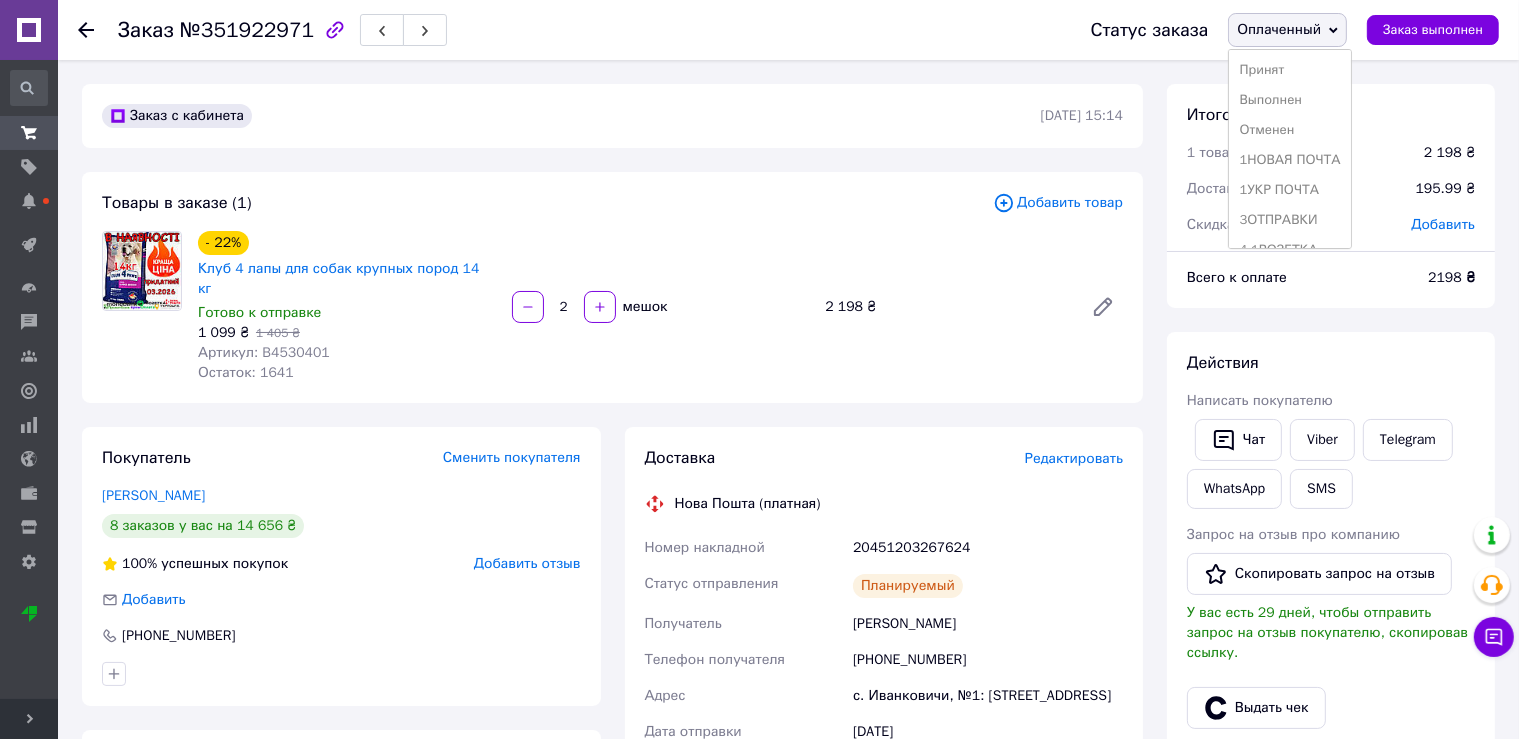 click on "3ОТПРАВКИ" at bounding box center [1289, 220] 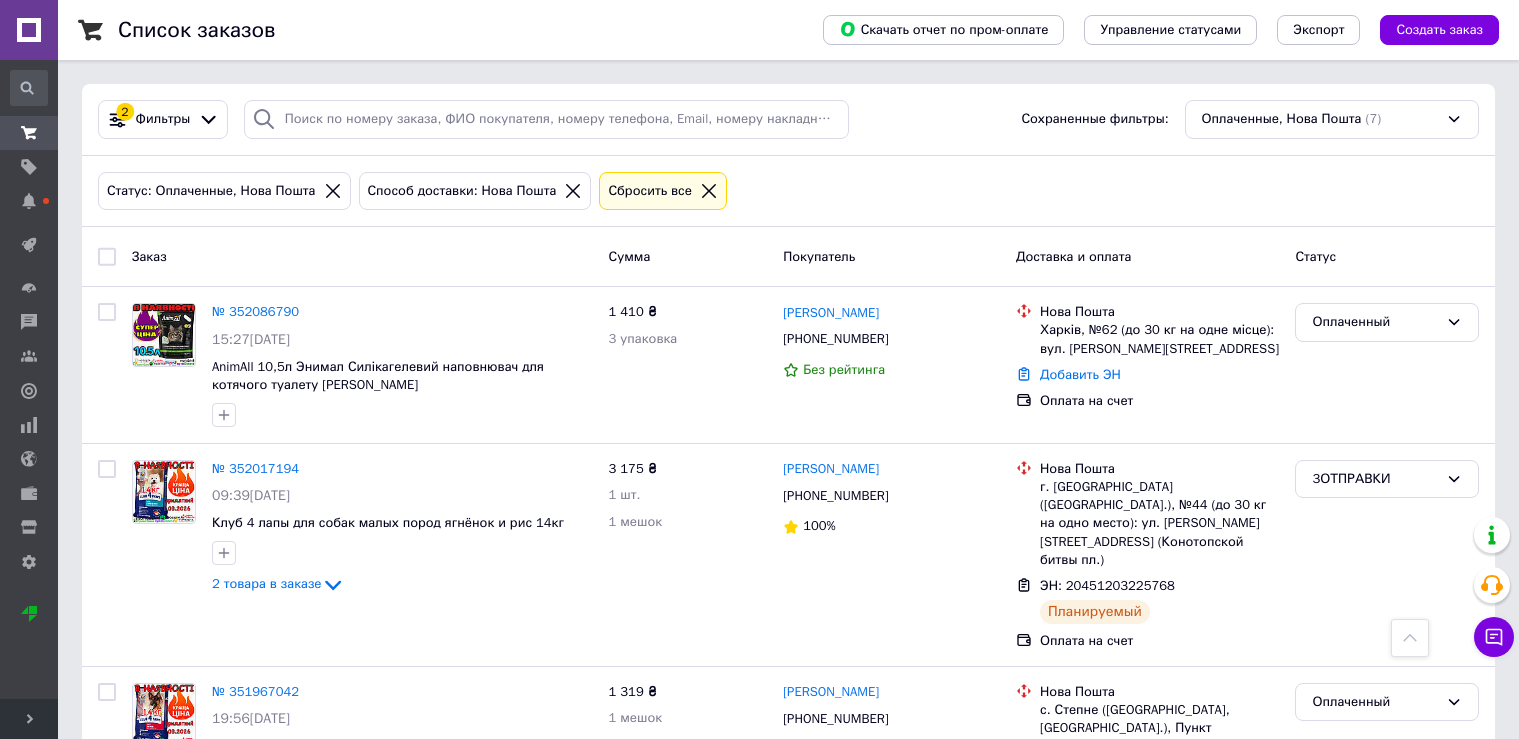 scroll, scrollTop: 678, scrollLeft: 0, axis: vertical 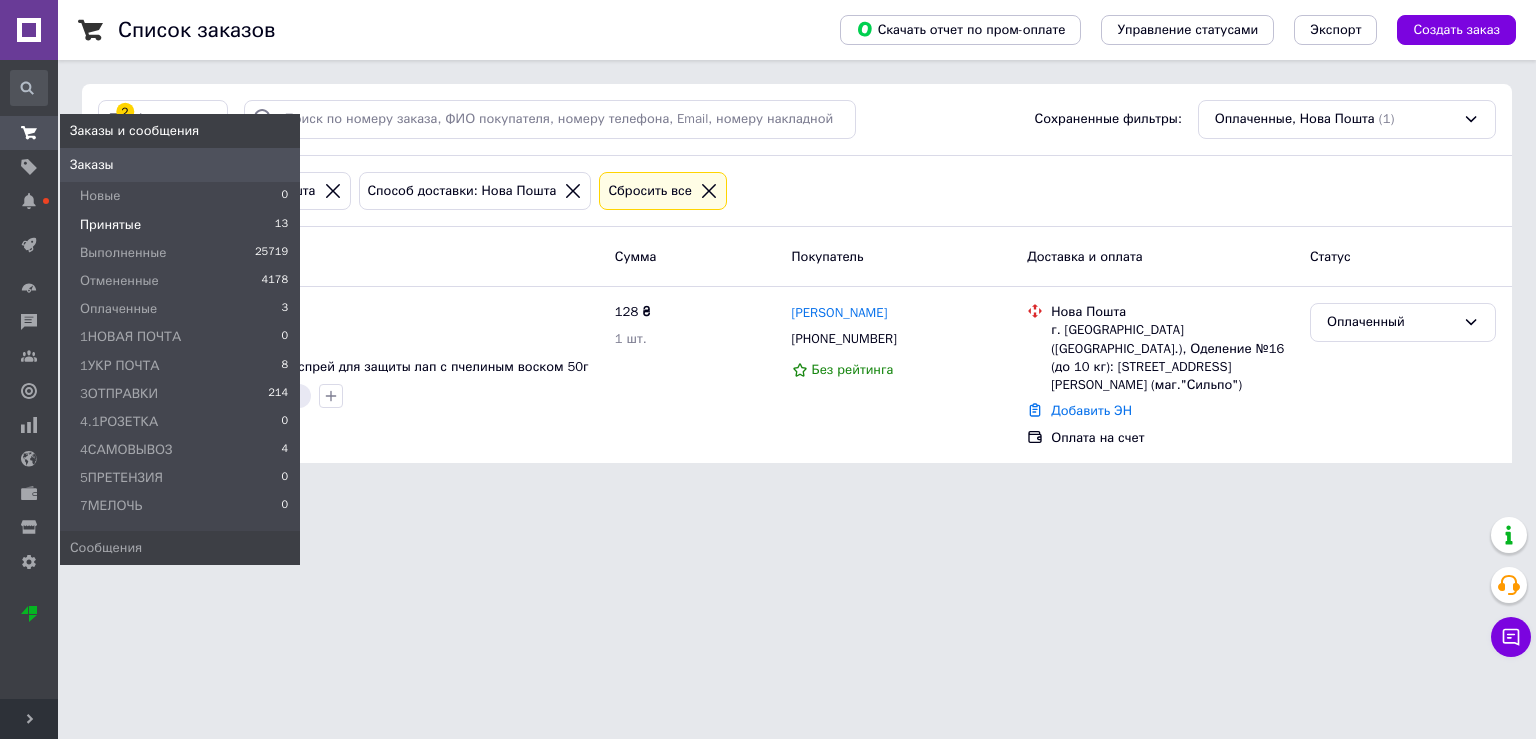 click on "Принятые" at bounding box center [110, 225] 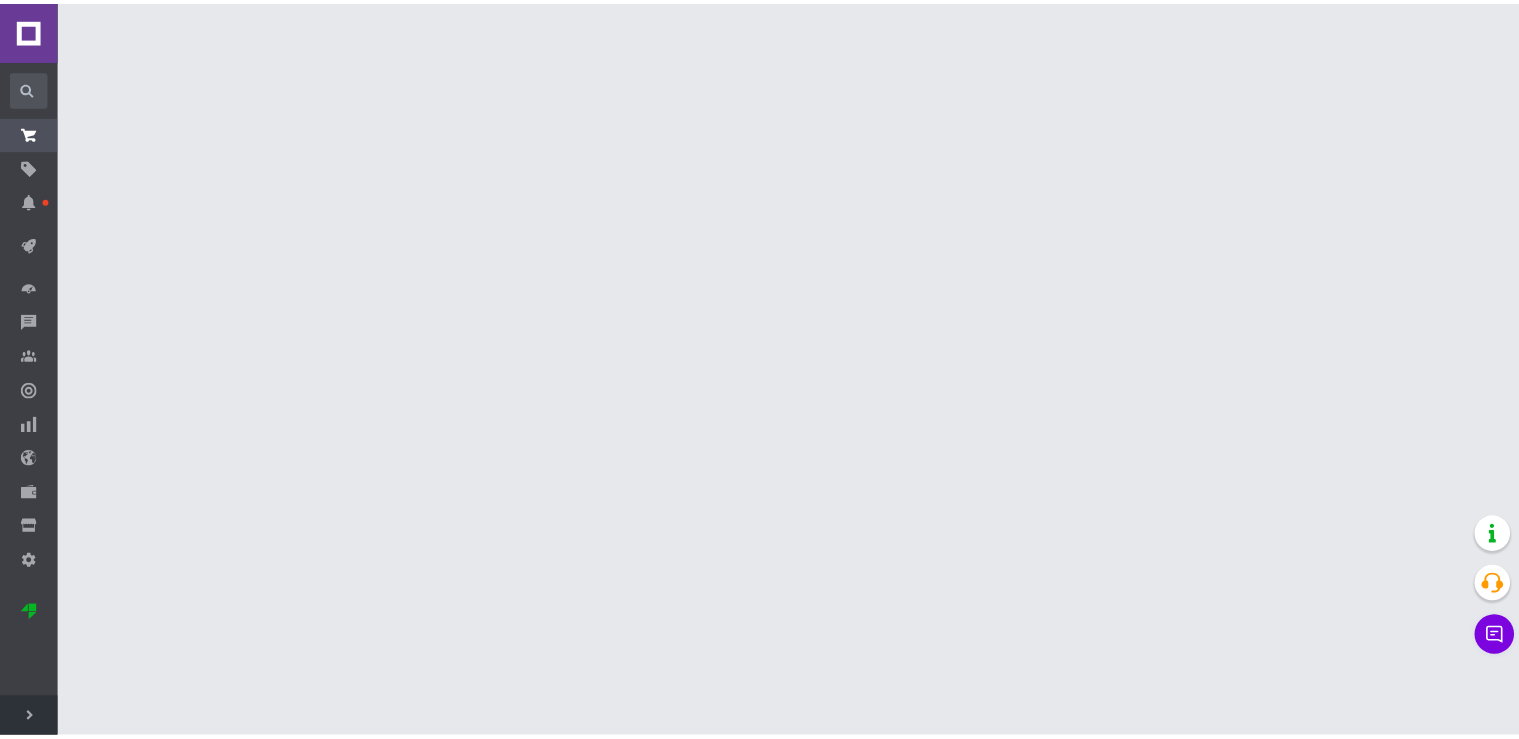 scroll, scrollTop: 0, scrollLeft: 0, axis: both 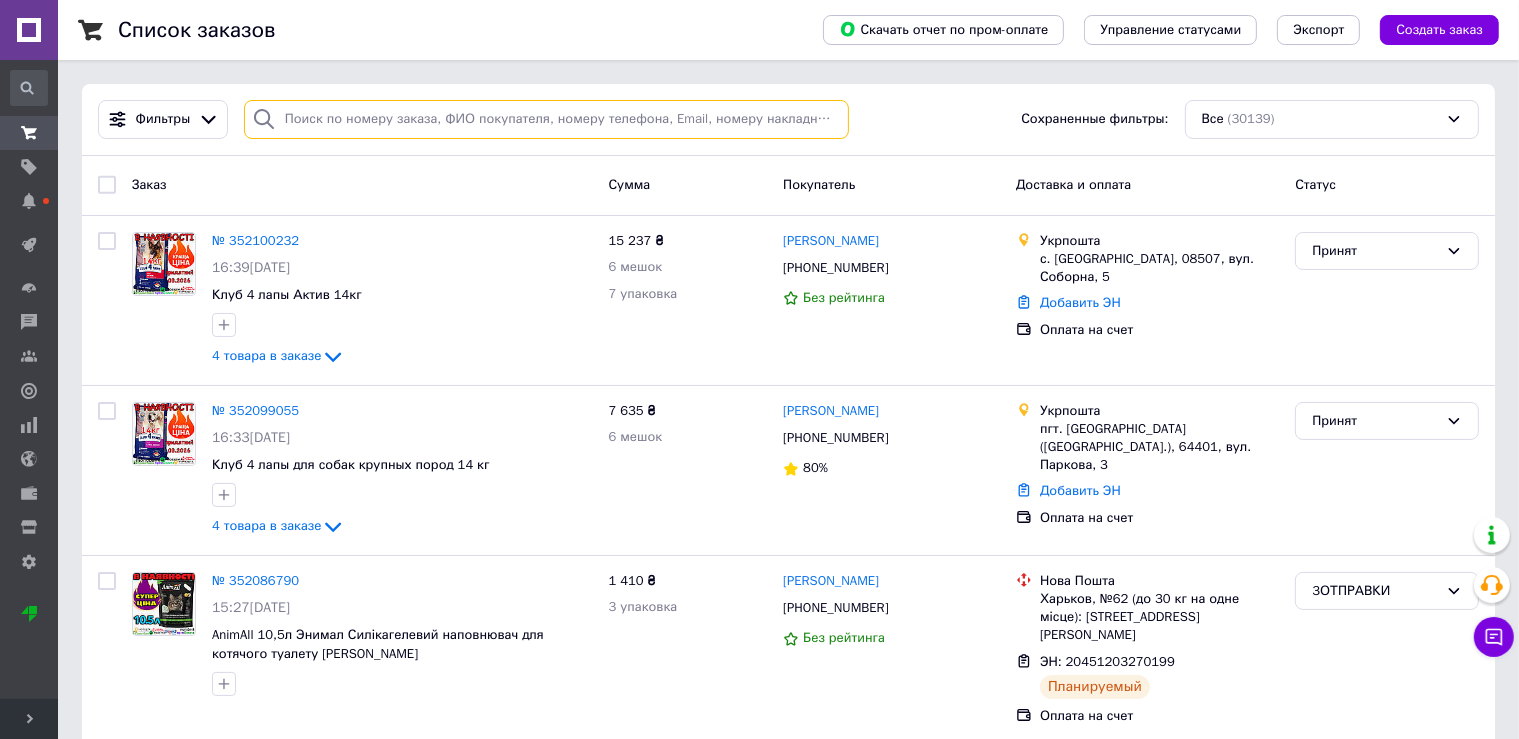 click at bounding box center [546, 119] 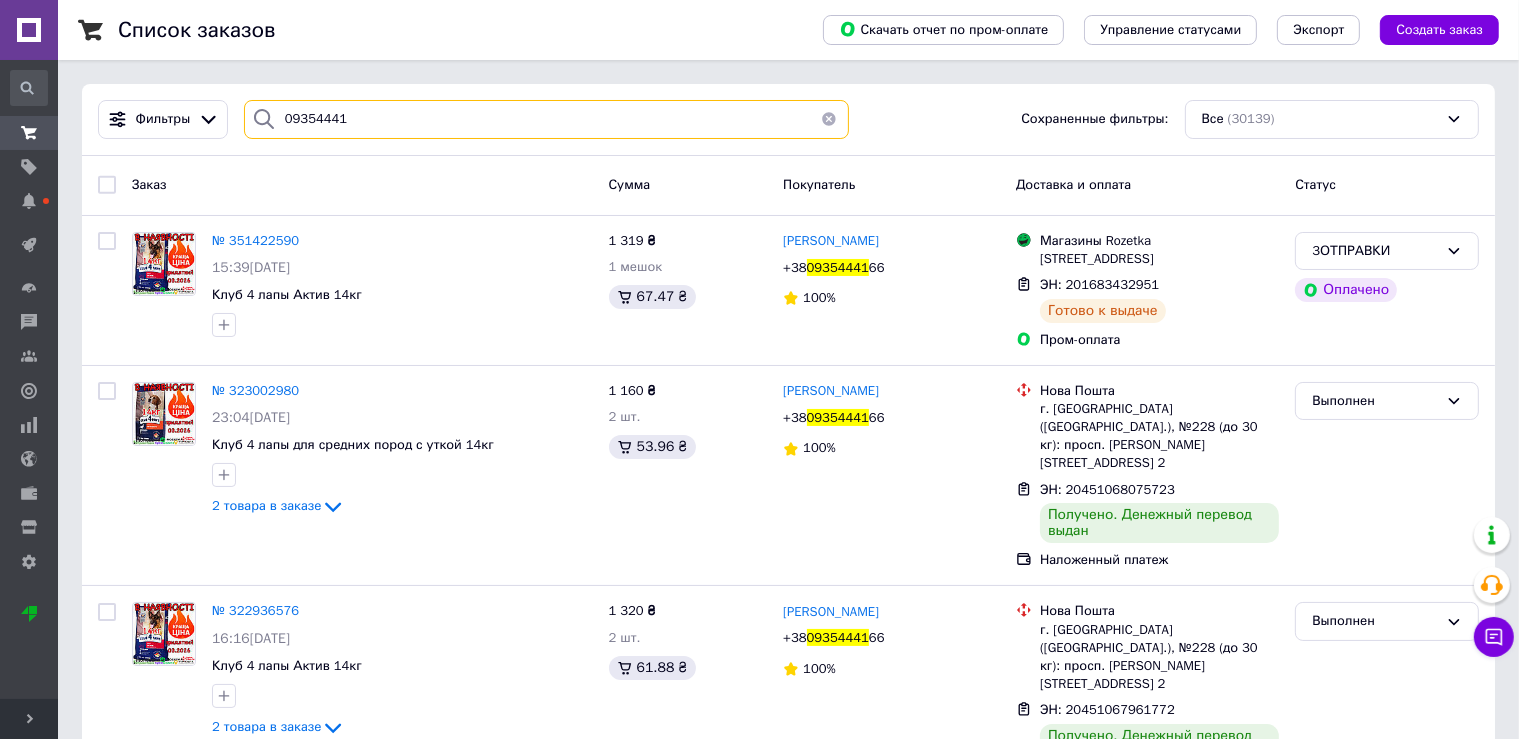 type on "09354441" 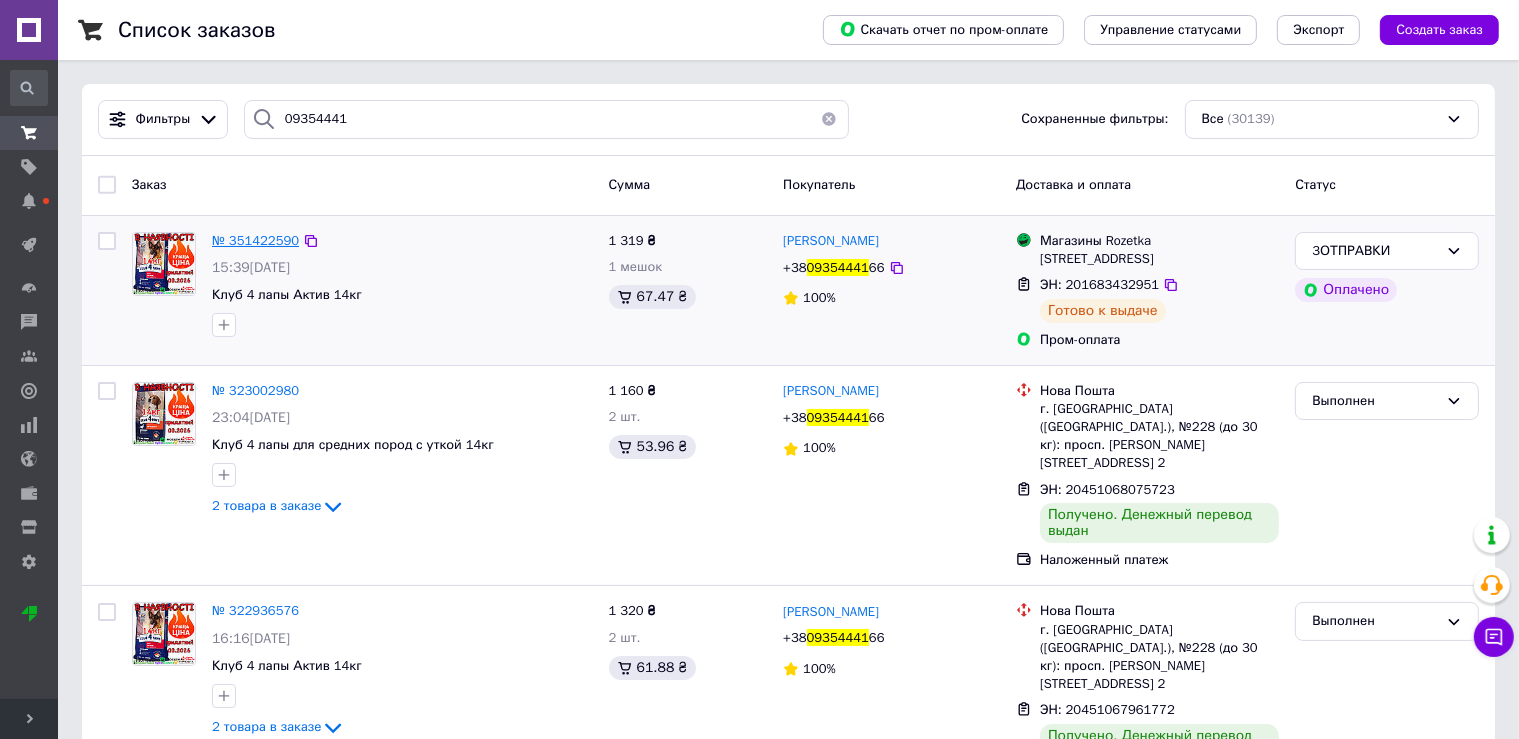 click on "№ 351422590" at bounding box center (255, 240) 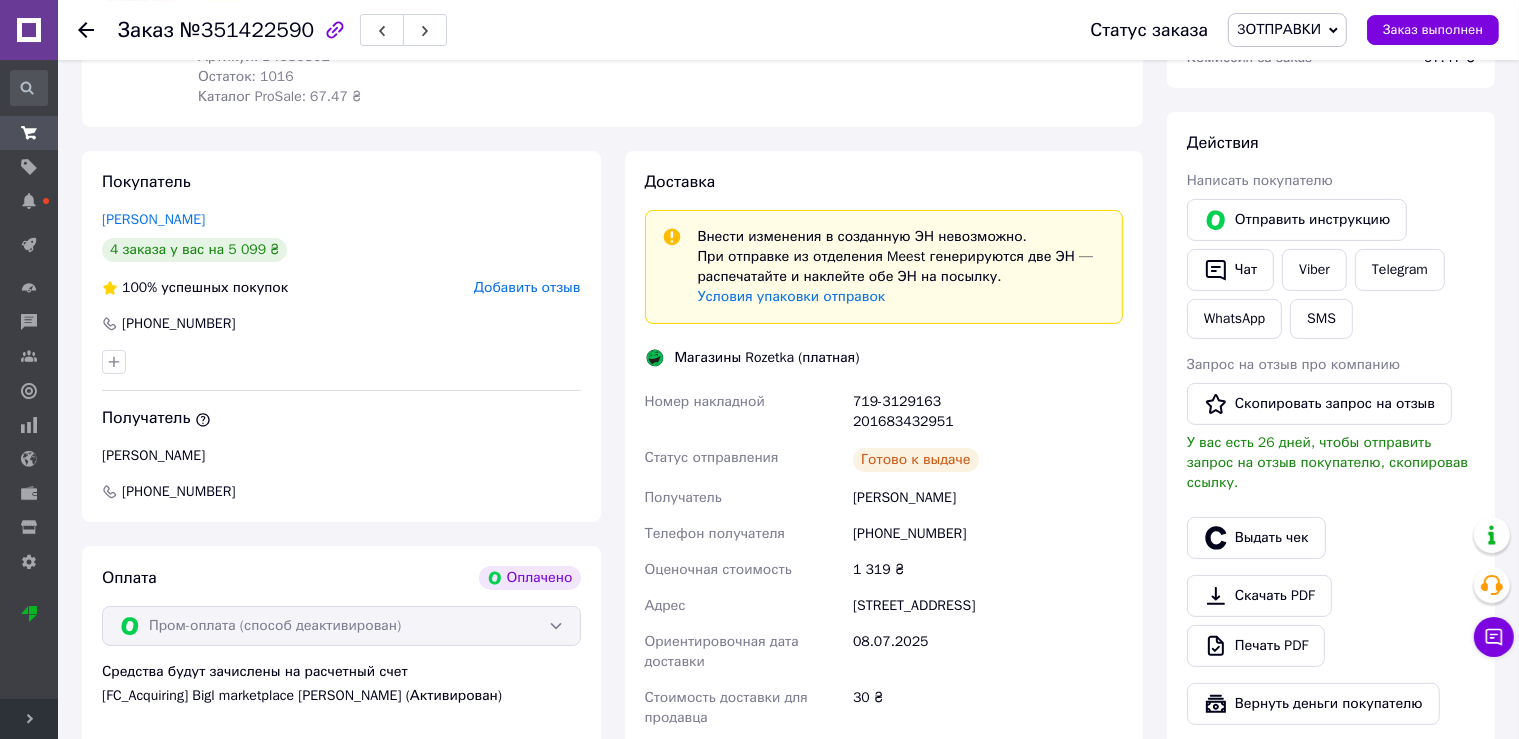 scroll, scrollTop: 382, scrollLeft: 0, axis: vertical 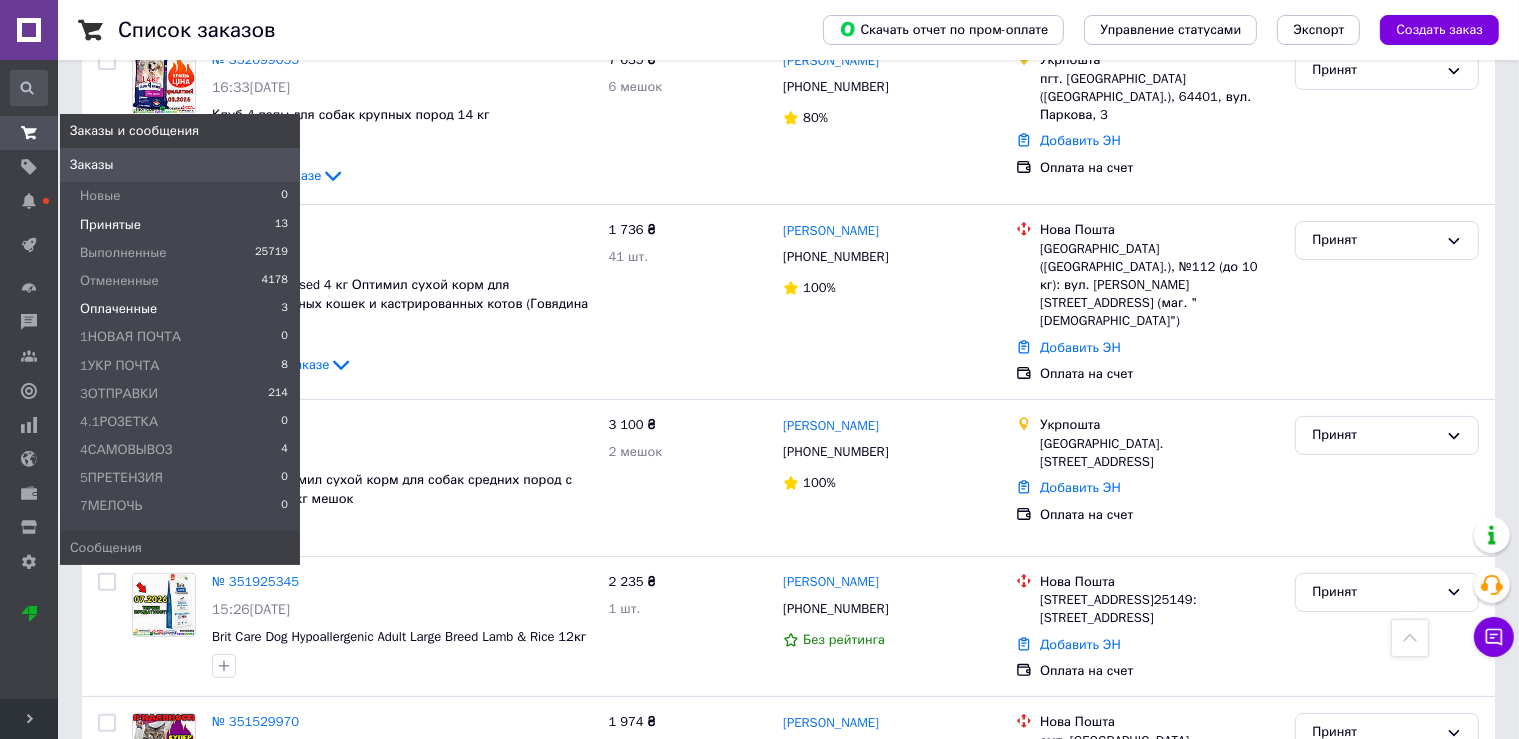 click on "Оплаченные 3" at bounding box center [180, 309] 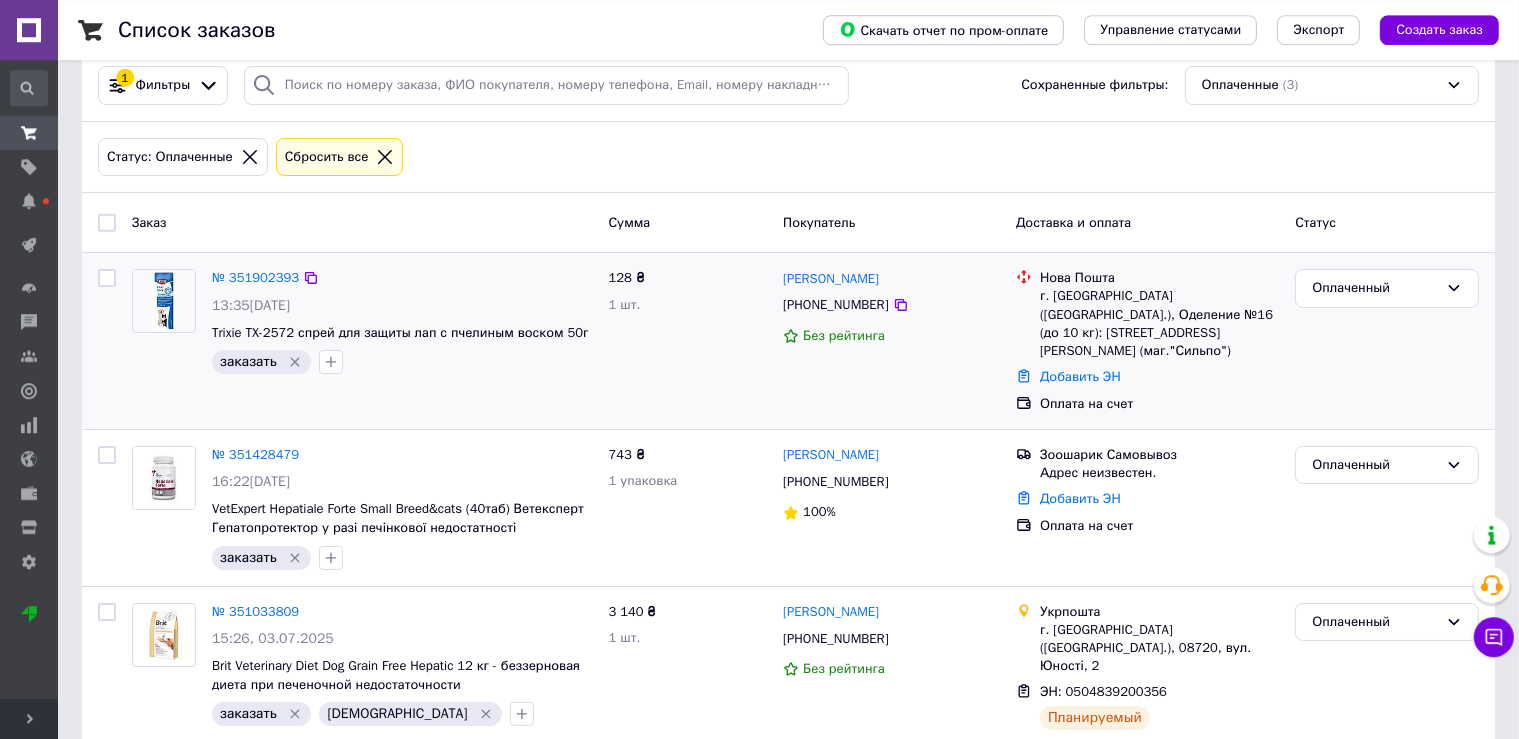 scroll, scrollTop: 52, scrollLeft: 0, axis: vertical 